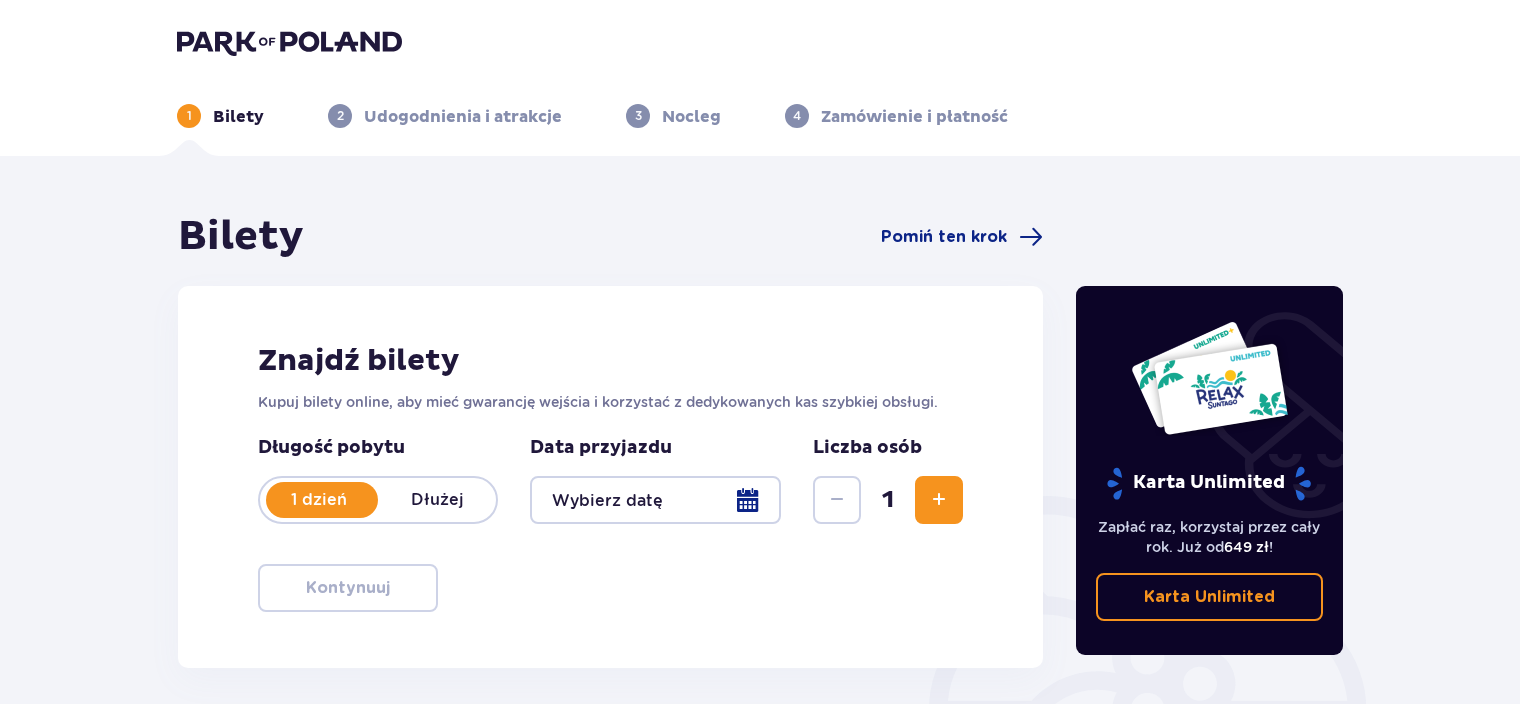scroll, scrollTop: 0, scrollLeft: 0, axis: both 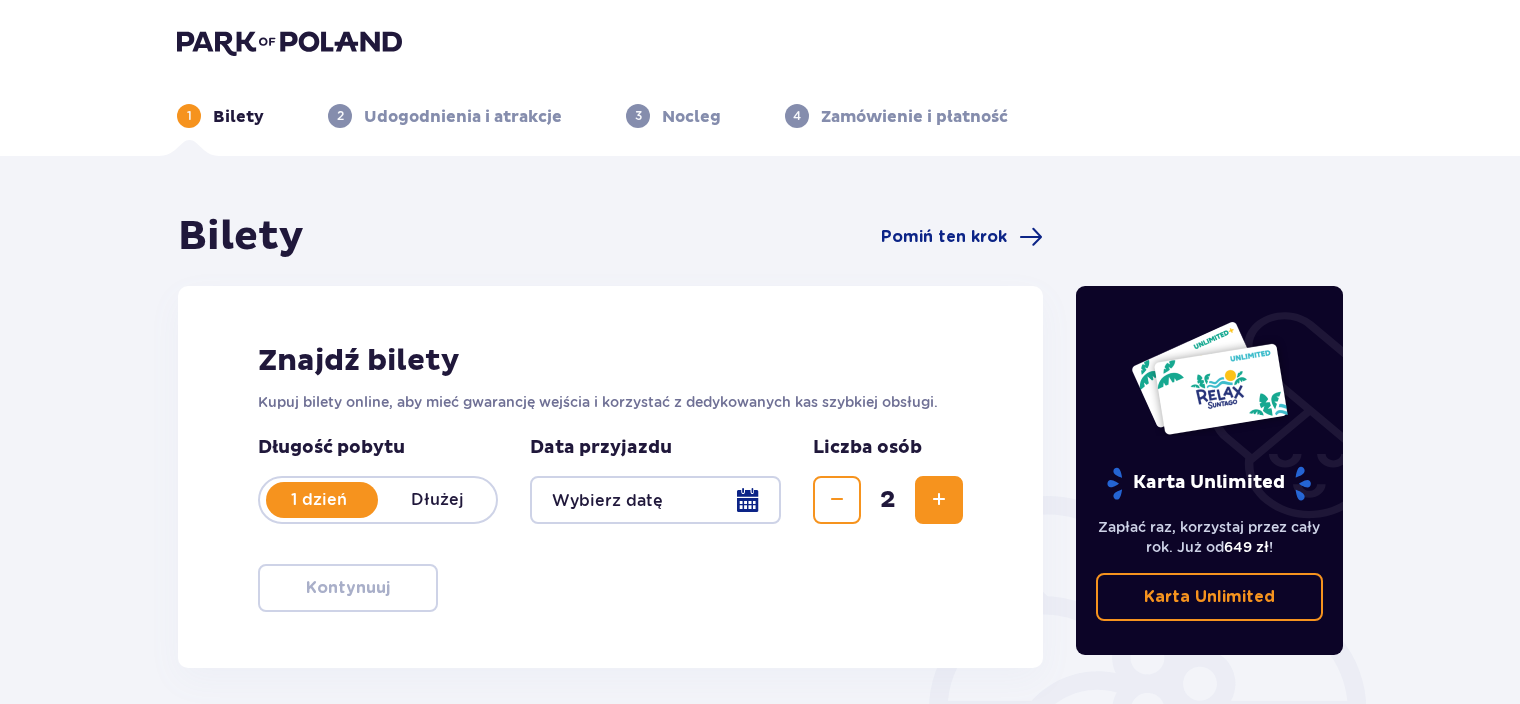 click at bounding box center [939, 500] 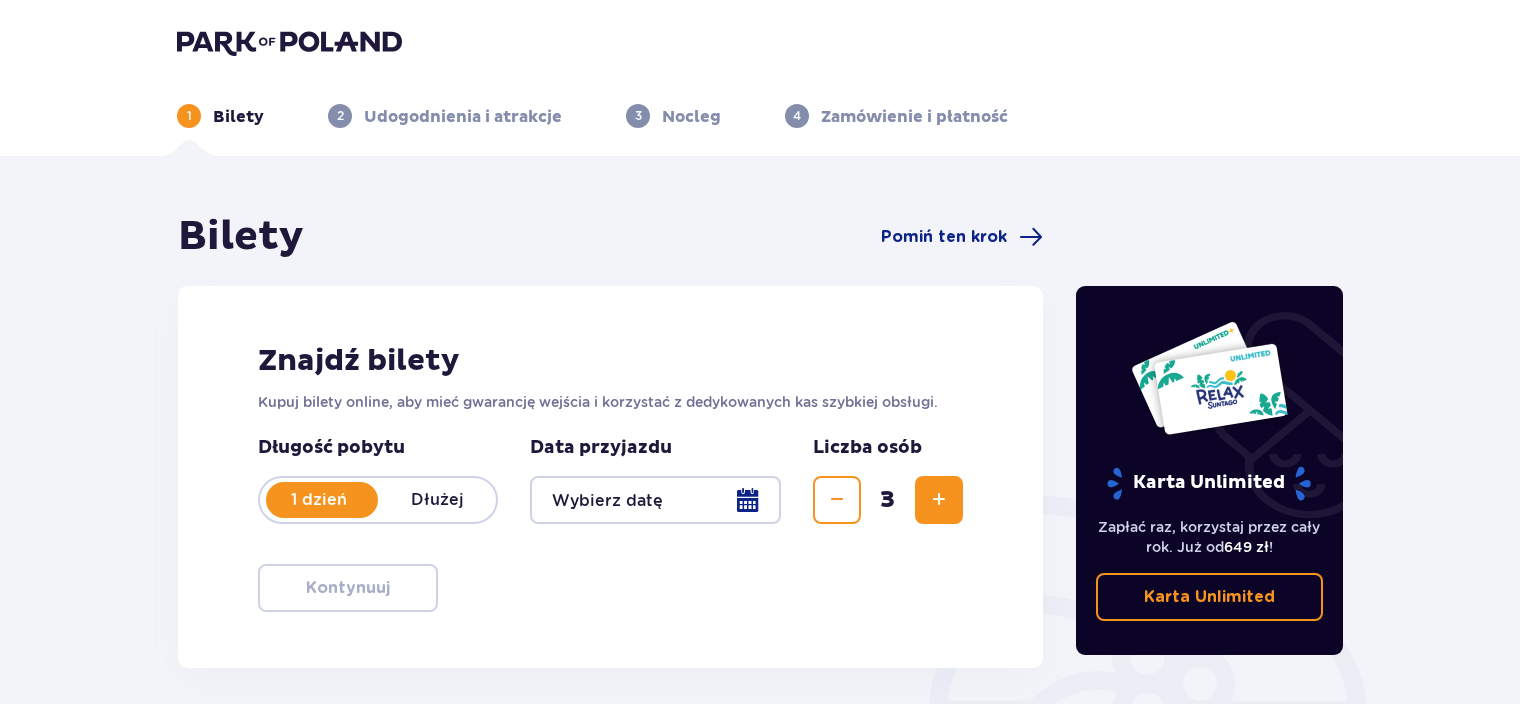 click at bounding box center [939, 500] 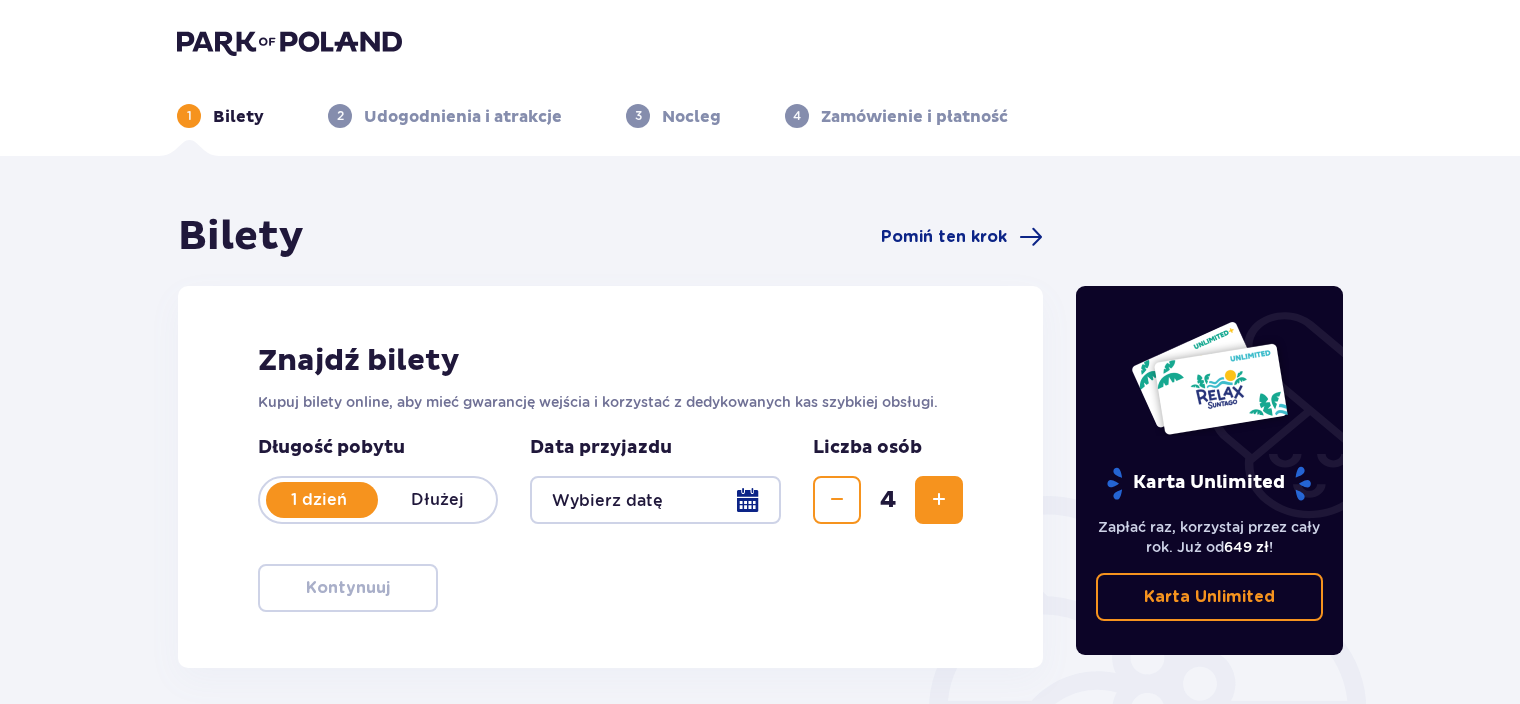 click at bounding box center (939, 500) 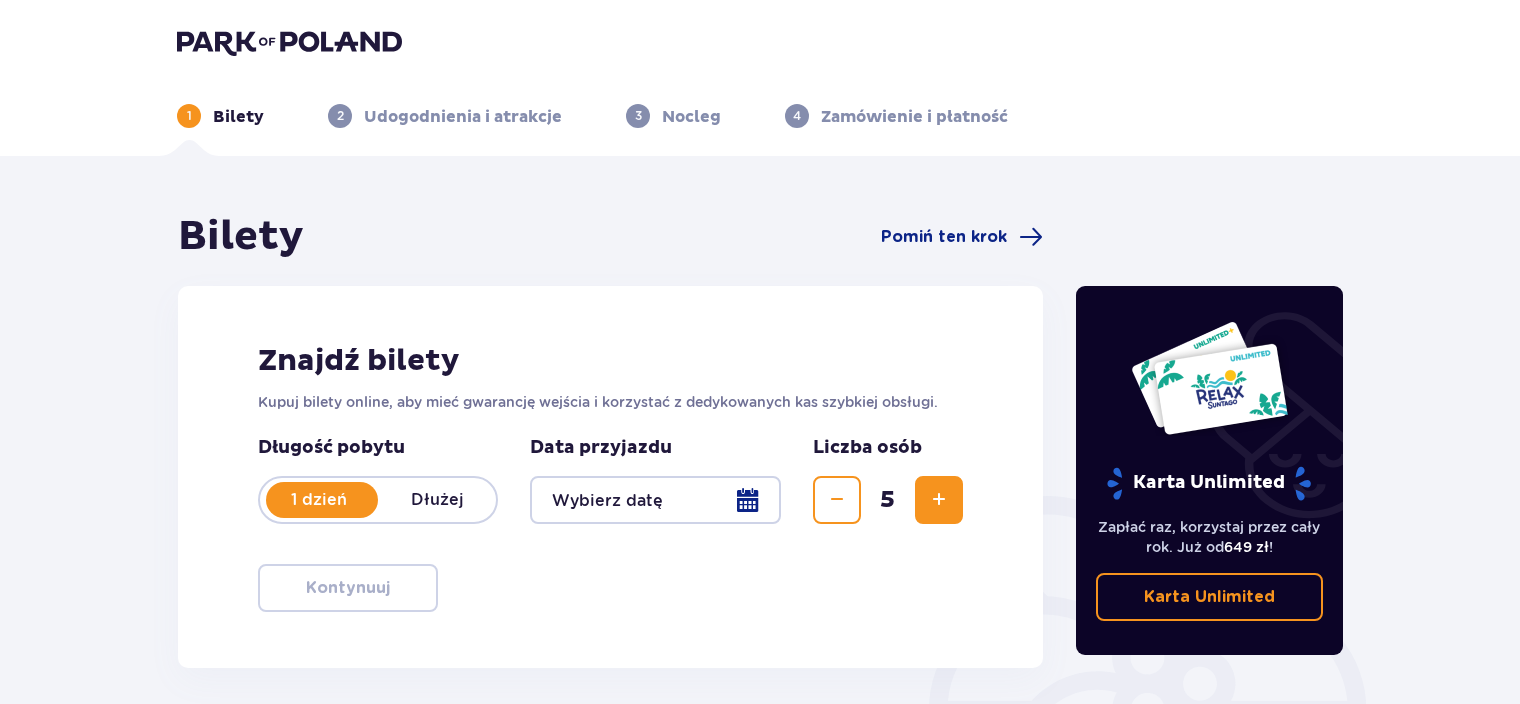 click at bounding box center [837, 500] 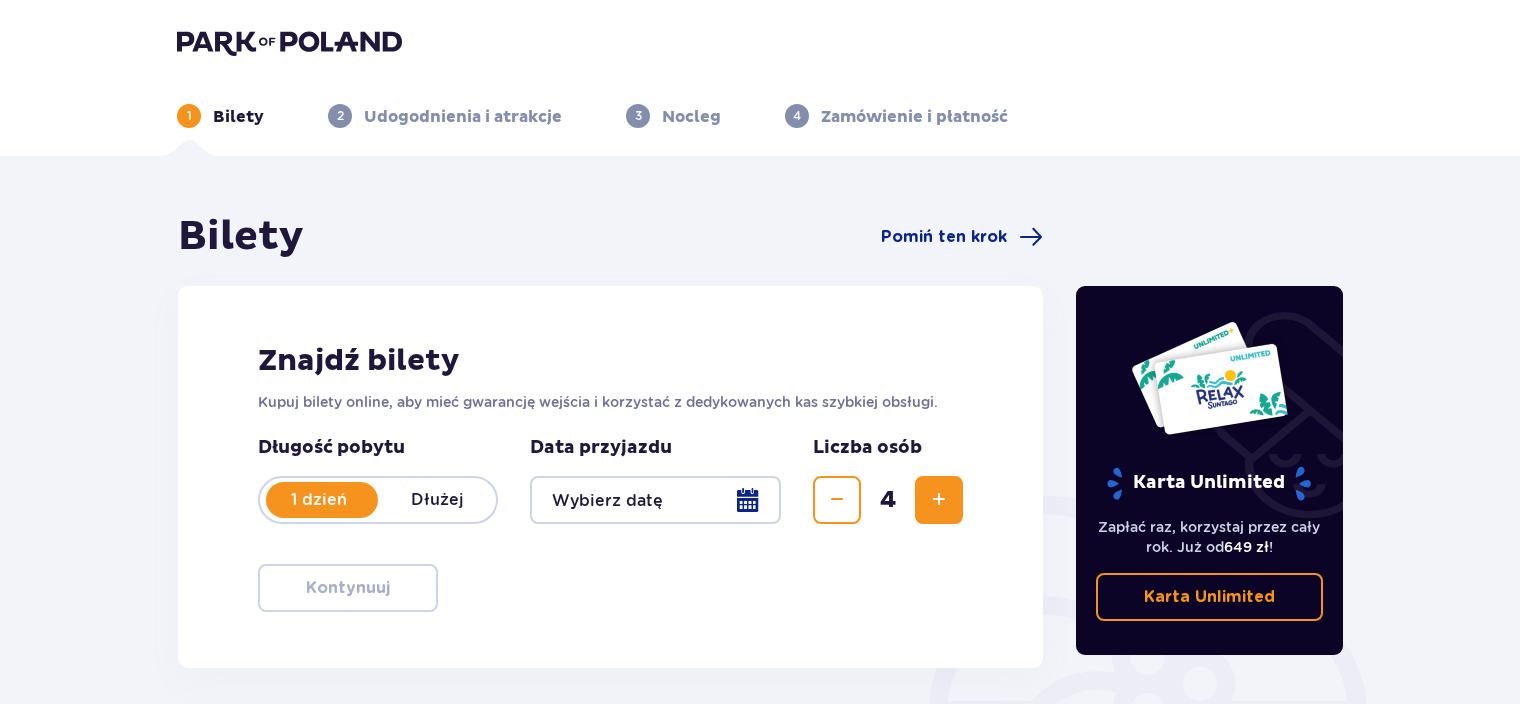 click at bounding box center [655, 500] 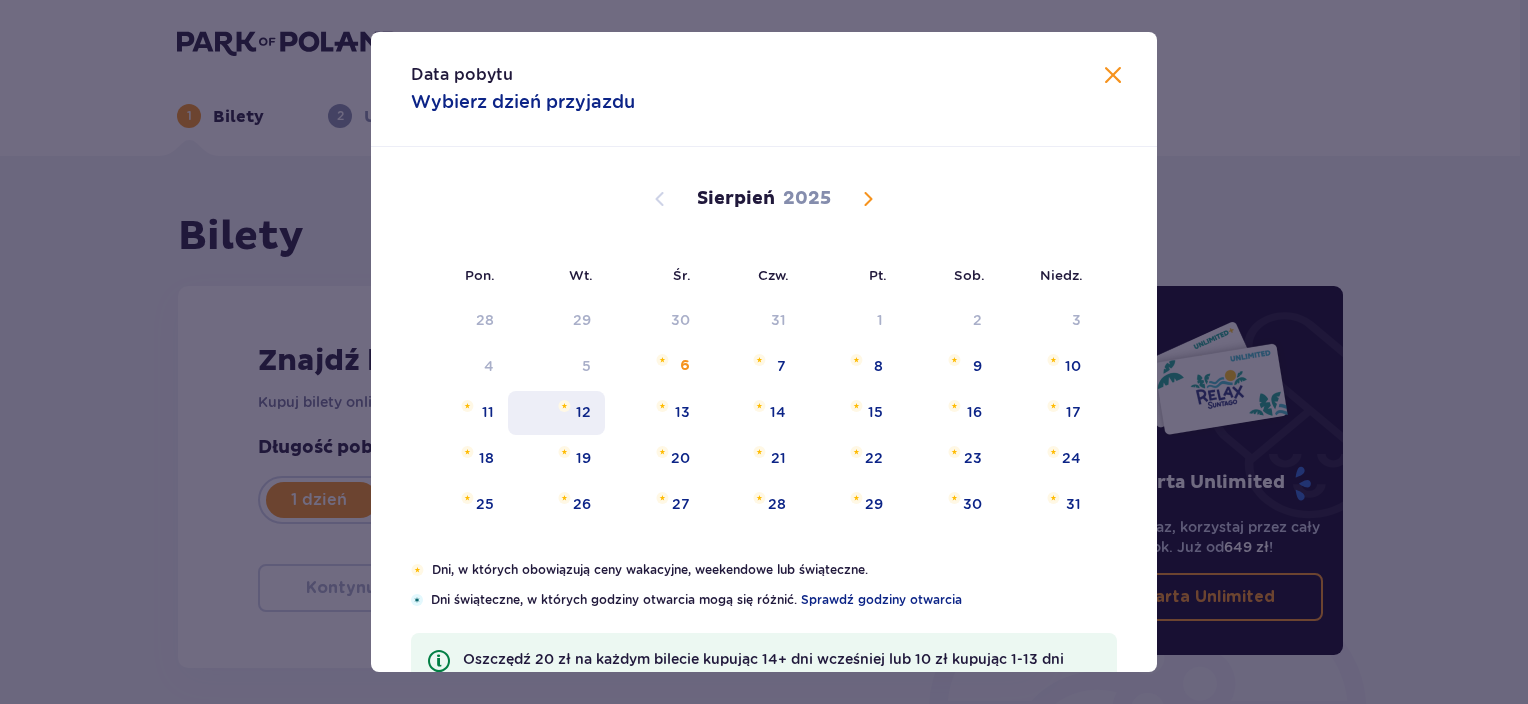 click on "12" at bounding box center (583, 412) 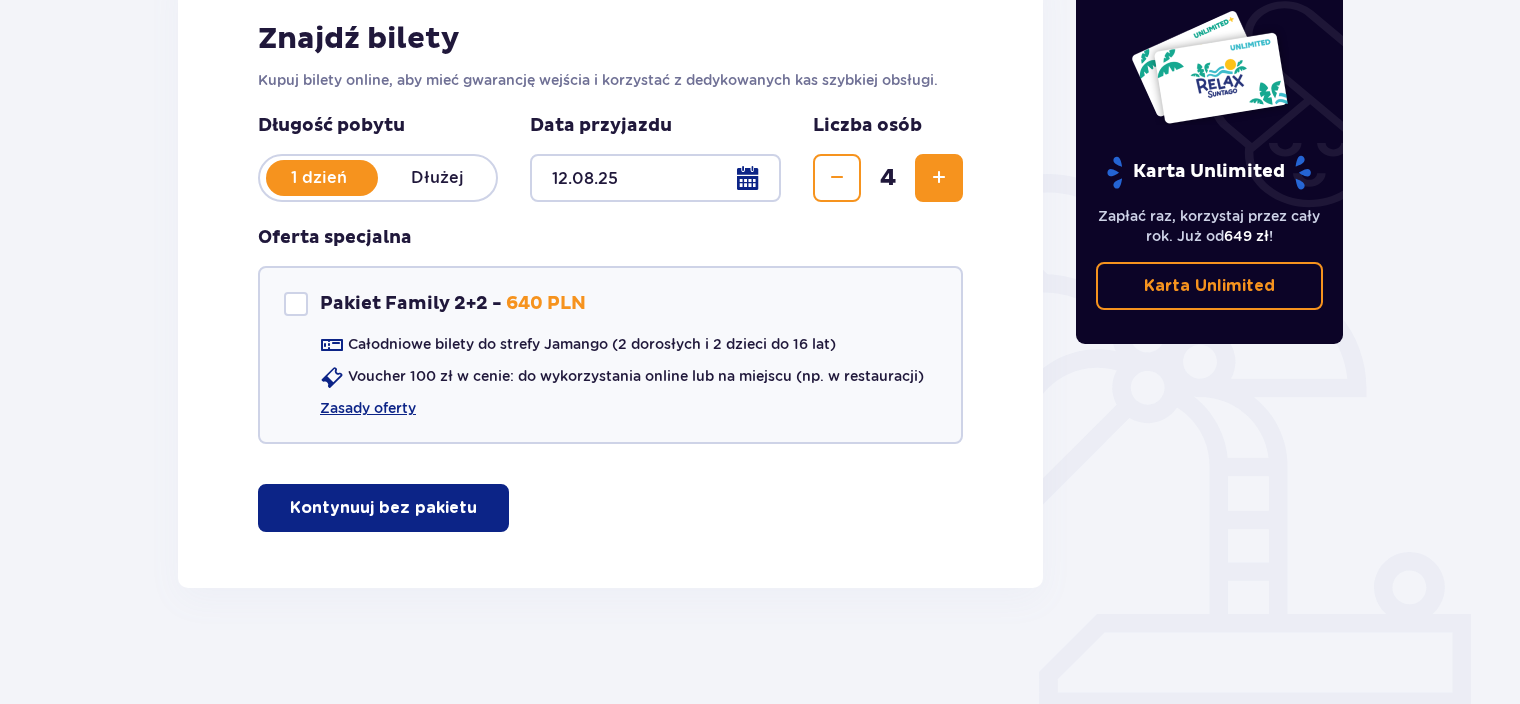 scroll, scrollTop: 325, scrollLeft: 0, axis: vertical 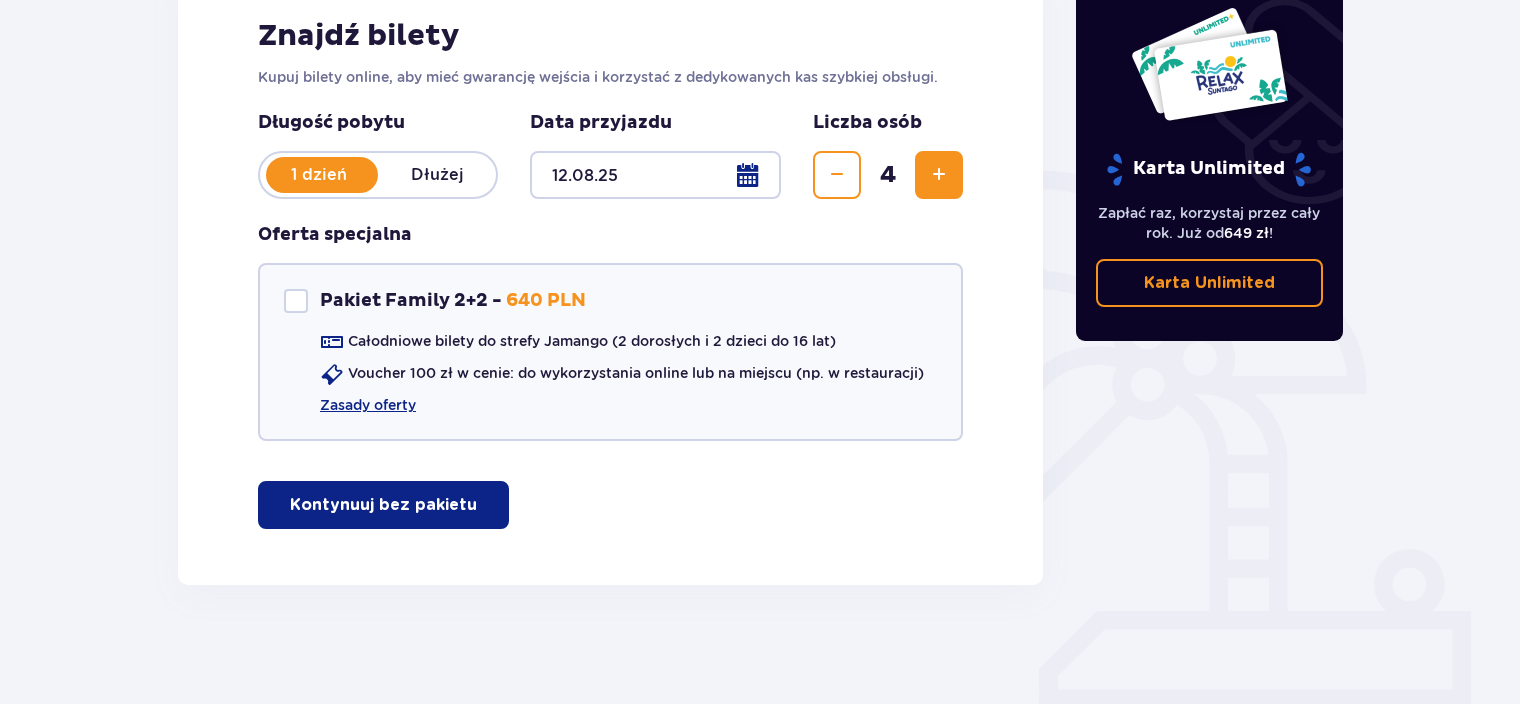 click on "Kontynuuj bez pakietu" at bounding box center [383, 505] 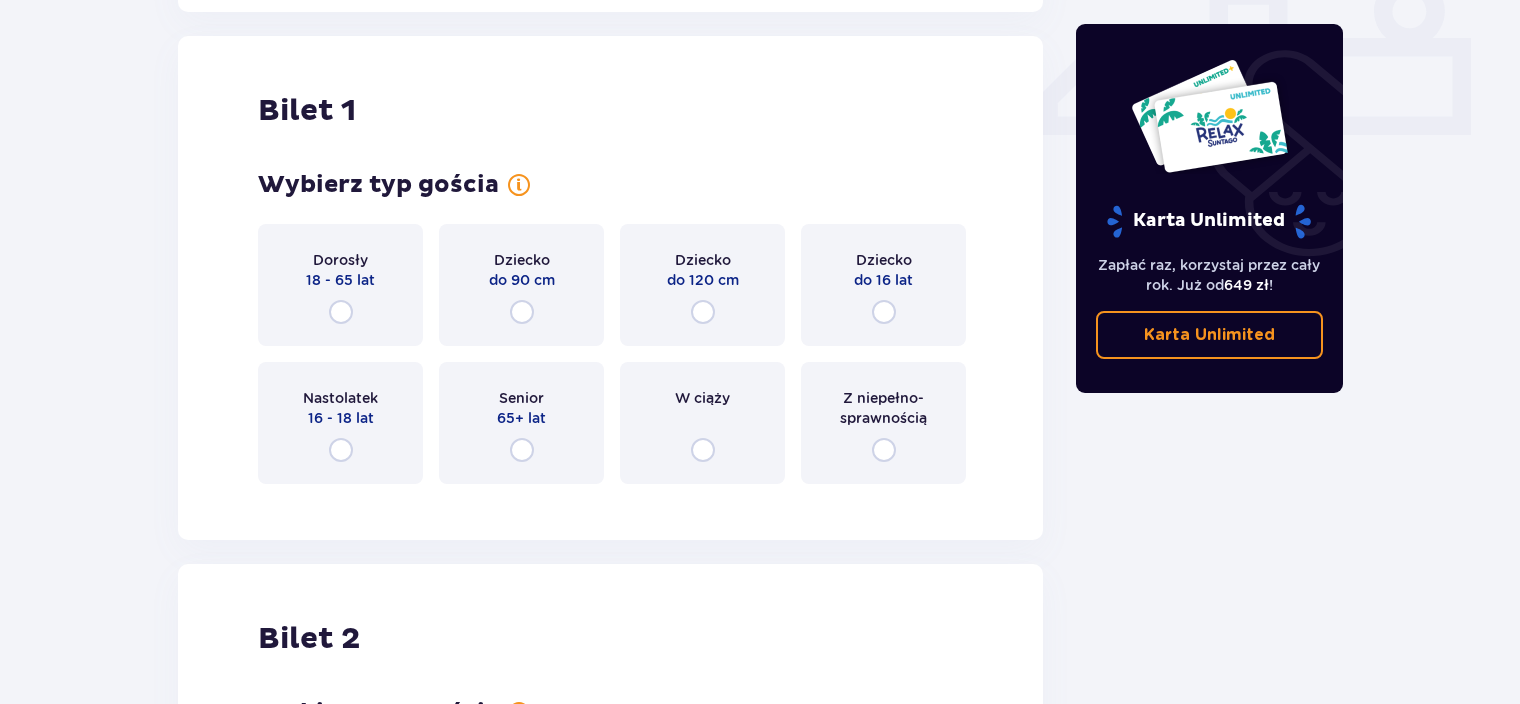 scroll, scrollTop: 909, scrollLeft: 0, axis: vertical 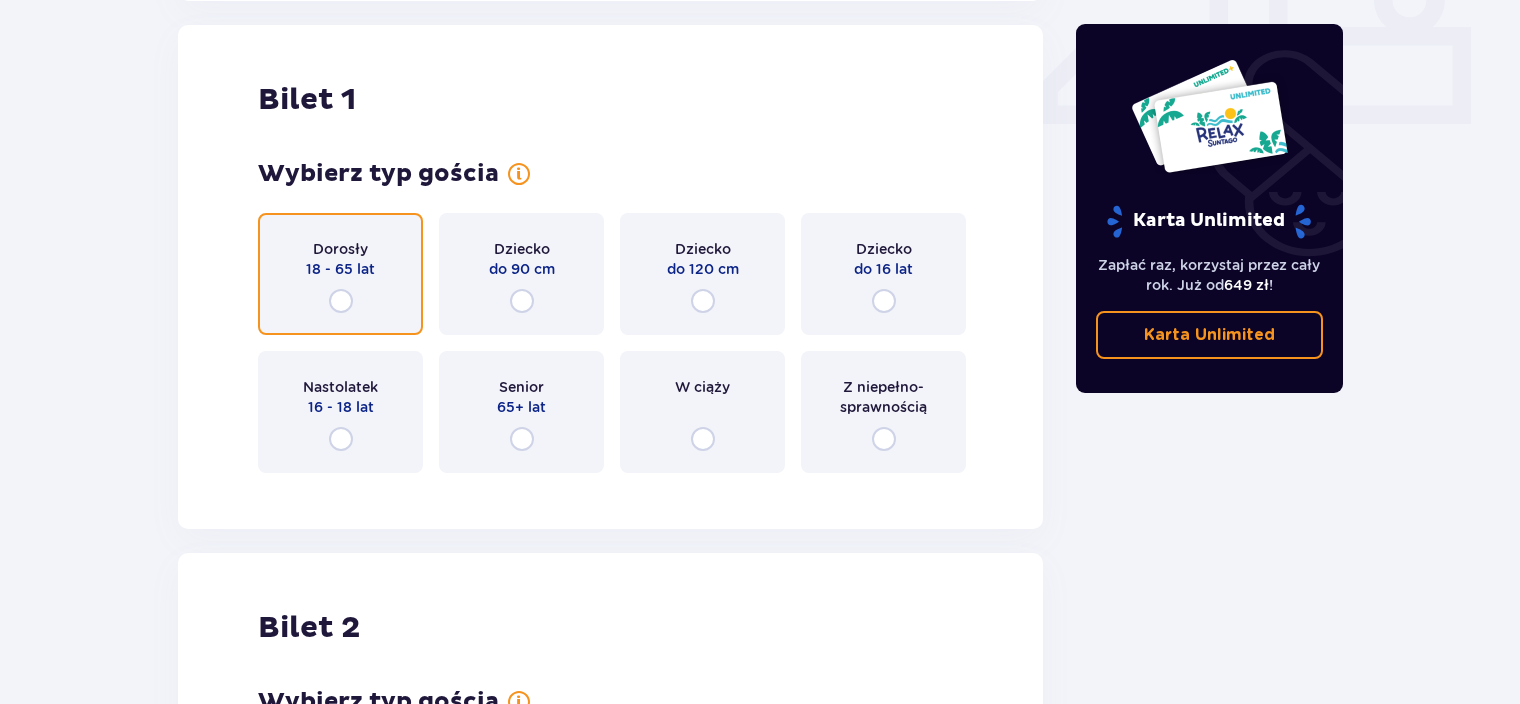 click at bounding box center (341, 301) 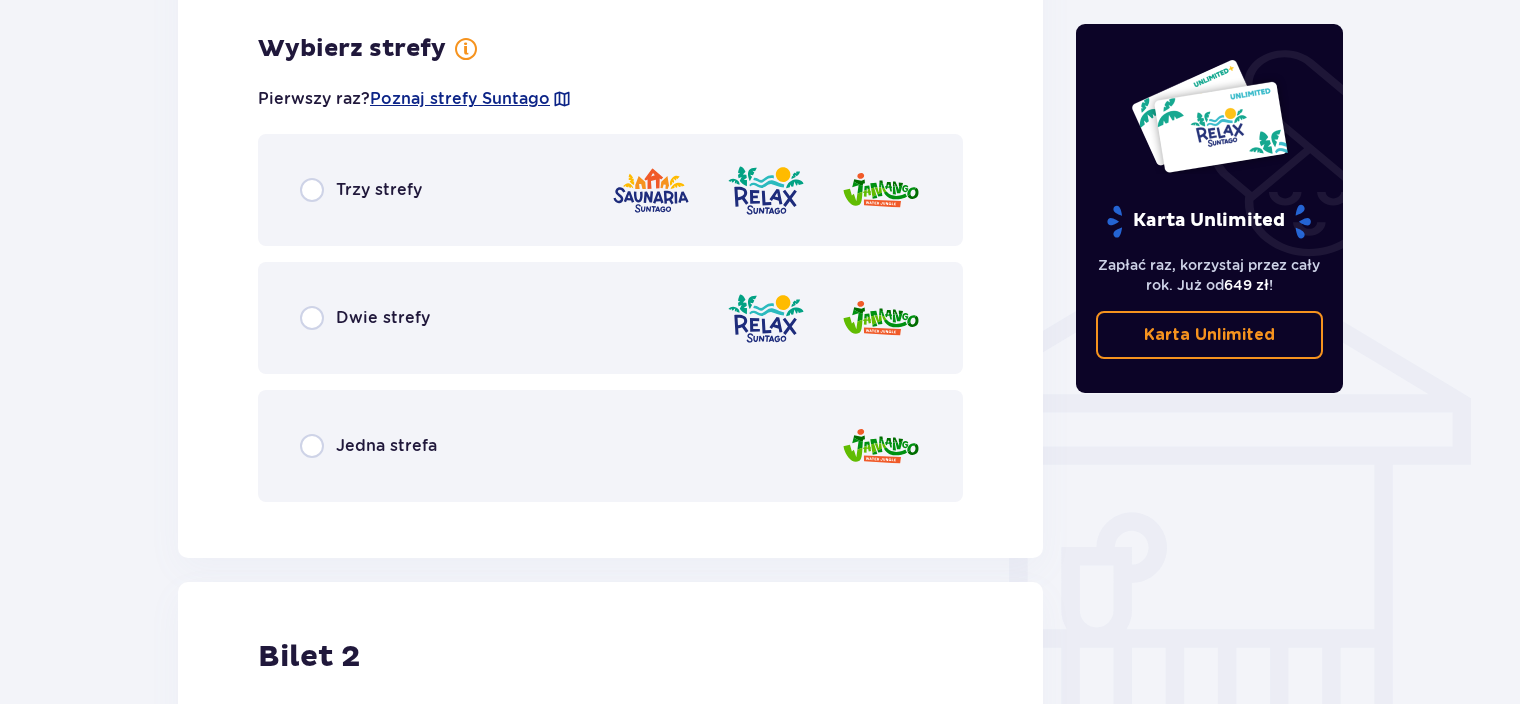 scroll, scrollTop: 1397, scrollLeft: 0, axis: vertical 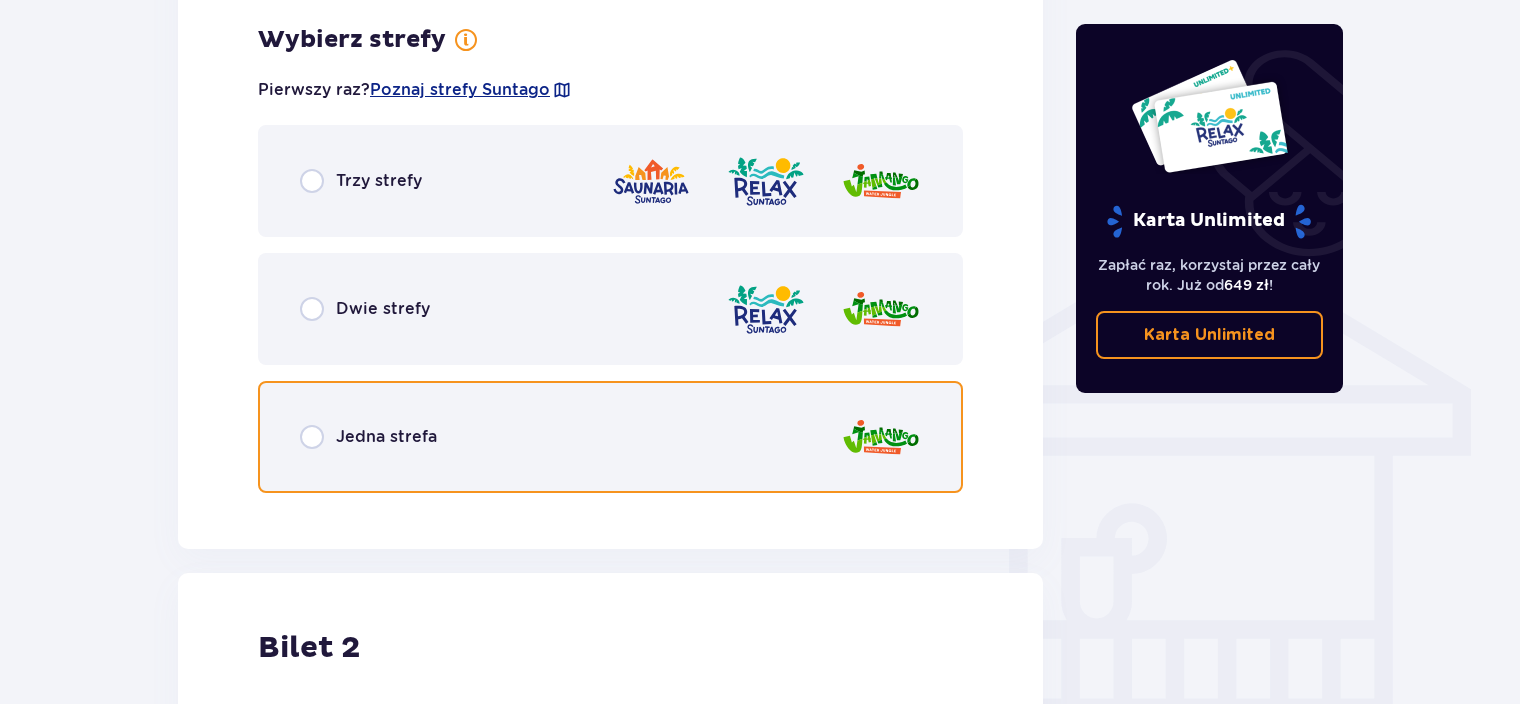 click at bounding box center [312, 437] 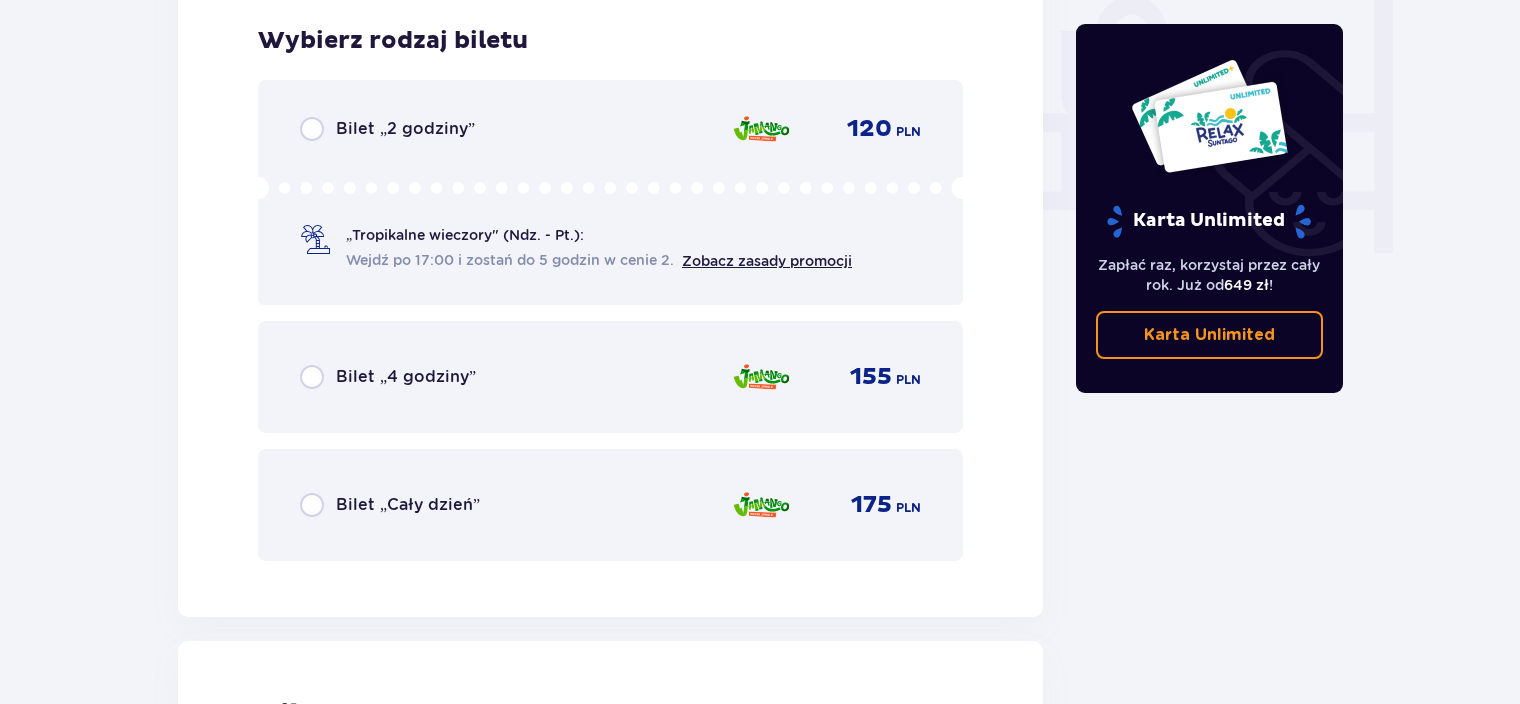 scroll, scrollTop: 1905, scrollLeft: 0, axis: vertical 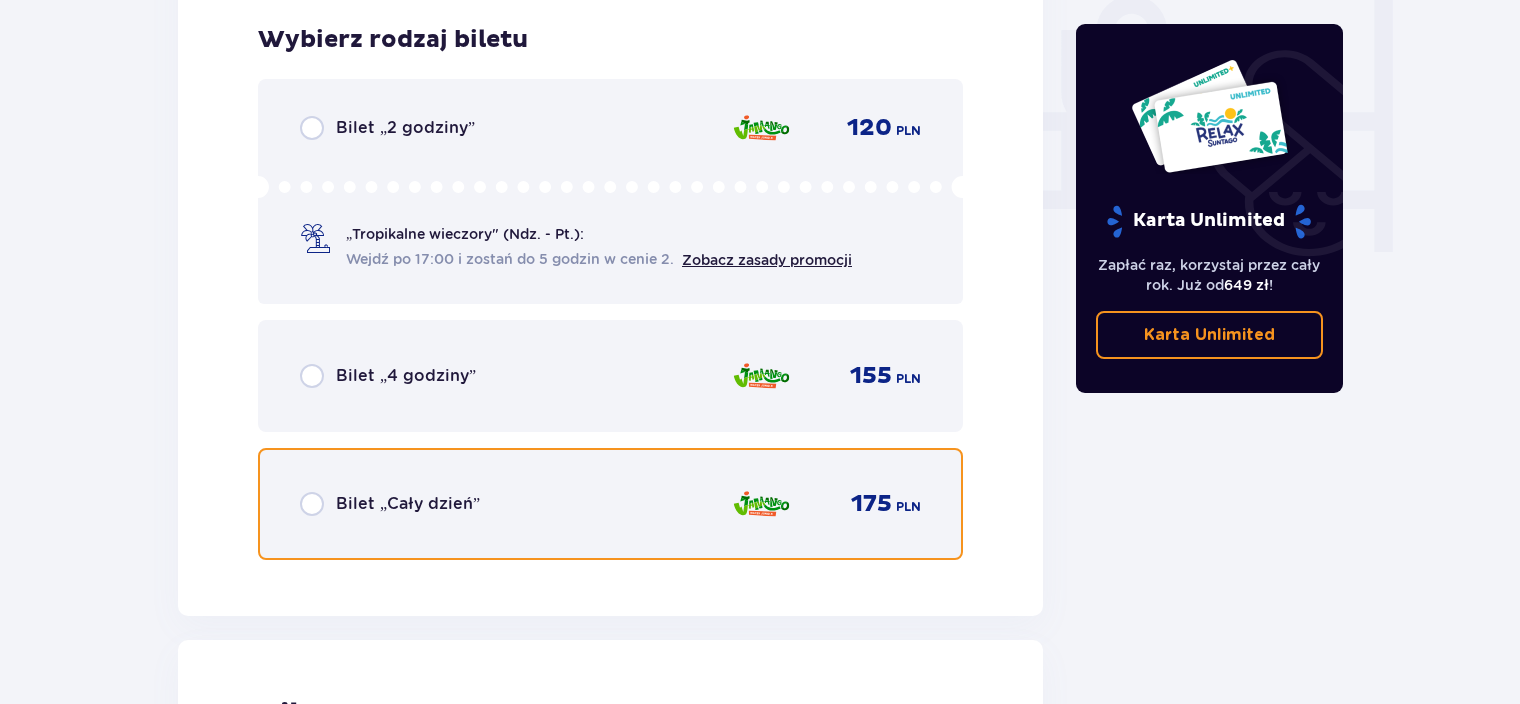 click at bounding box center [312, 504] 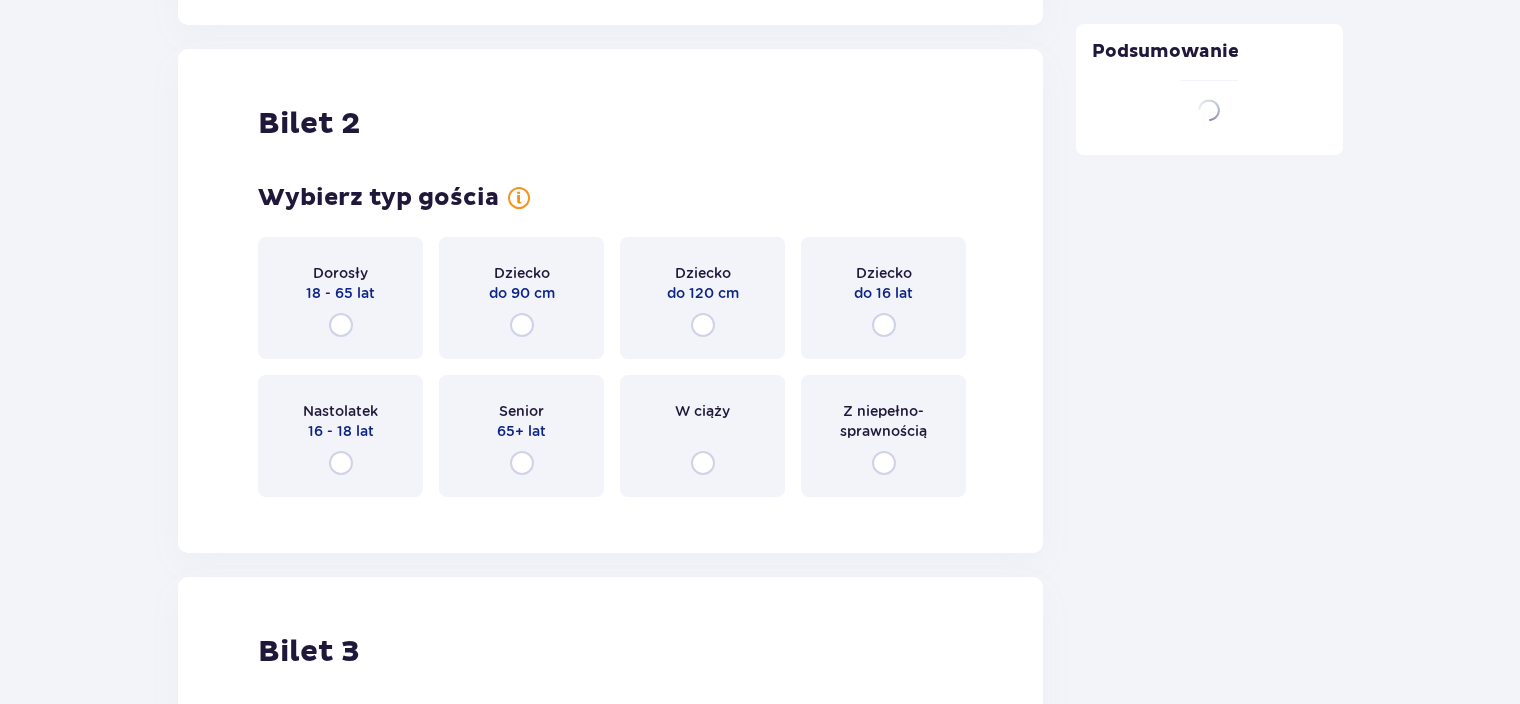 scroll, scrollTop: 2519, scrollLeft: 0, axis: vertical 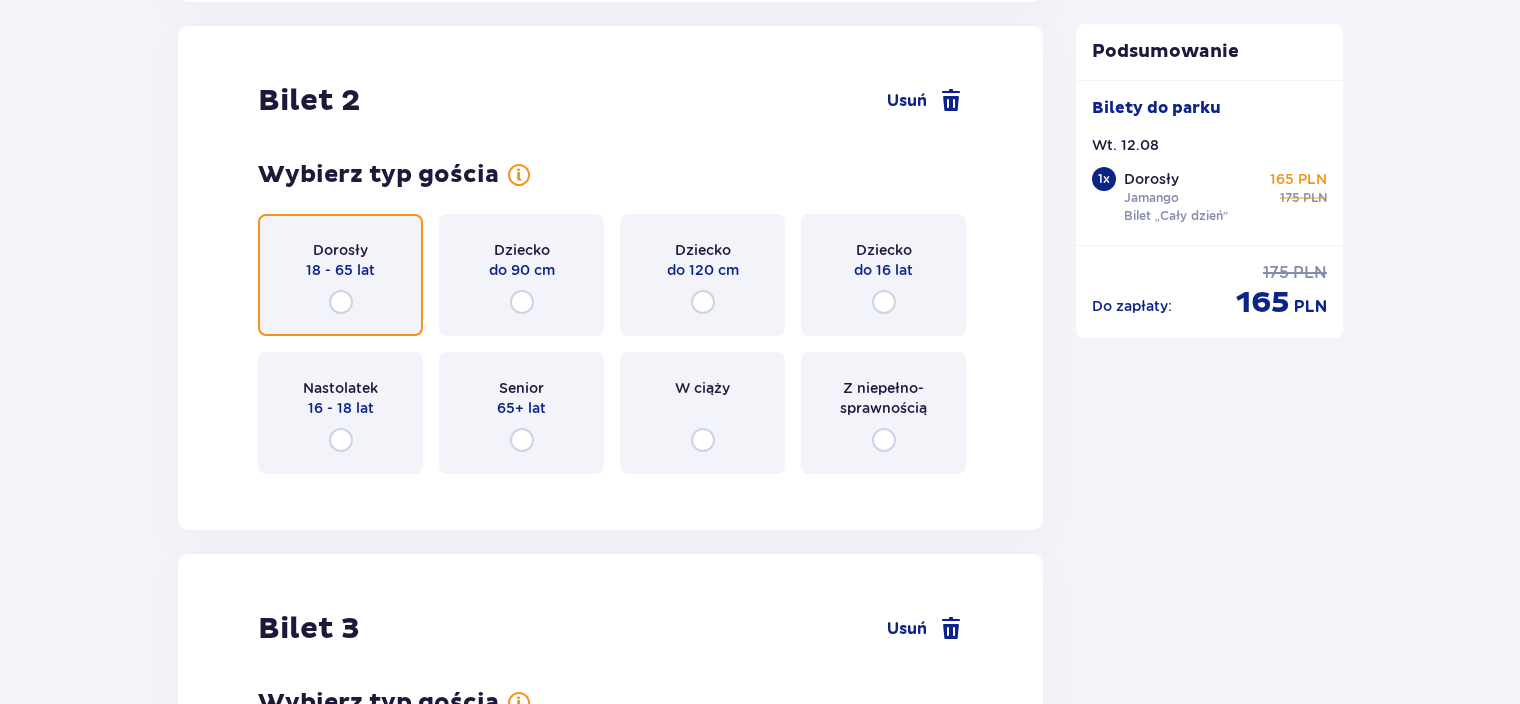 click at bounding box center [341, 302] 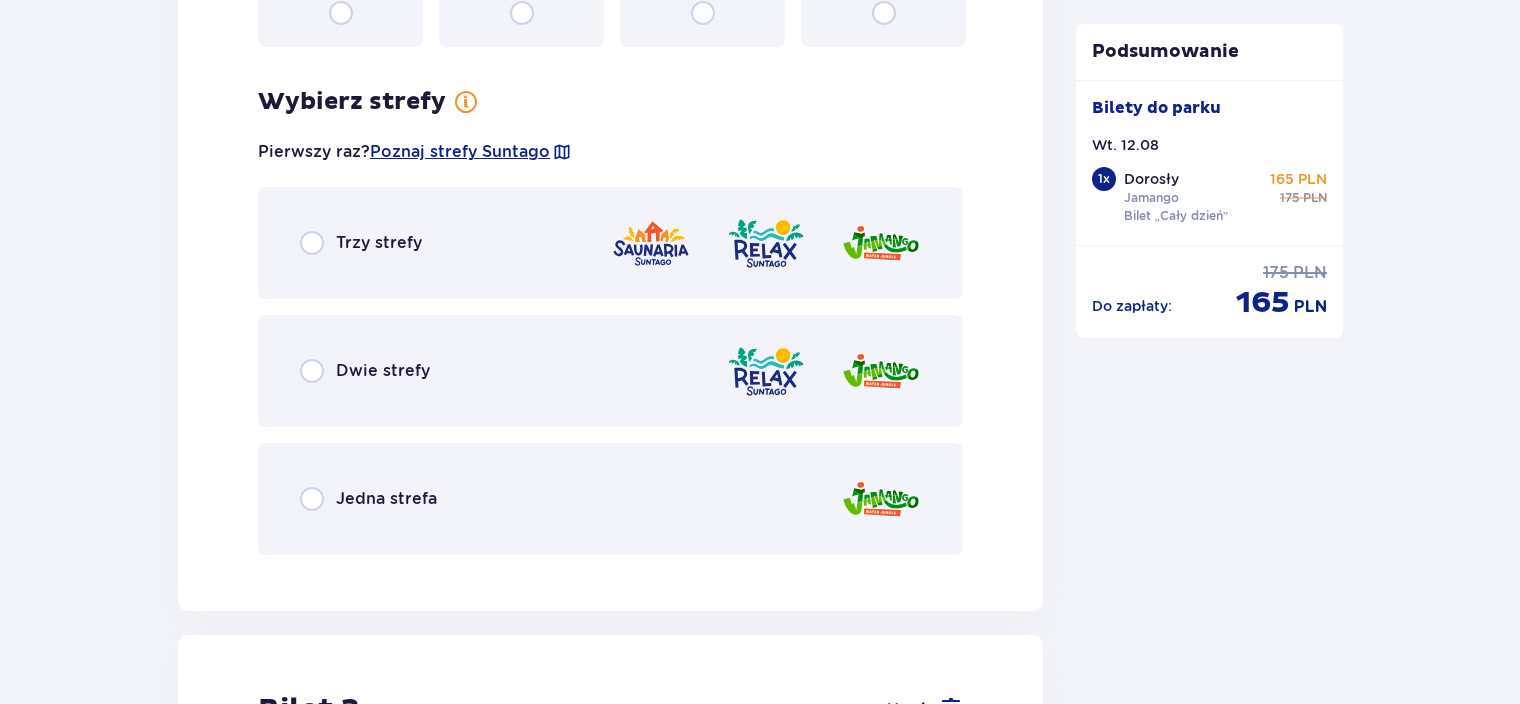 scroll, scrollTop: 3007, scrollLeft: 0, axis: vertical 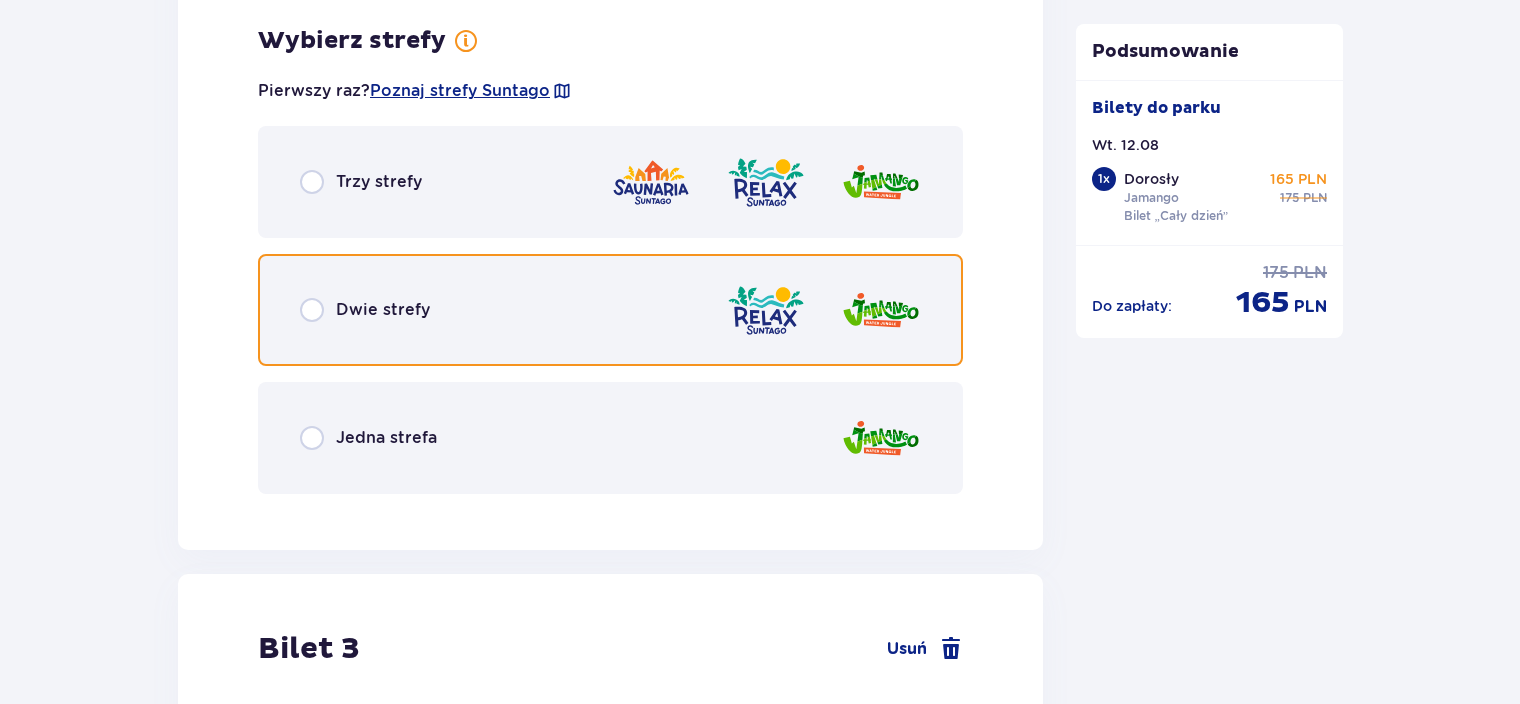 click at bounding box center [312, 310] 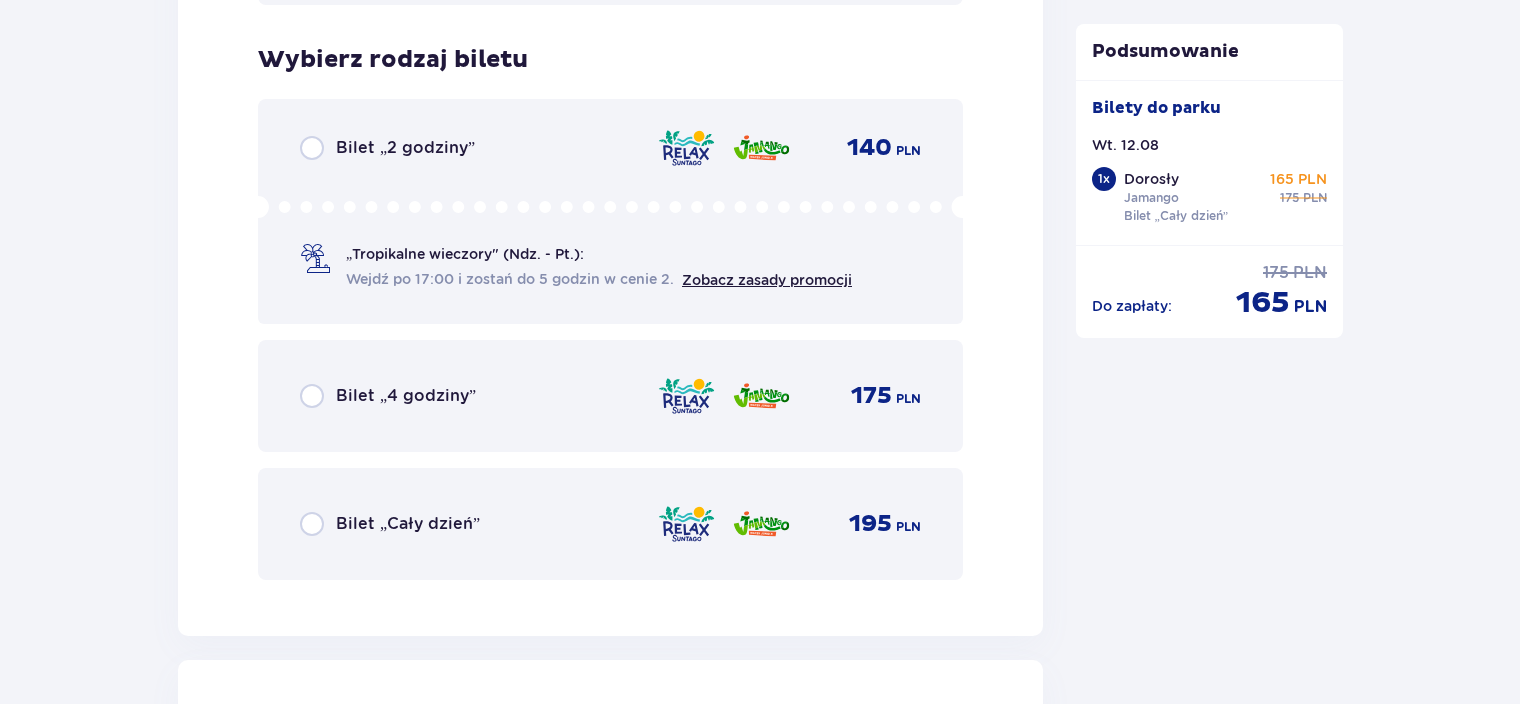 scroll, scrollTop: 3515, scrollLeft: 0, axis: vertical 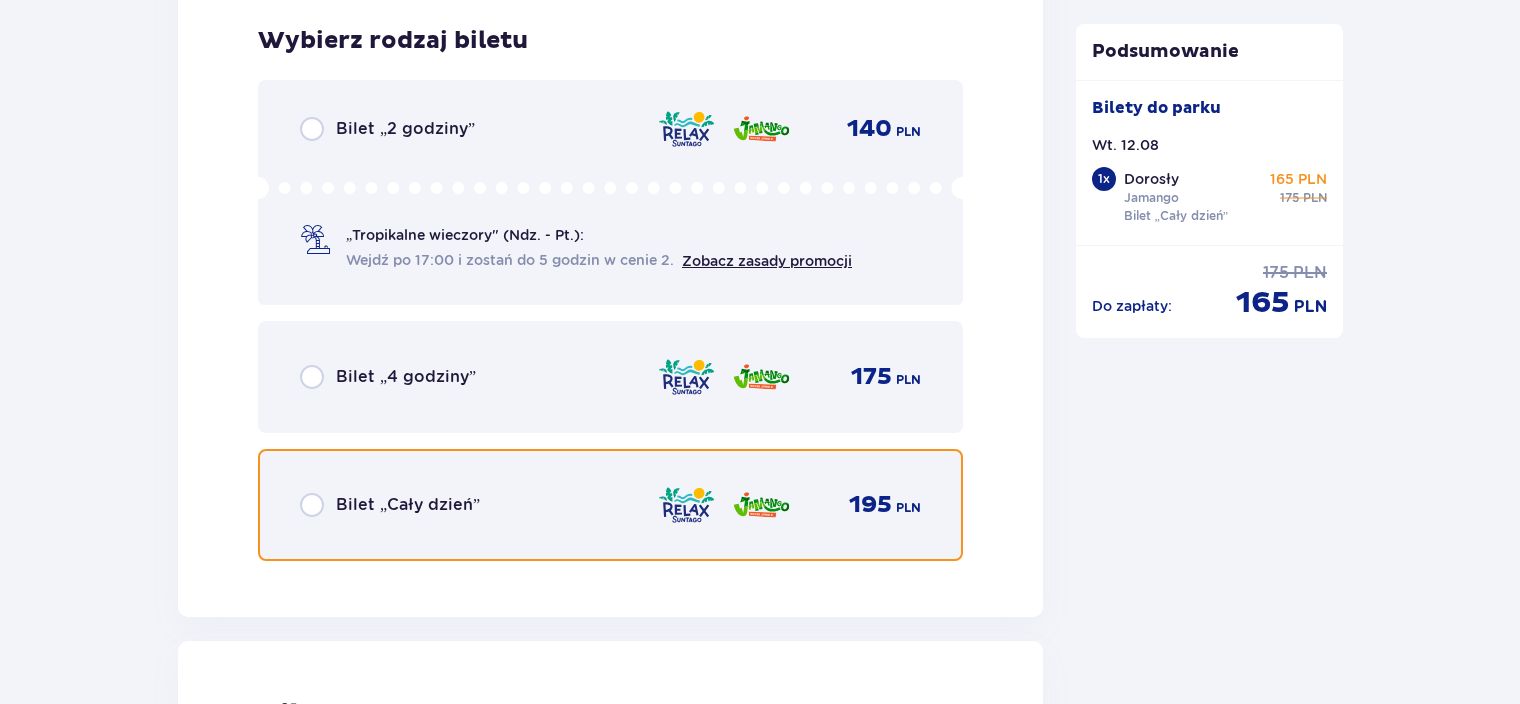 click at bounding box center (312, 505) 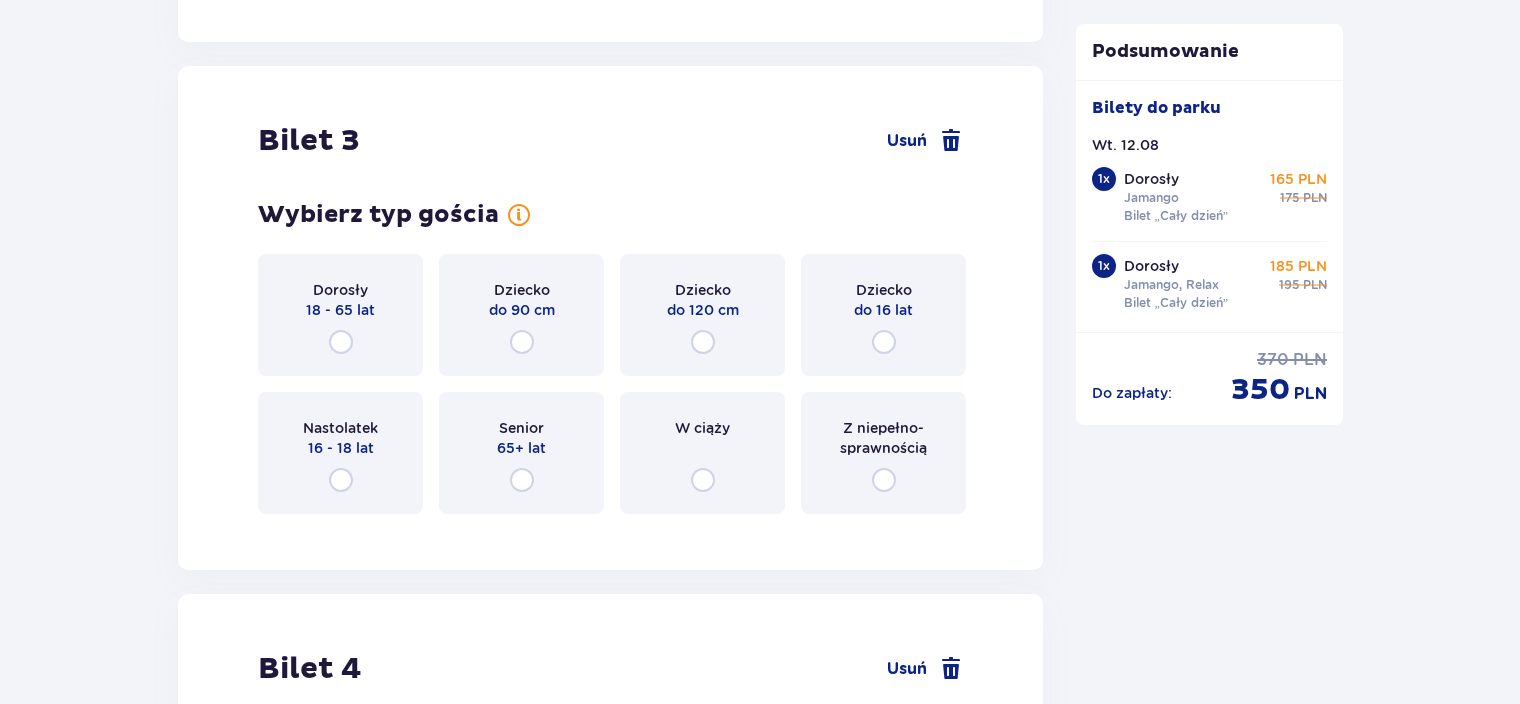 scroll, scrollTop: 4129, scrollLeft: 0, axis: vertical 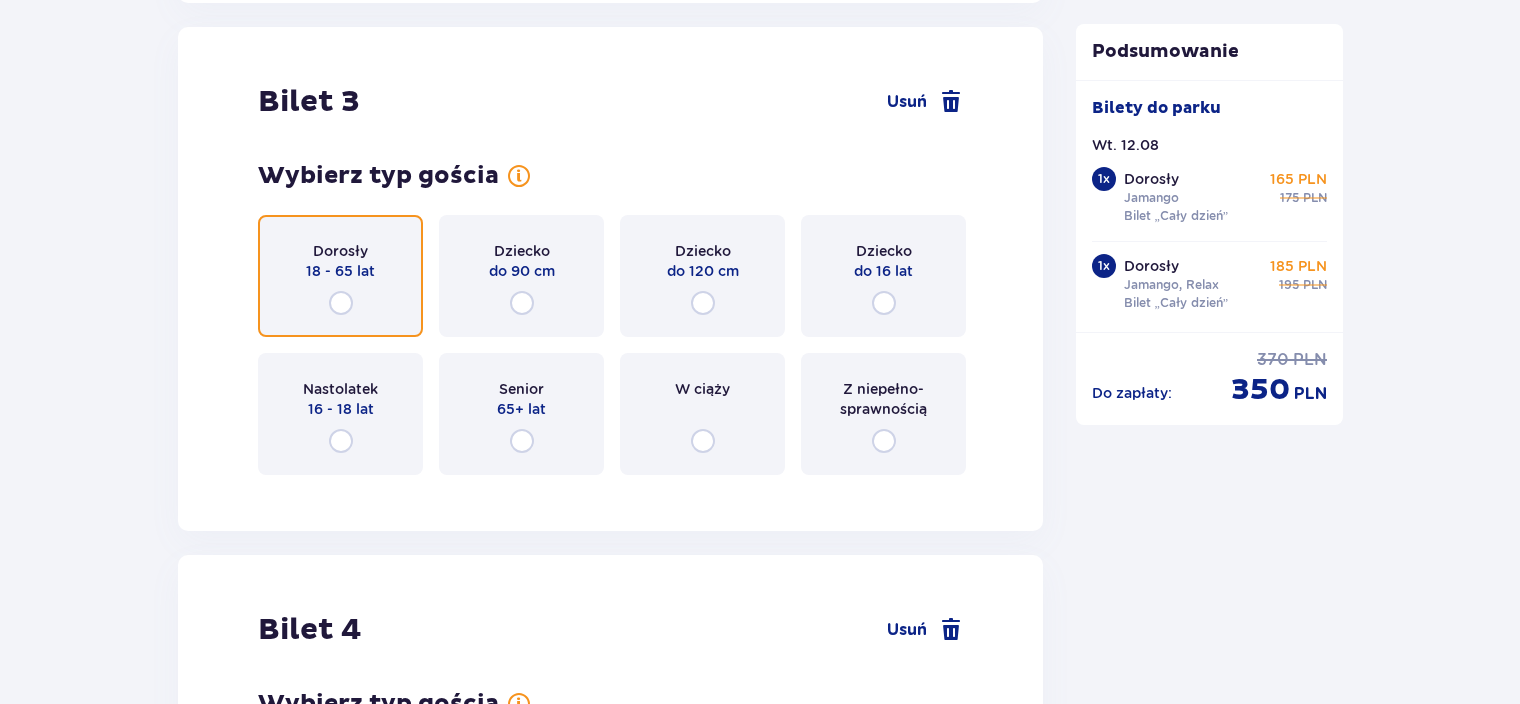 click at bounding box center (341, 303) 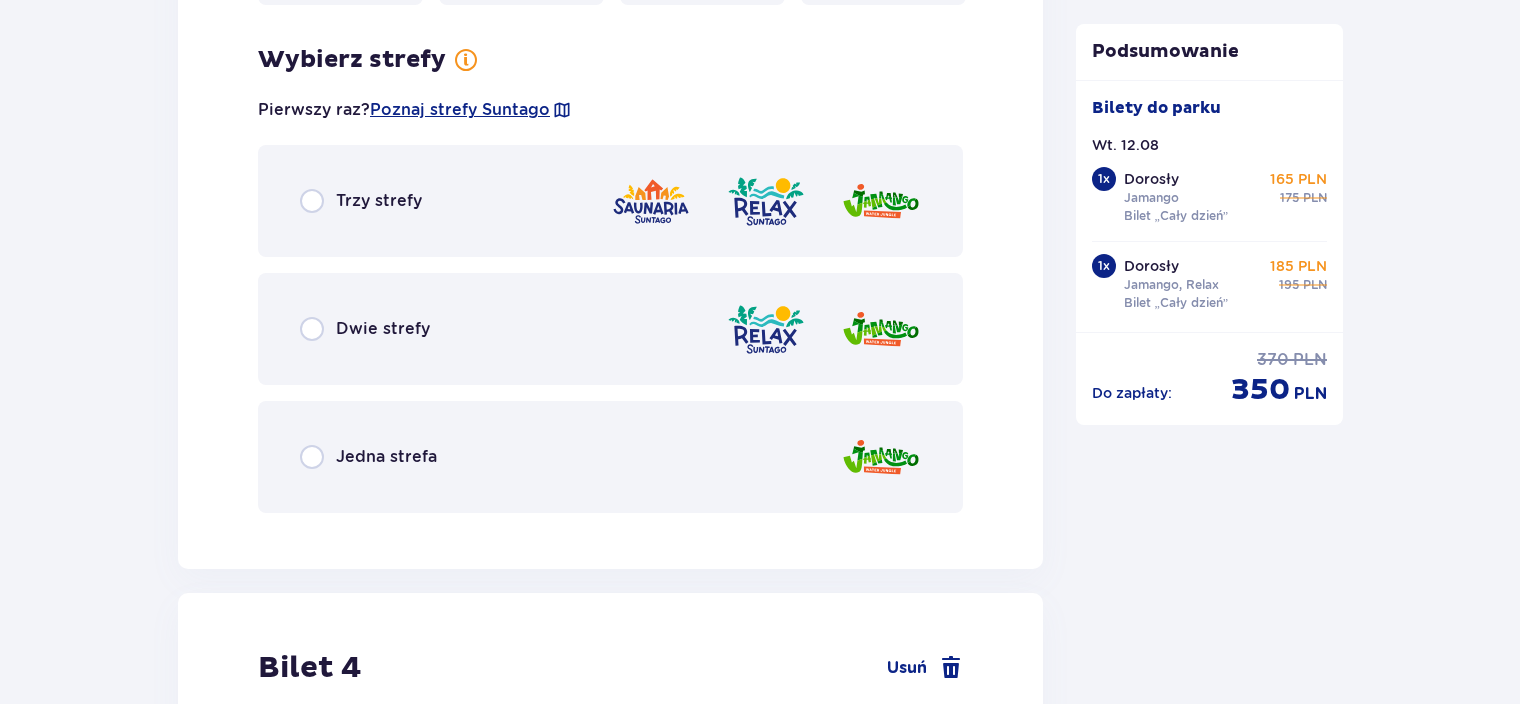 scroll, scrollTop: 4617, scrollLeft: 0, axis: vertical 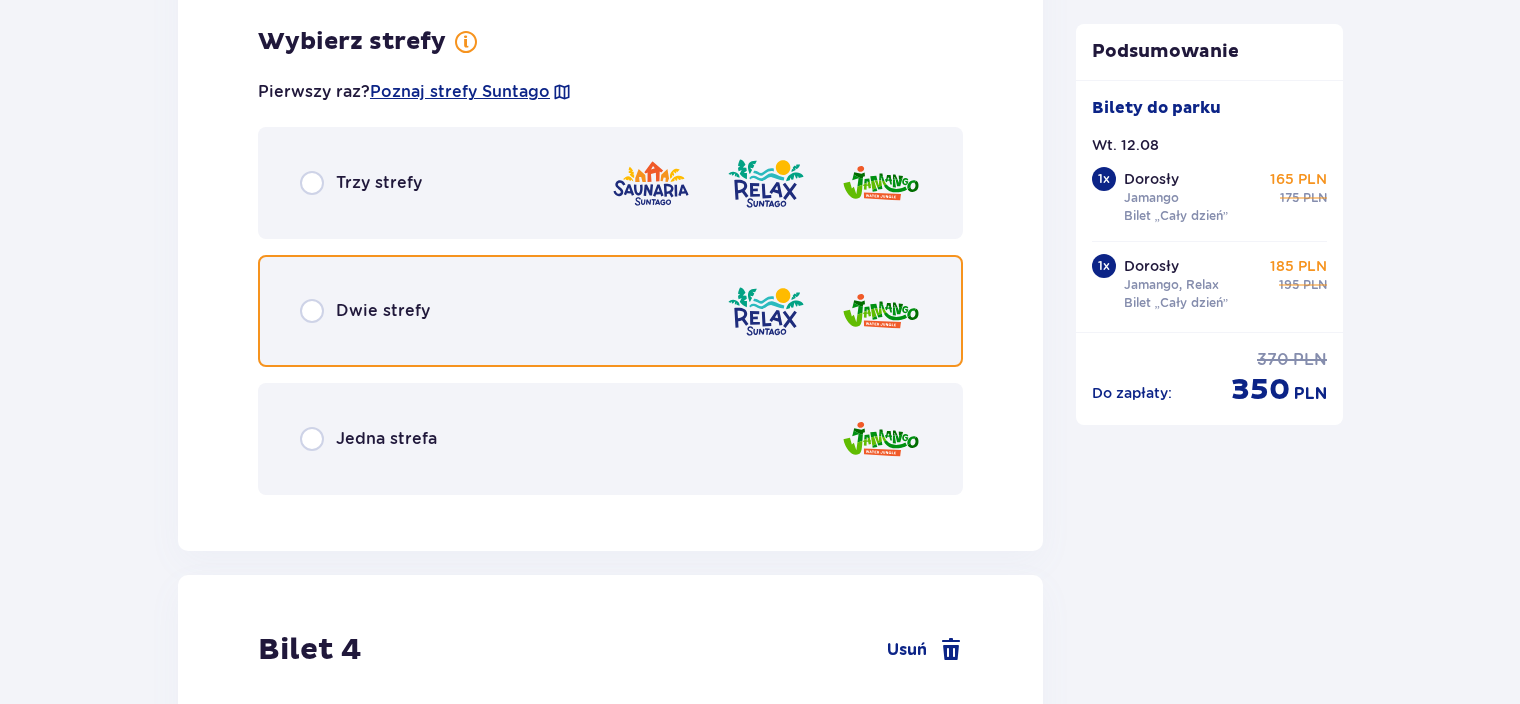 click at bounding box center (312, 311) 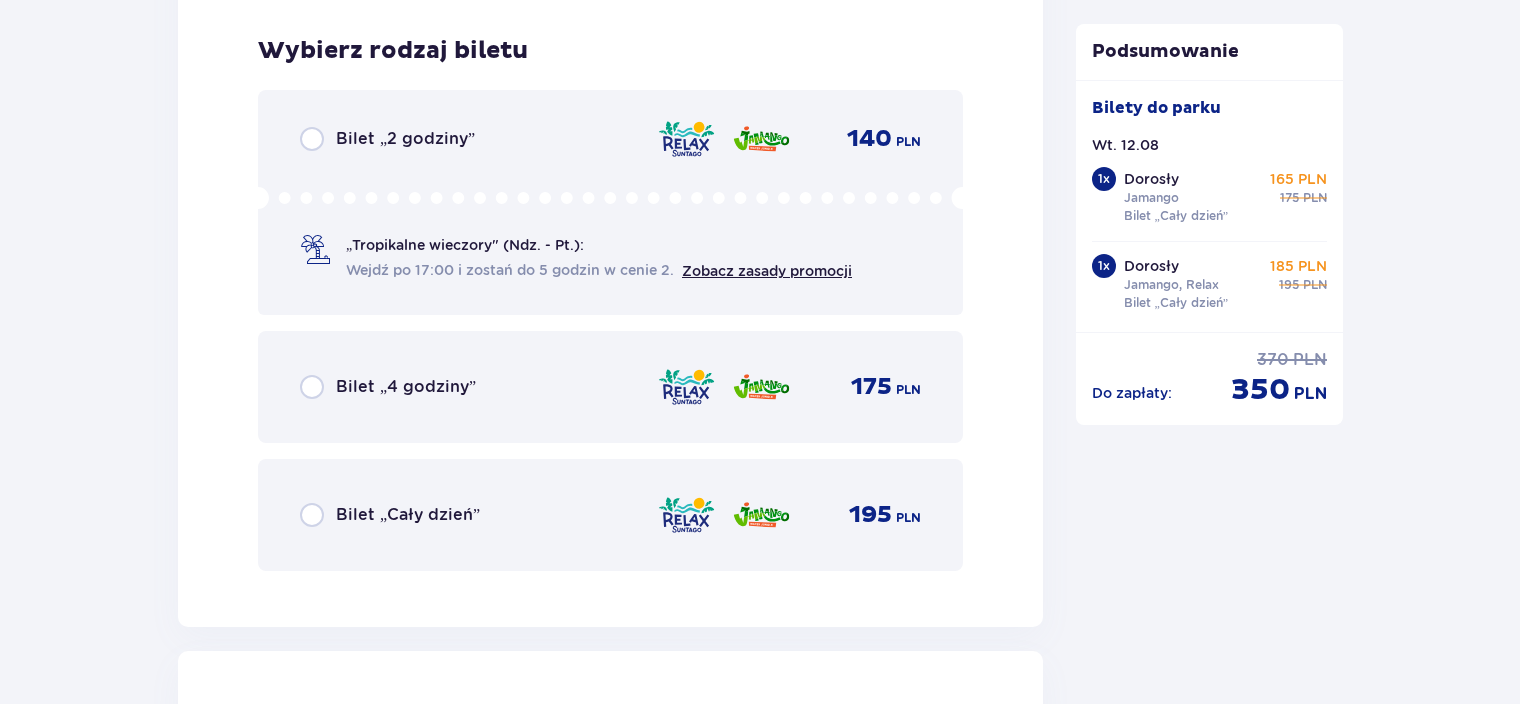 scroll, scrollTop: 5125, scrollLeft: 0, axis: vertical 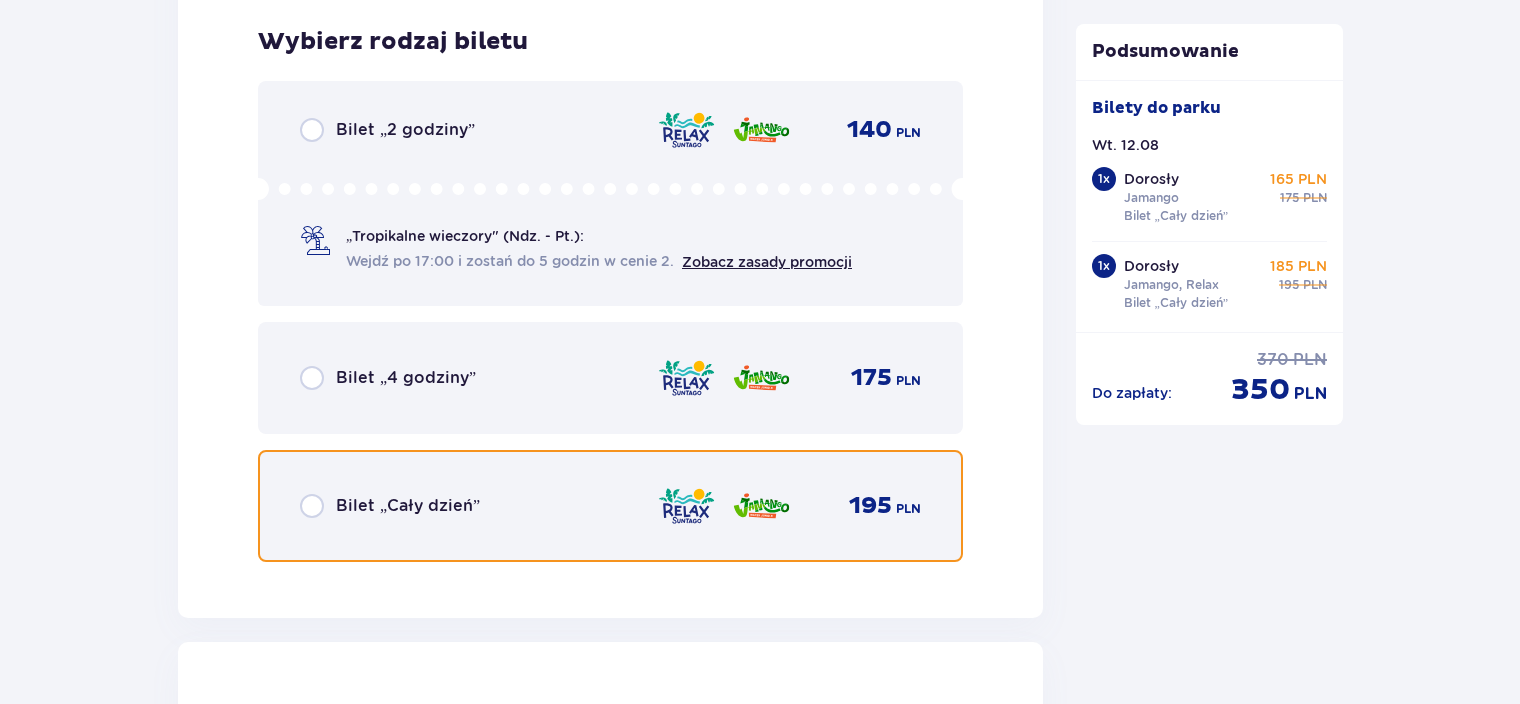 click at bounding box center [312, 506] 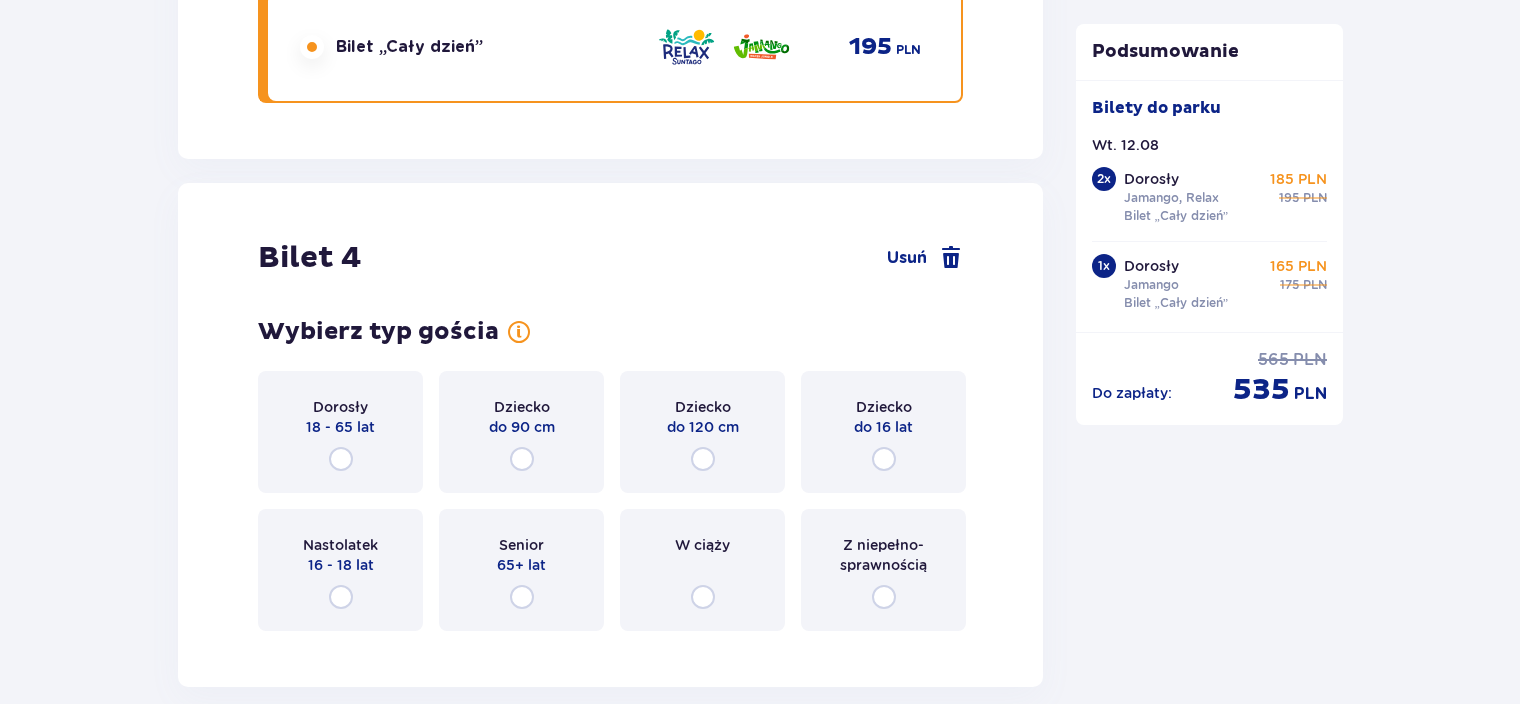 scroll, scrollTop: 5740, scrollLeft: 0, axis: vertical 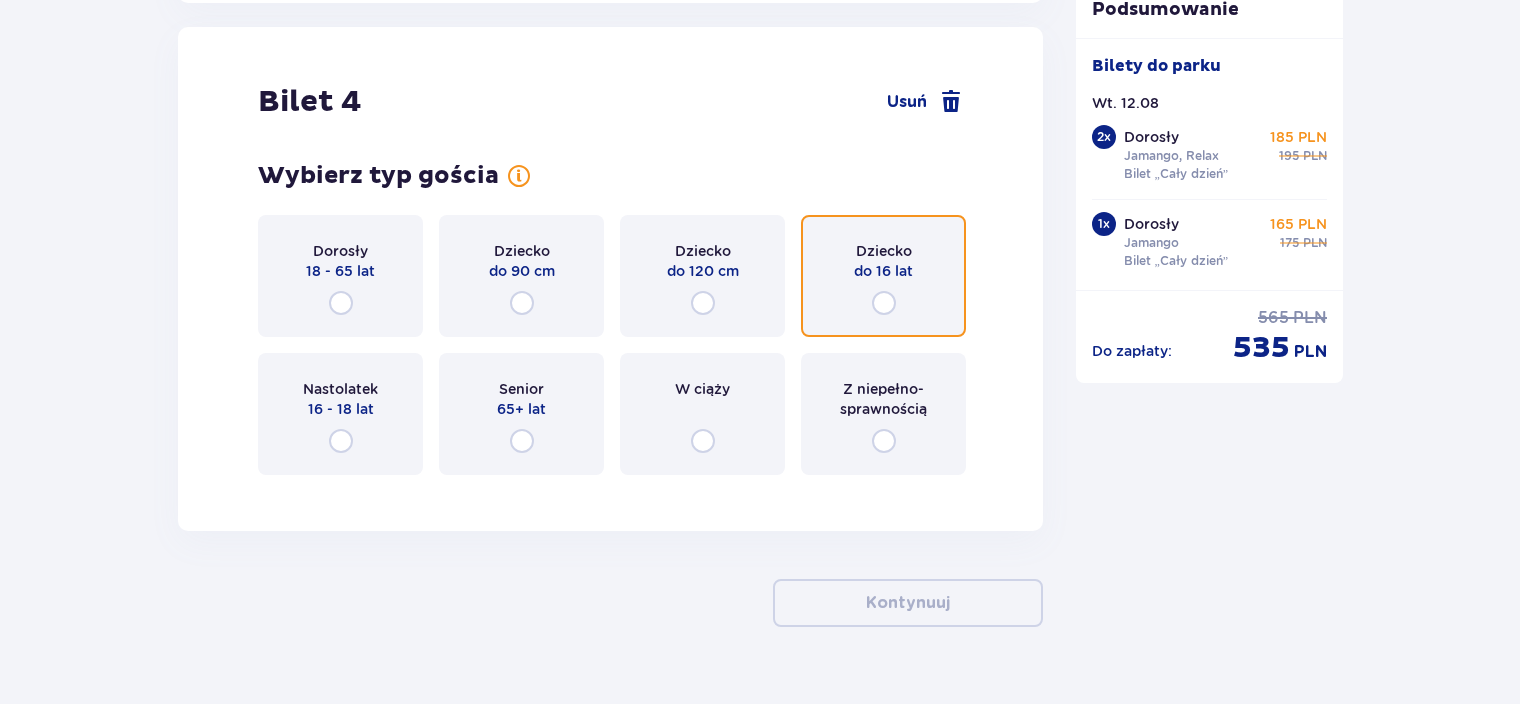 click at bounding box center (884, 303) 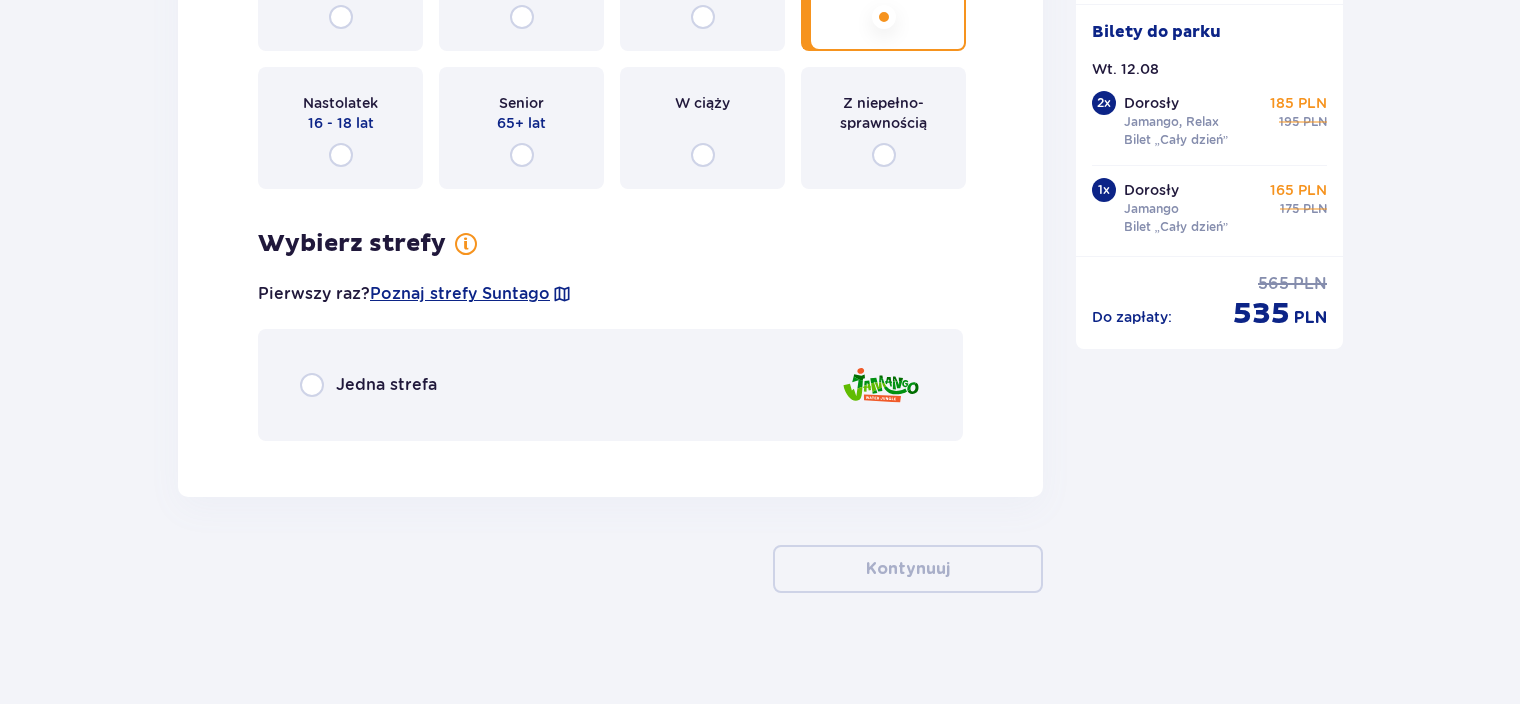 scroll, scrollTop: 6032, scrollLeft: 0, axis: vertical 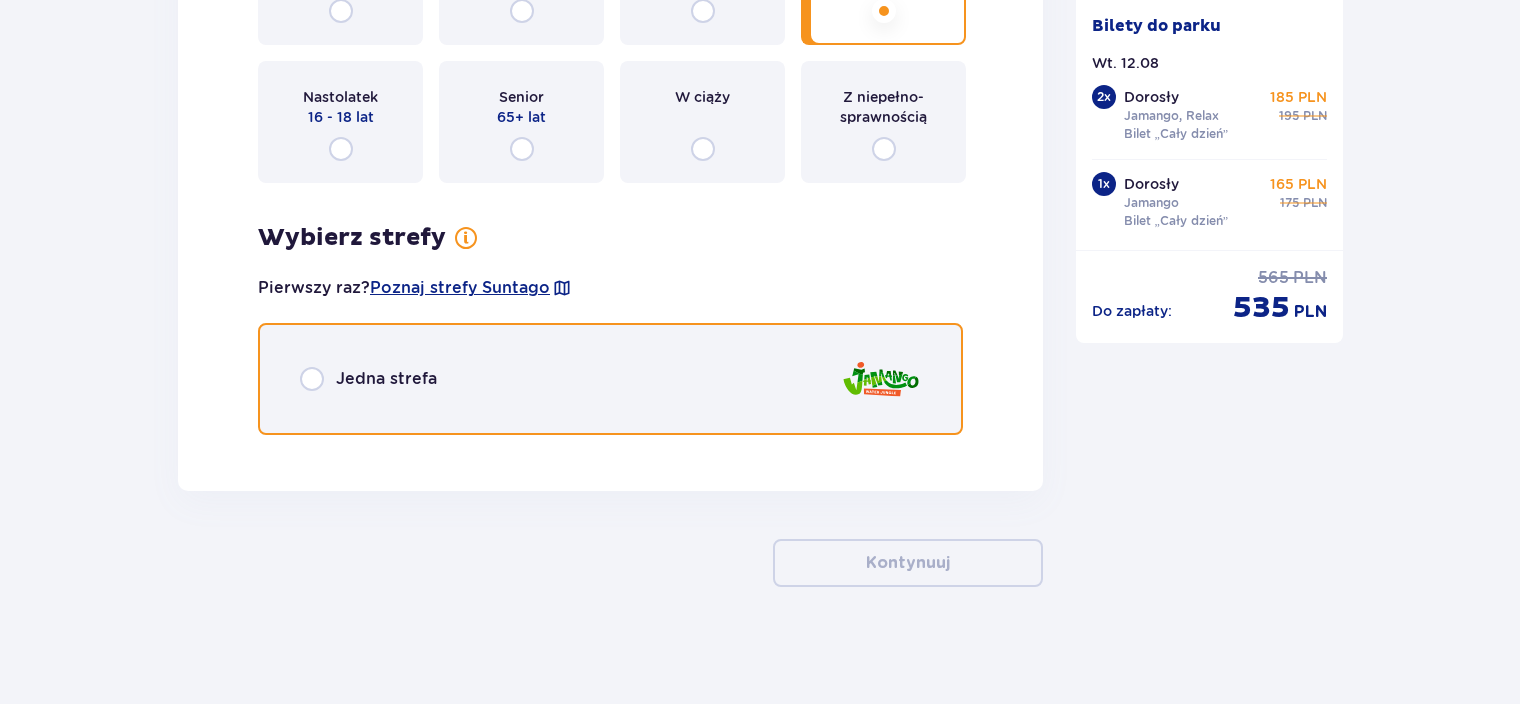click at bounding box center (312, 379) 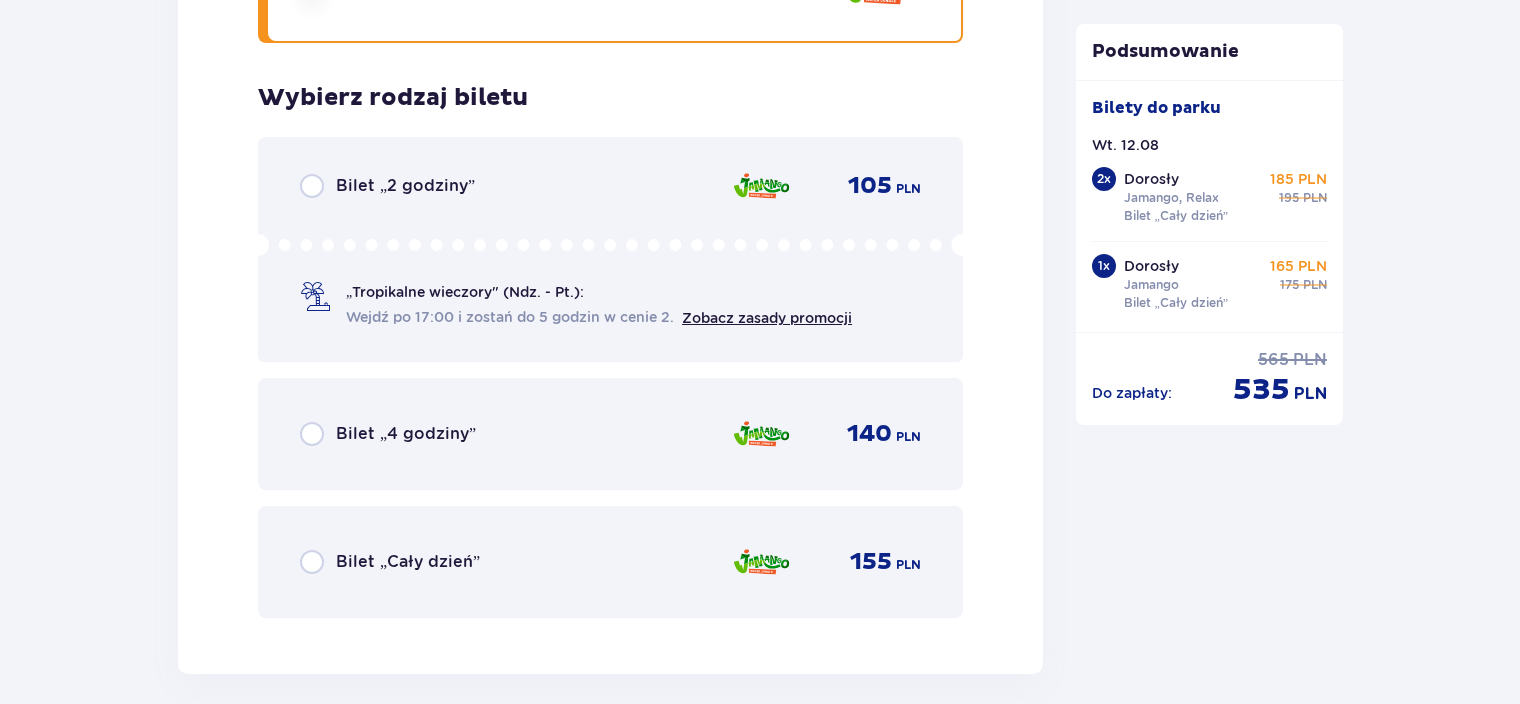 scroll, scrollTop: 6480, scrollLeft: 0, axis: vertical 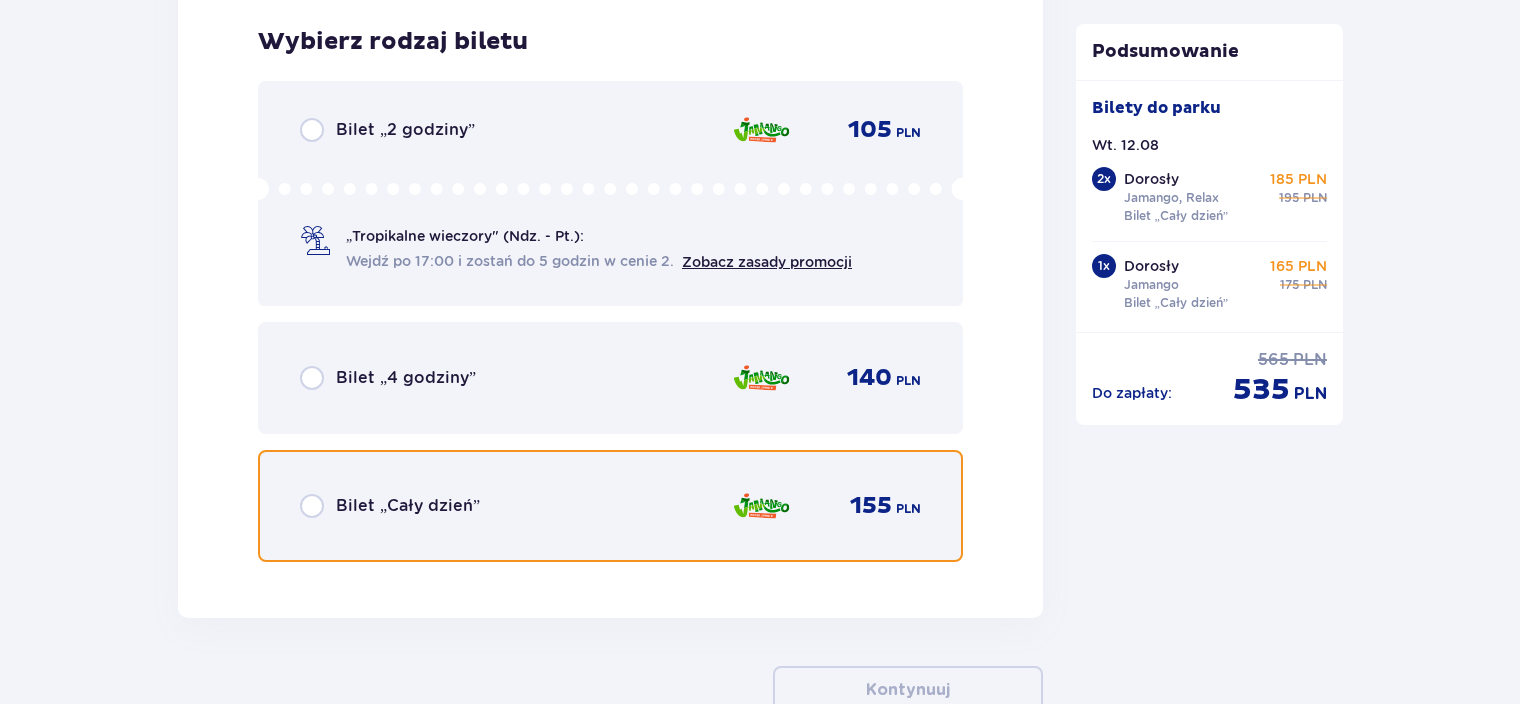 click at bounding box center (312, 506) 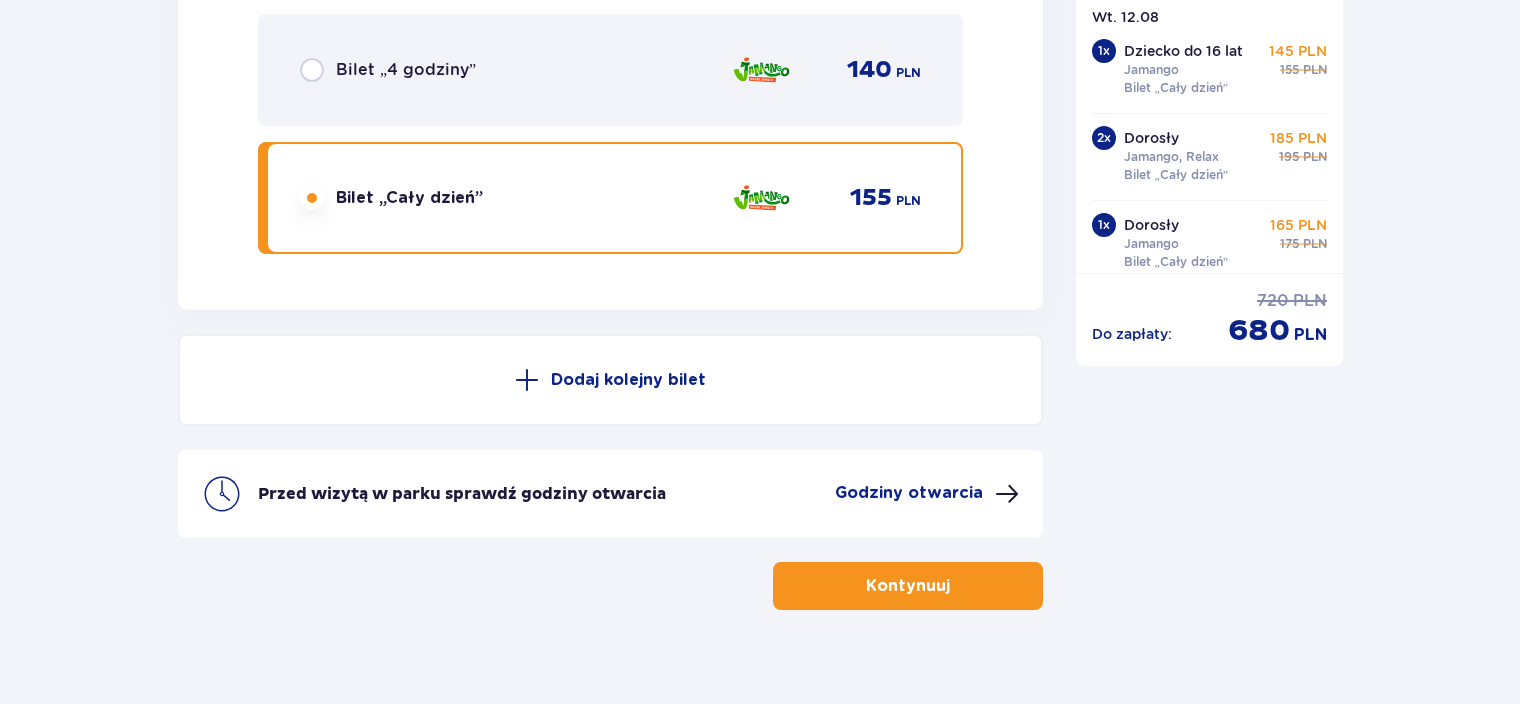 scroll, scrollTop: 6793, scrollLeft: 0, axis: vertical 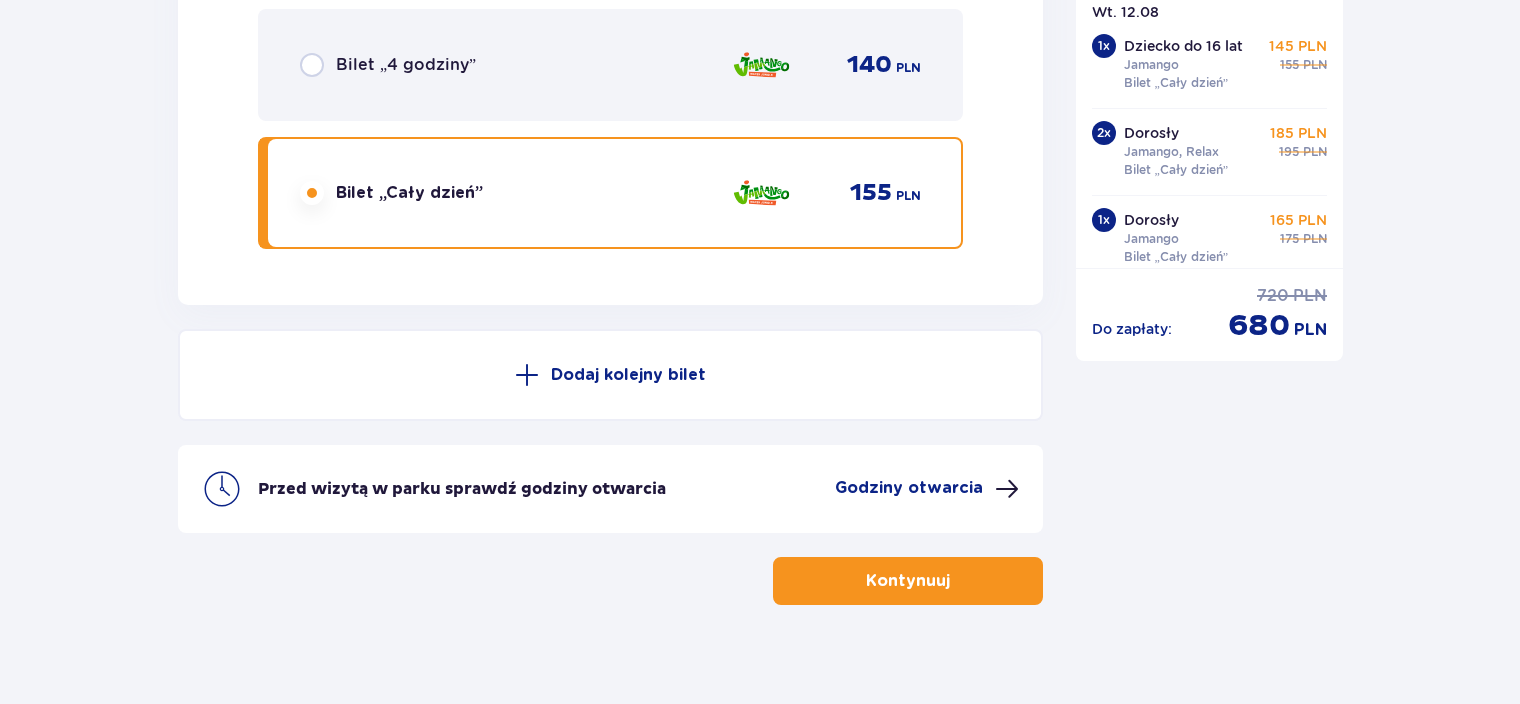 click at bounding box center [1007, 489] 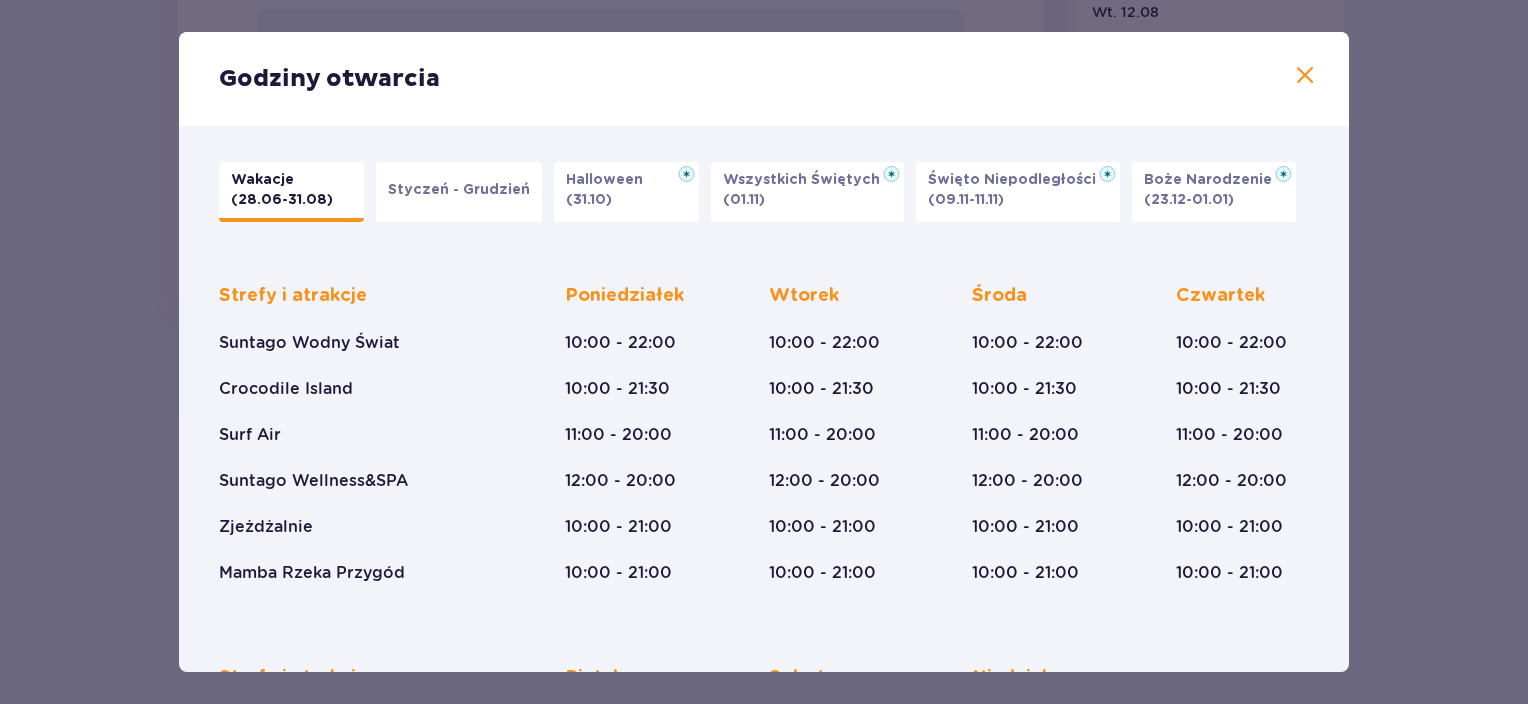 click at bounding box center (1305, 76) 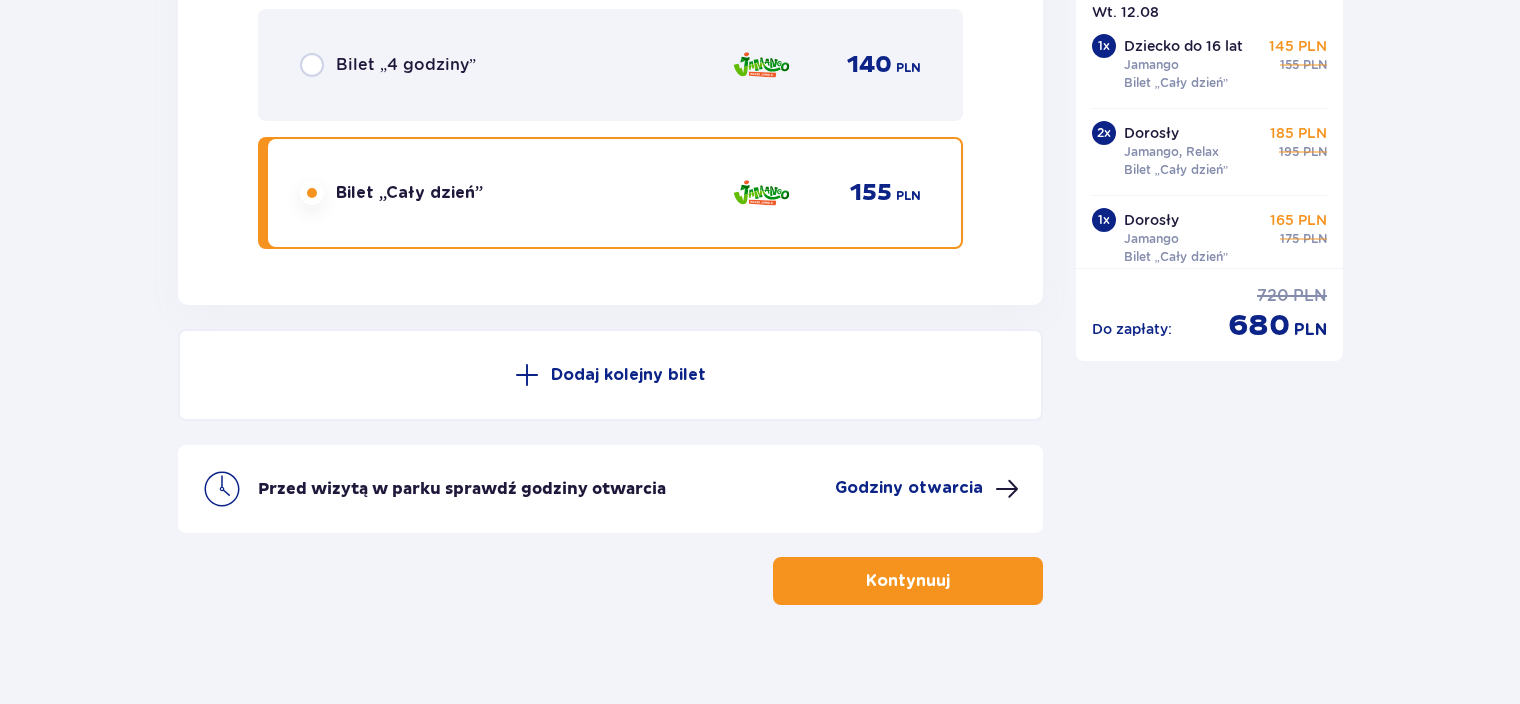 click on "Kontynuuj" at bounding box center [908, 581] 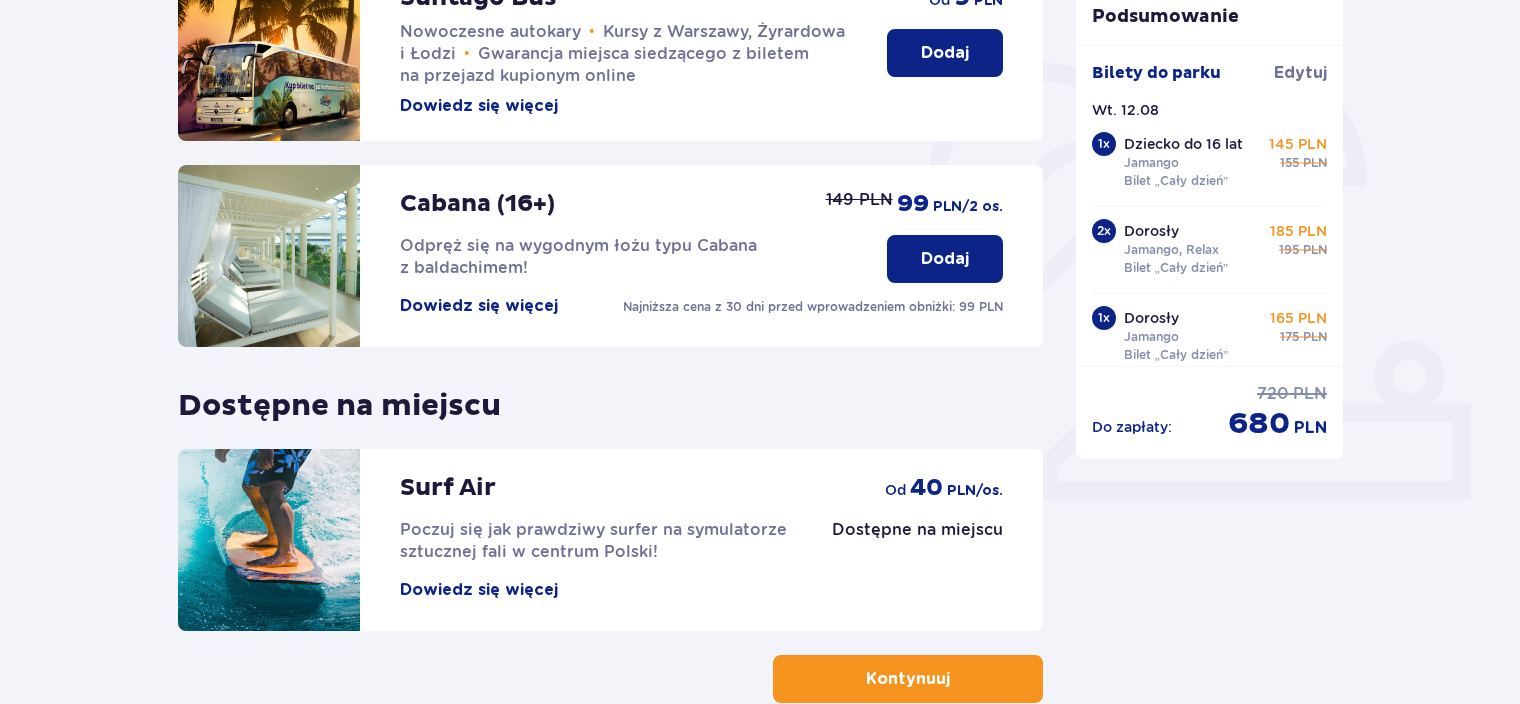 scroll, scrollTop: 500, scrollLeft: 0, axis: vertical 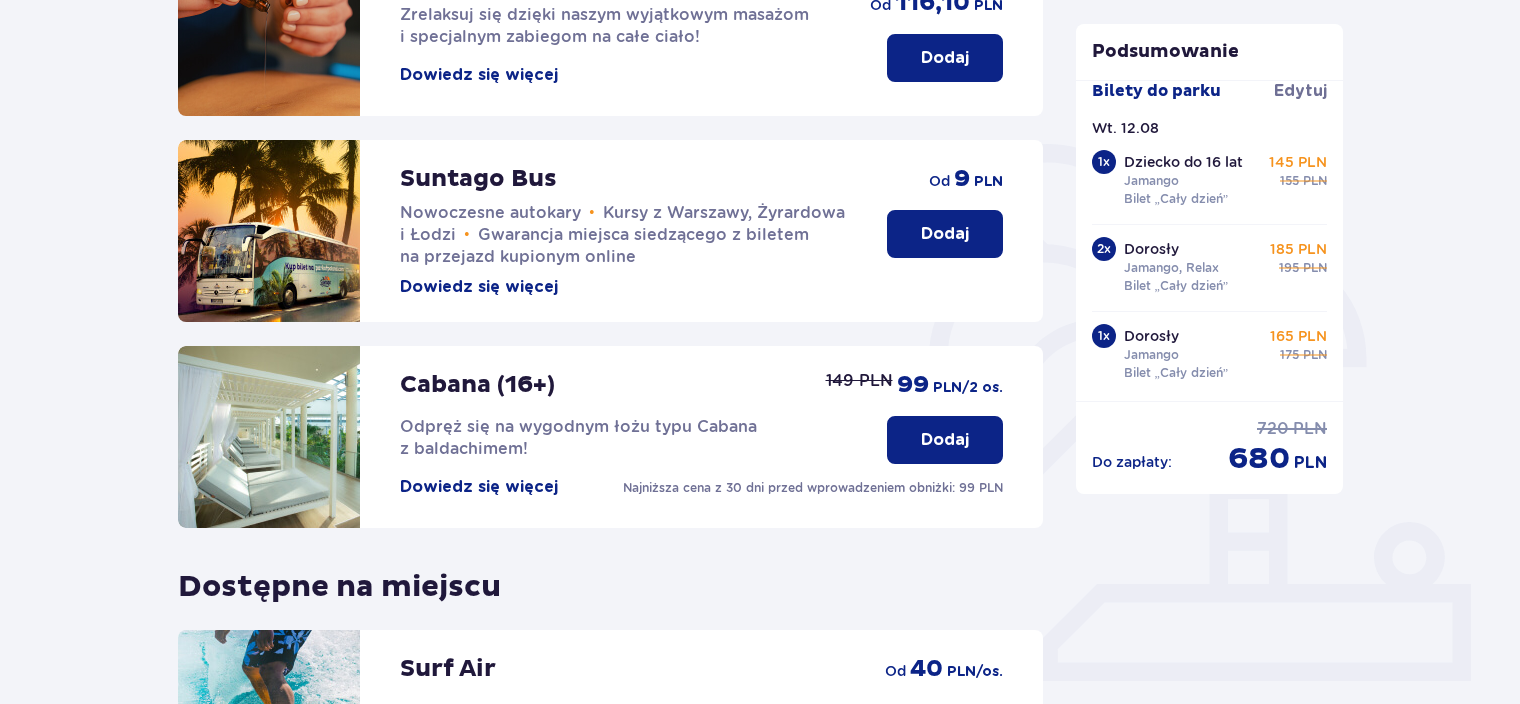 click on "Jamango, Relax" at bounding box center [1171, 268] 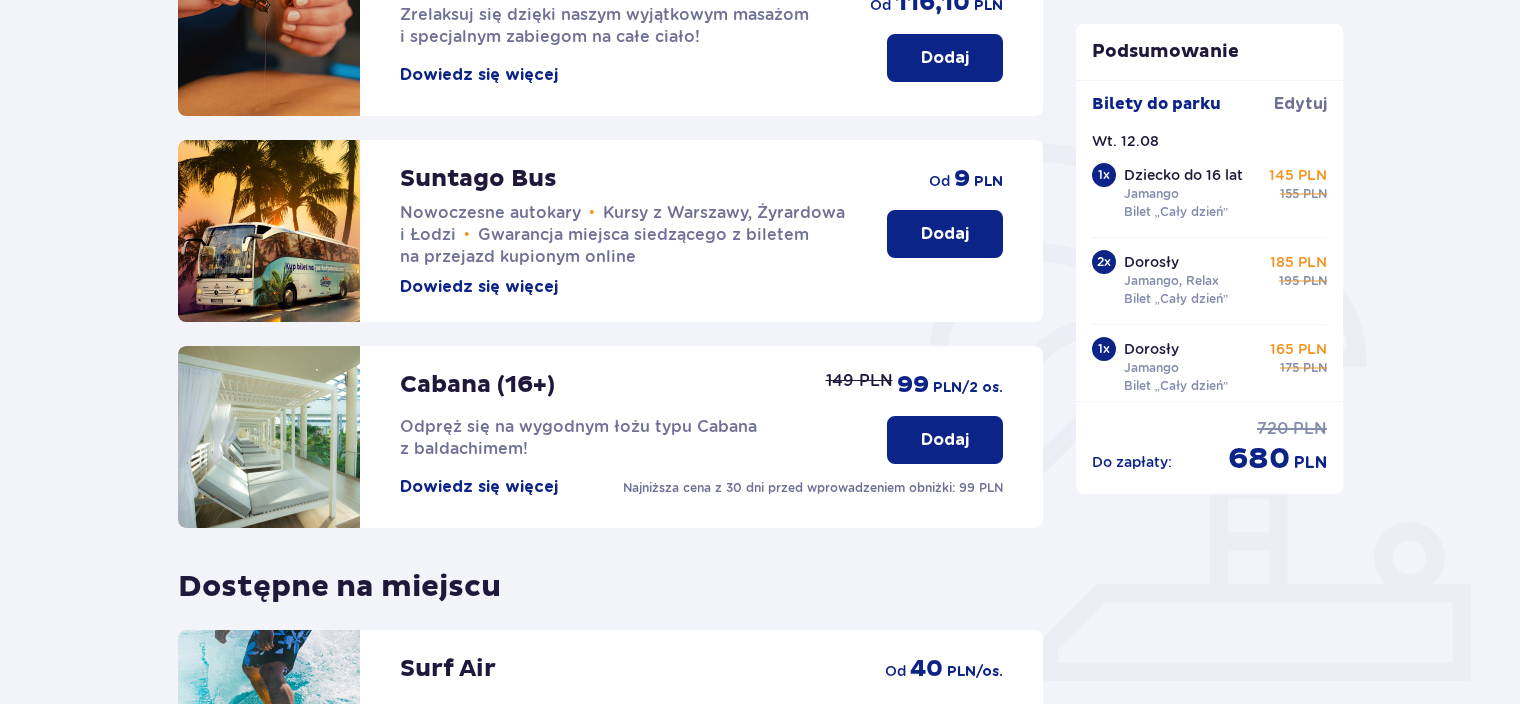 scroll, scrollTop: 0, scrollLeft: 0, axis: both 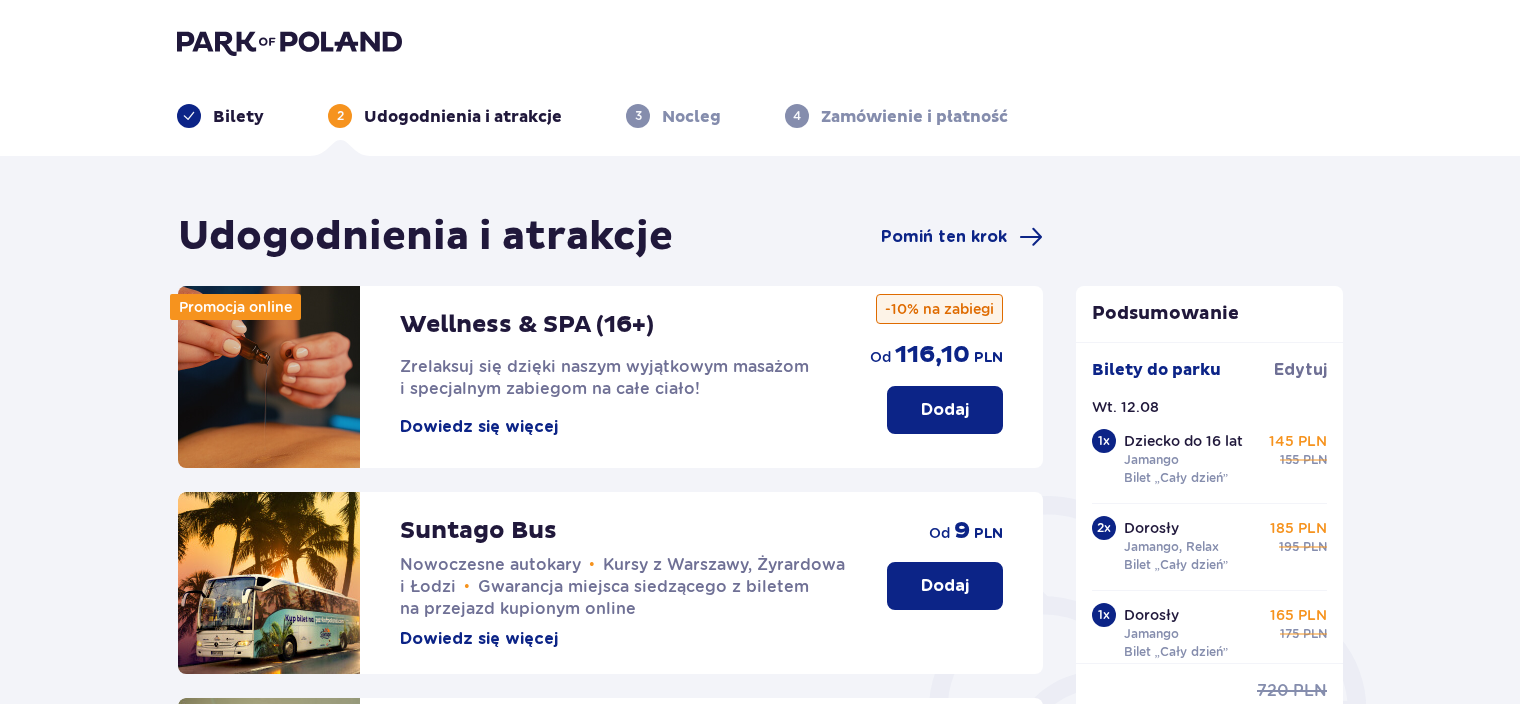 click at bounding box center [189, 116] 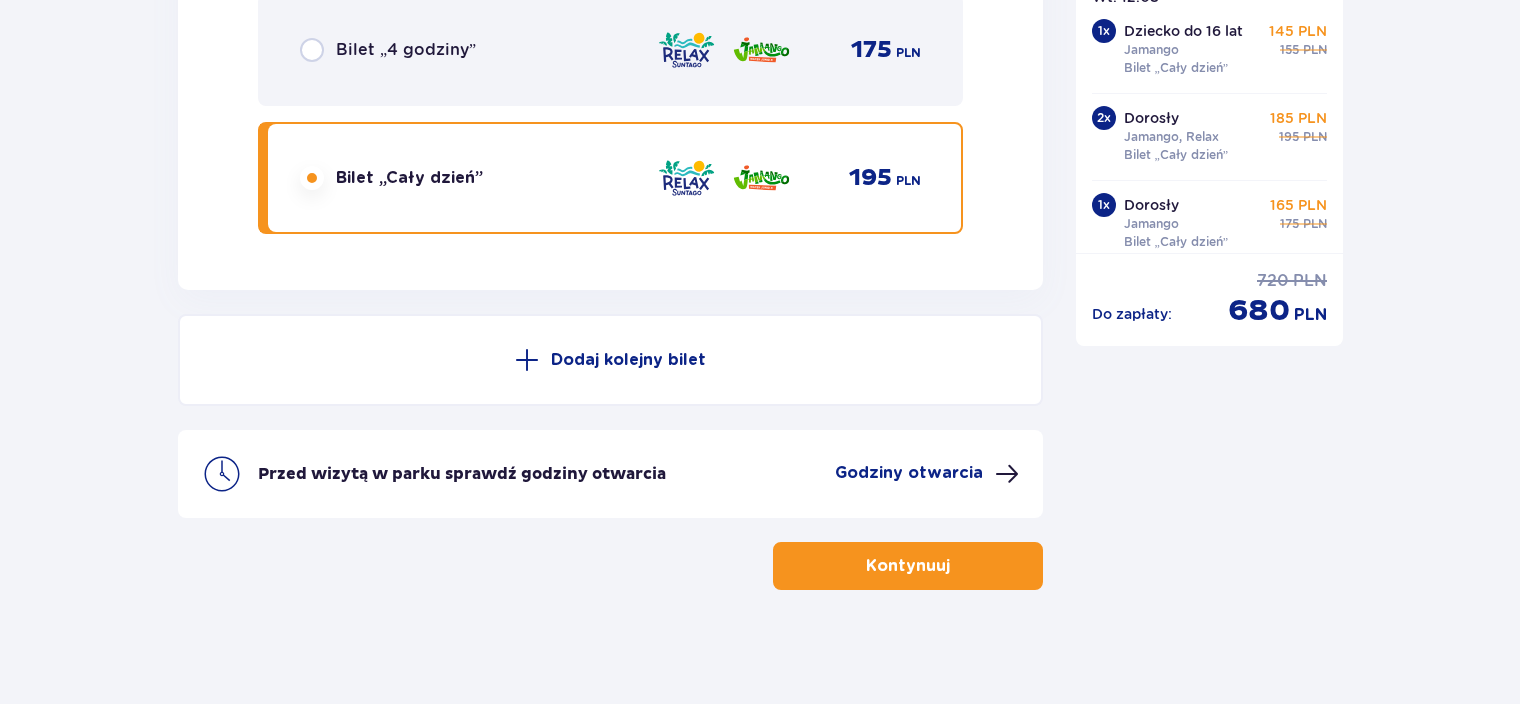 scroll, scrollTop: 6809, scrollLeft: 0, axis: vertical 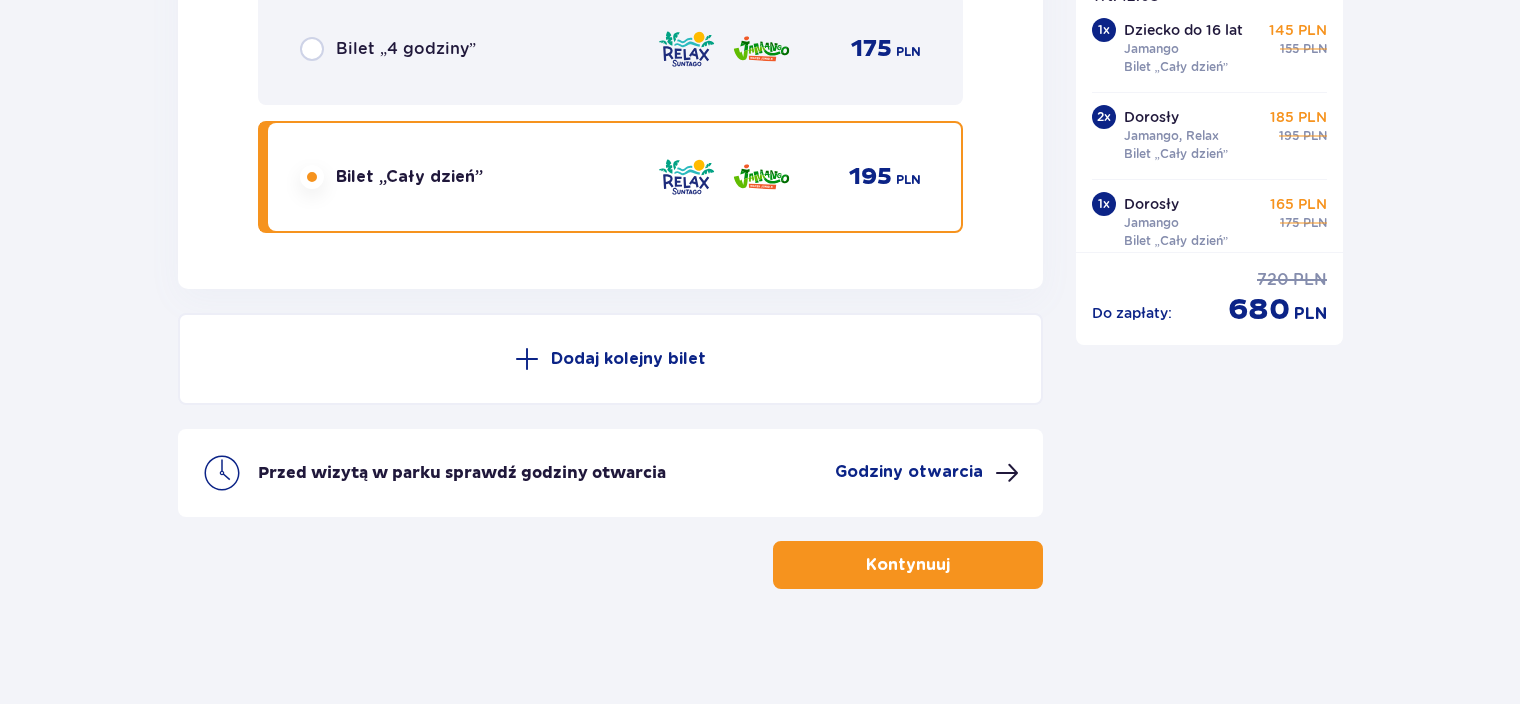 click on "Kontynuuj" at bounding box center [908, 565] 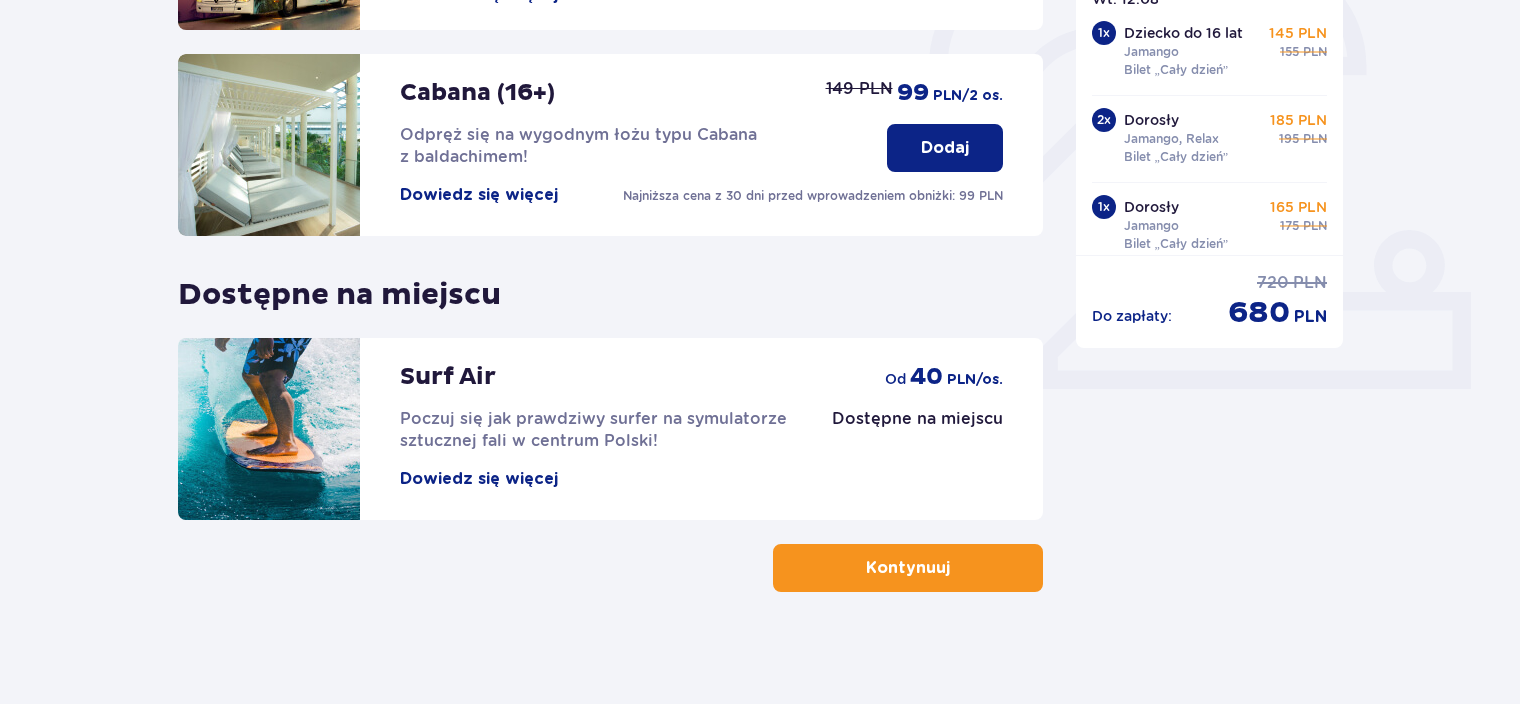 scroll, scrollTop: 652, scrollLeft: 0, axis: vertical 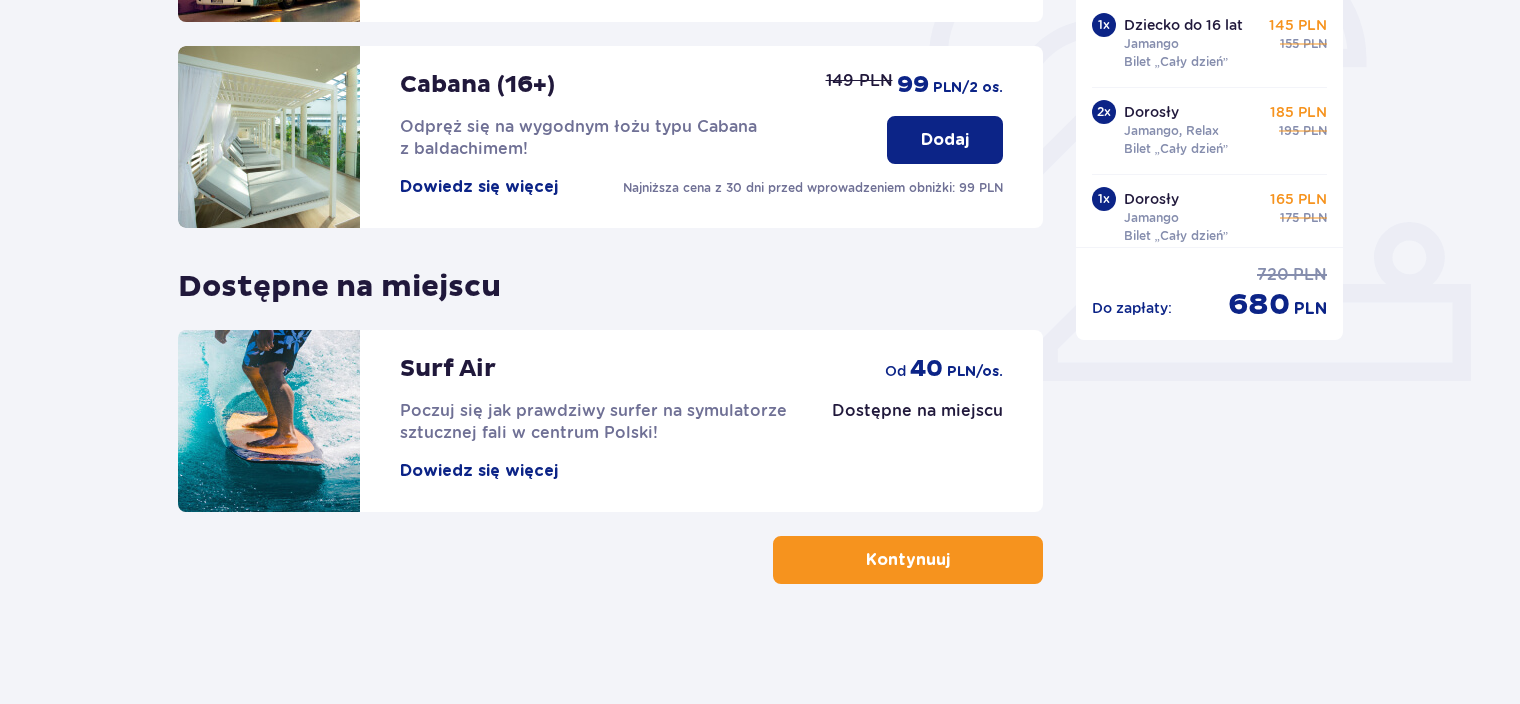 click on "Kontynuuj" at bounding box center (908, 560) 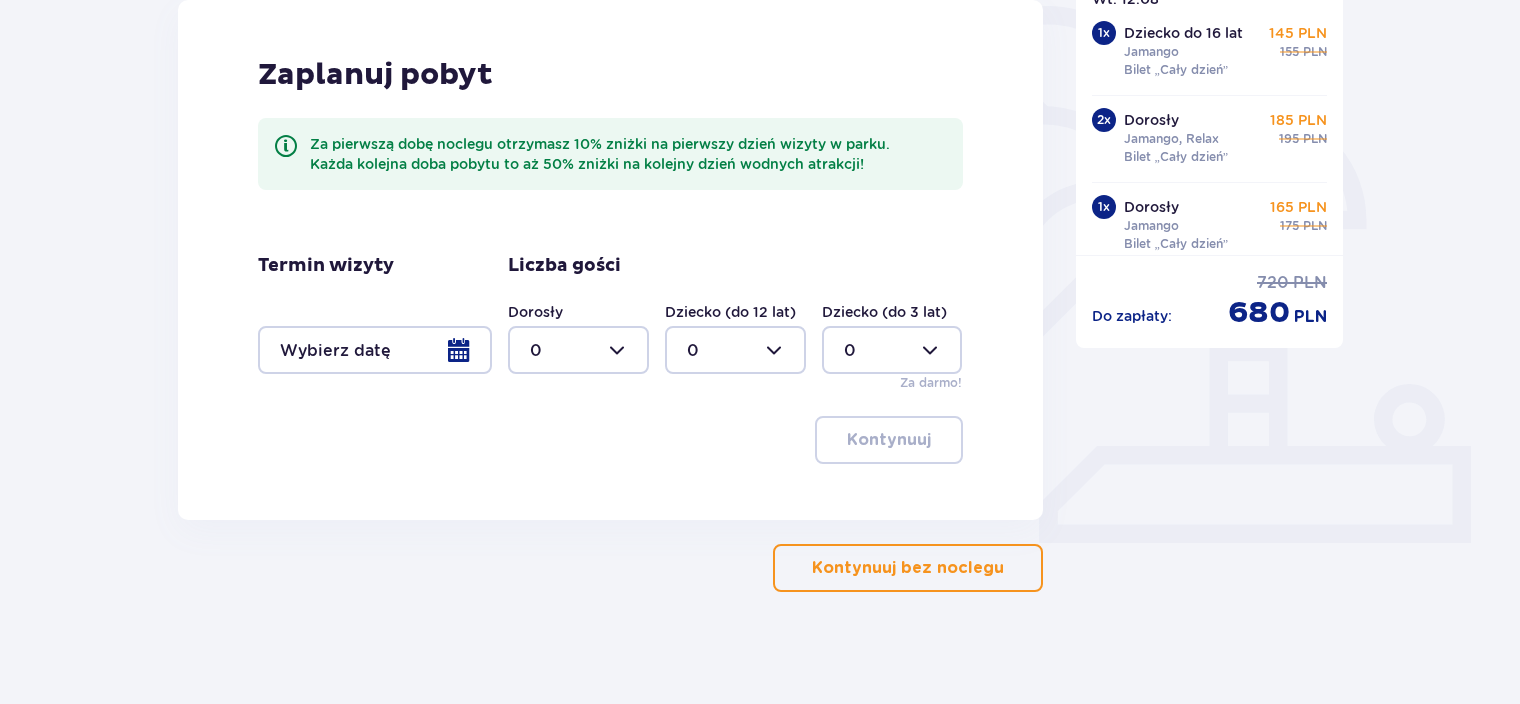 scroll, scrollTop: 498, scrollLeft: 0, axis: vertical 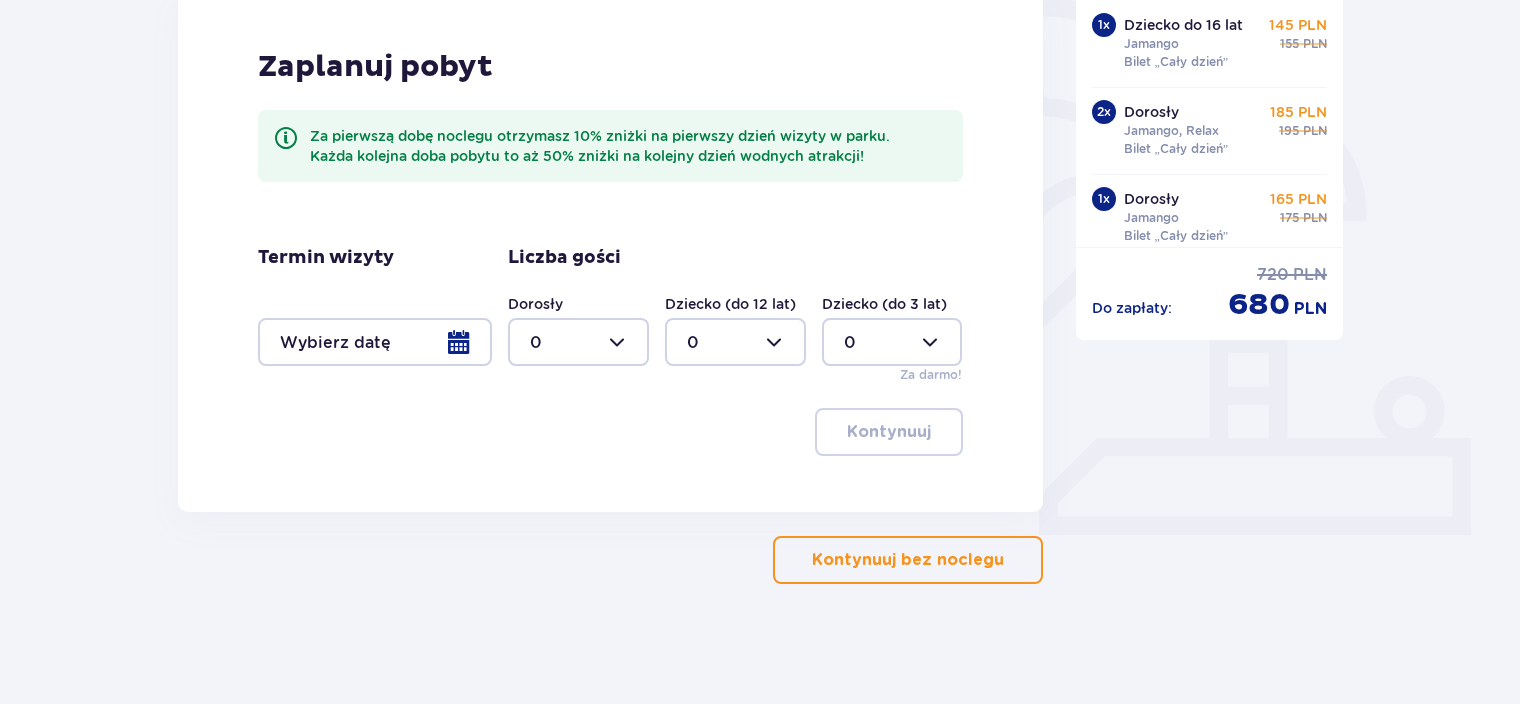 click on "Kontynuuj bez noclegu" at bounding box center [908, 560] 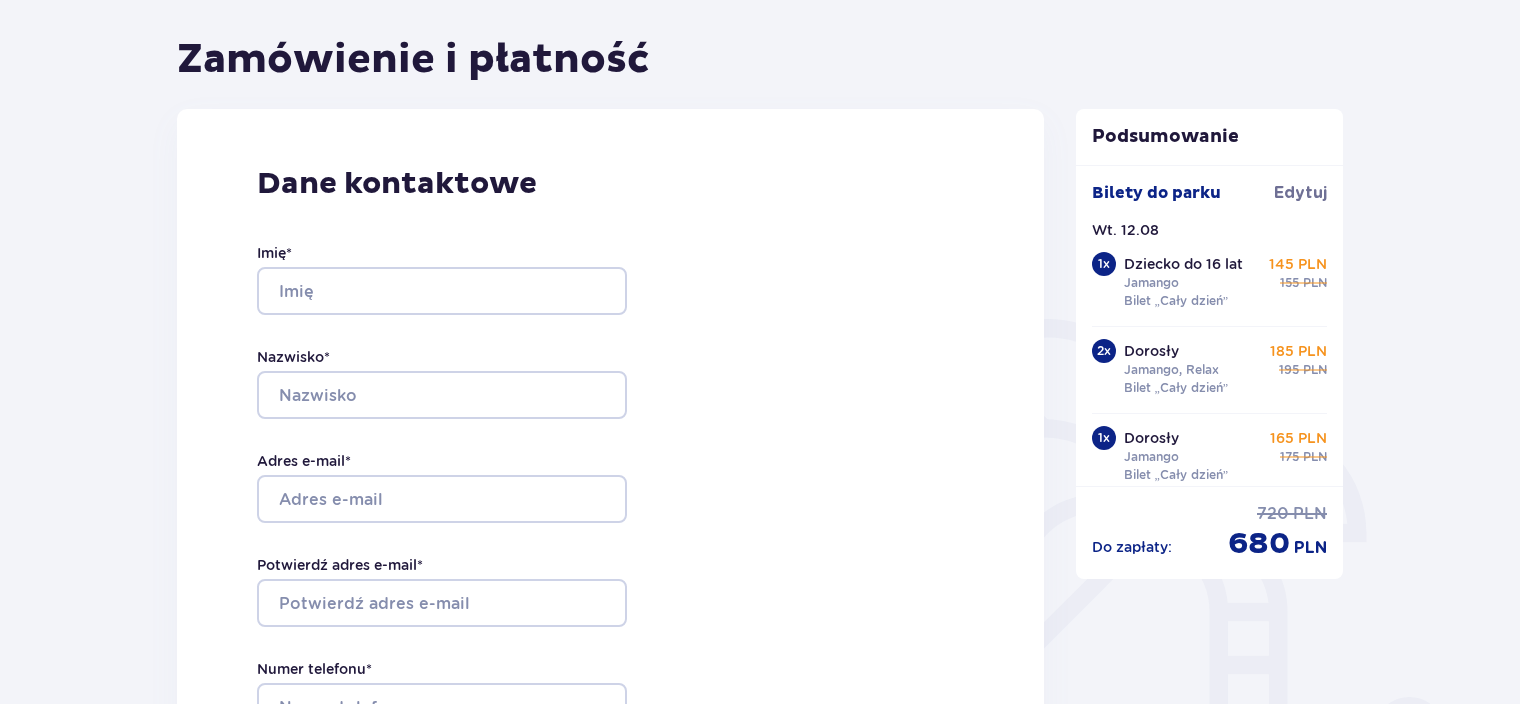 scroll, scrollTop: 200, scrollLeft: 0, axis: vertical 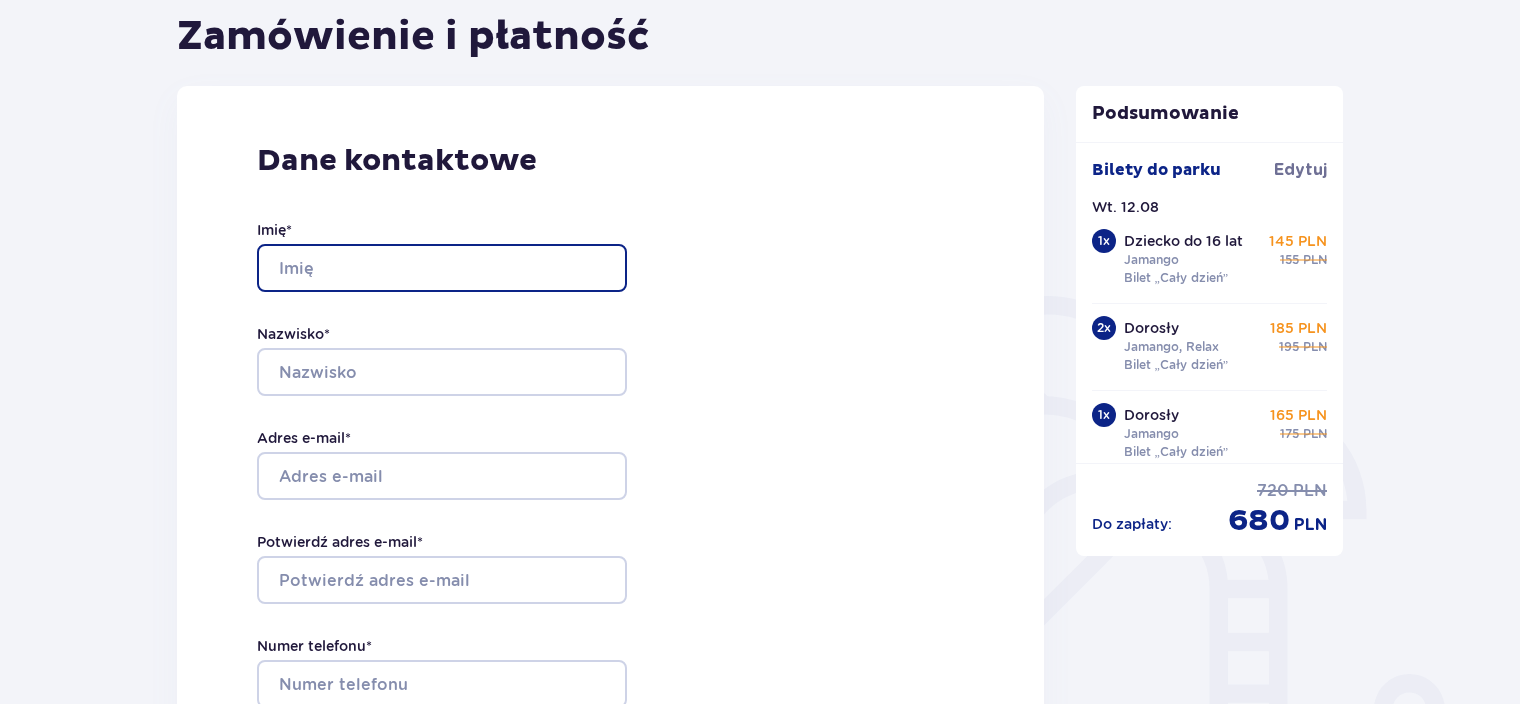 click on "Imię *" at bounding box center (442, 268) 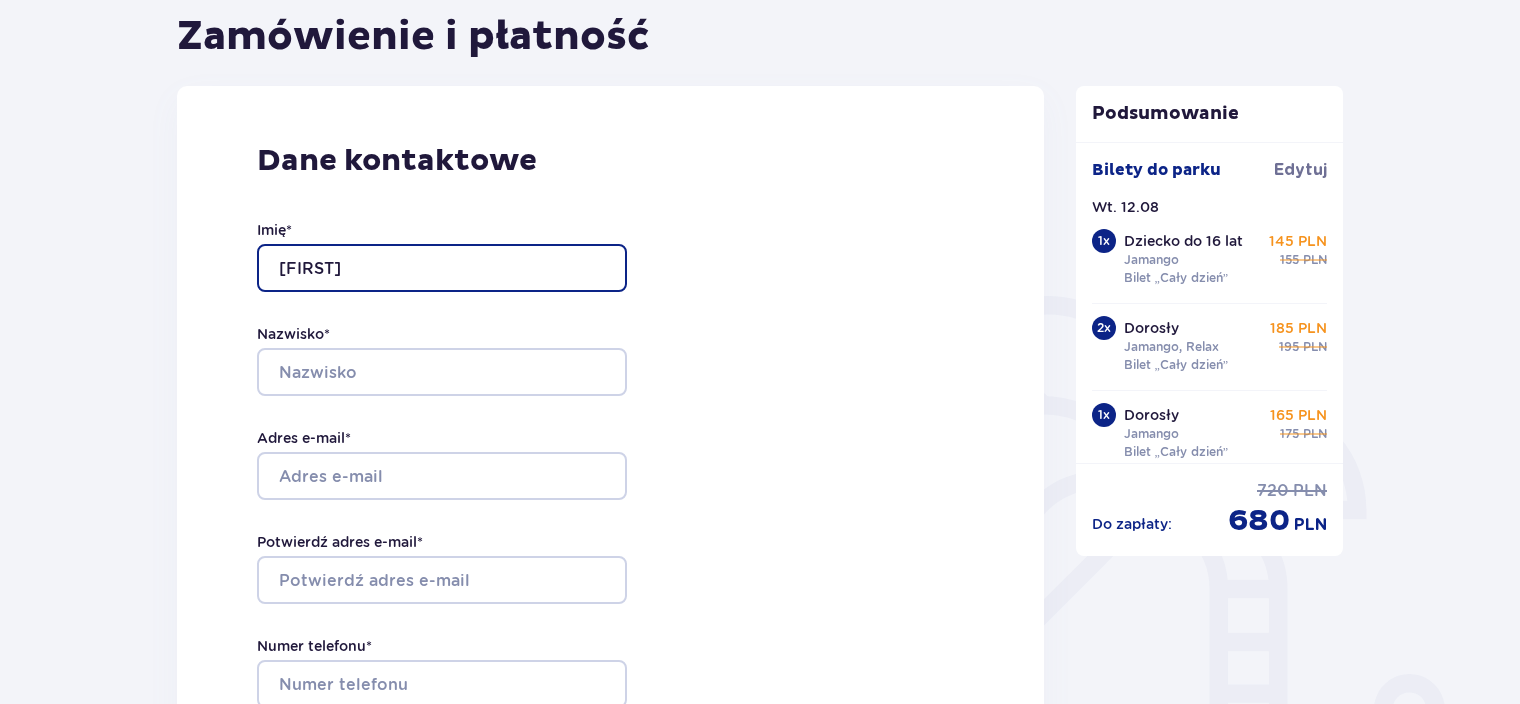 type on "Marek" 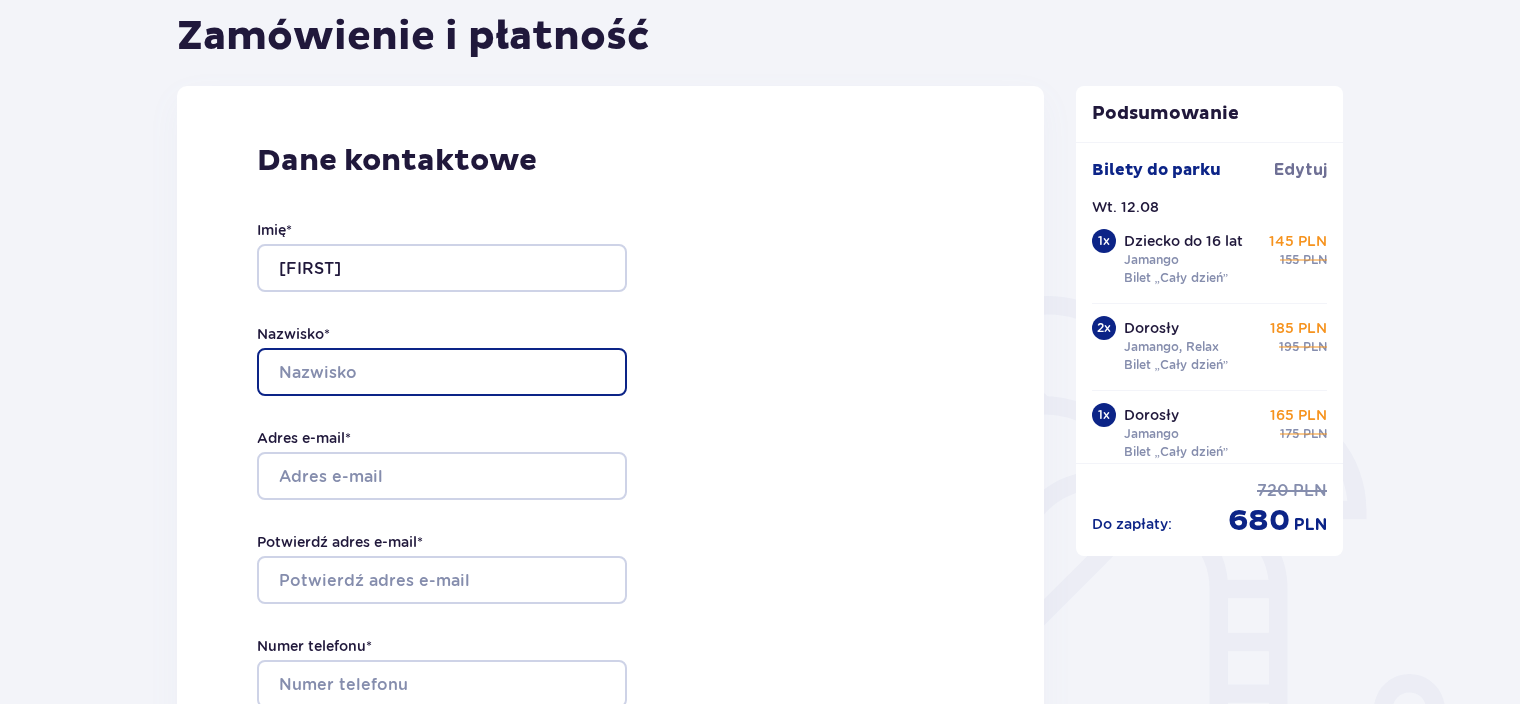 click on "Nazwisko *" at bounding box center (442, 372) 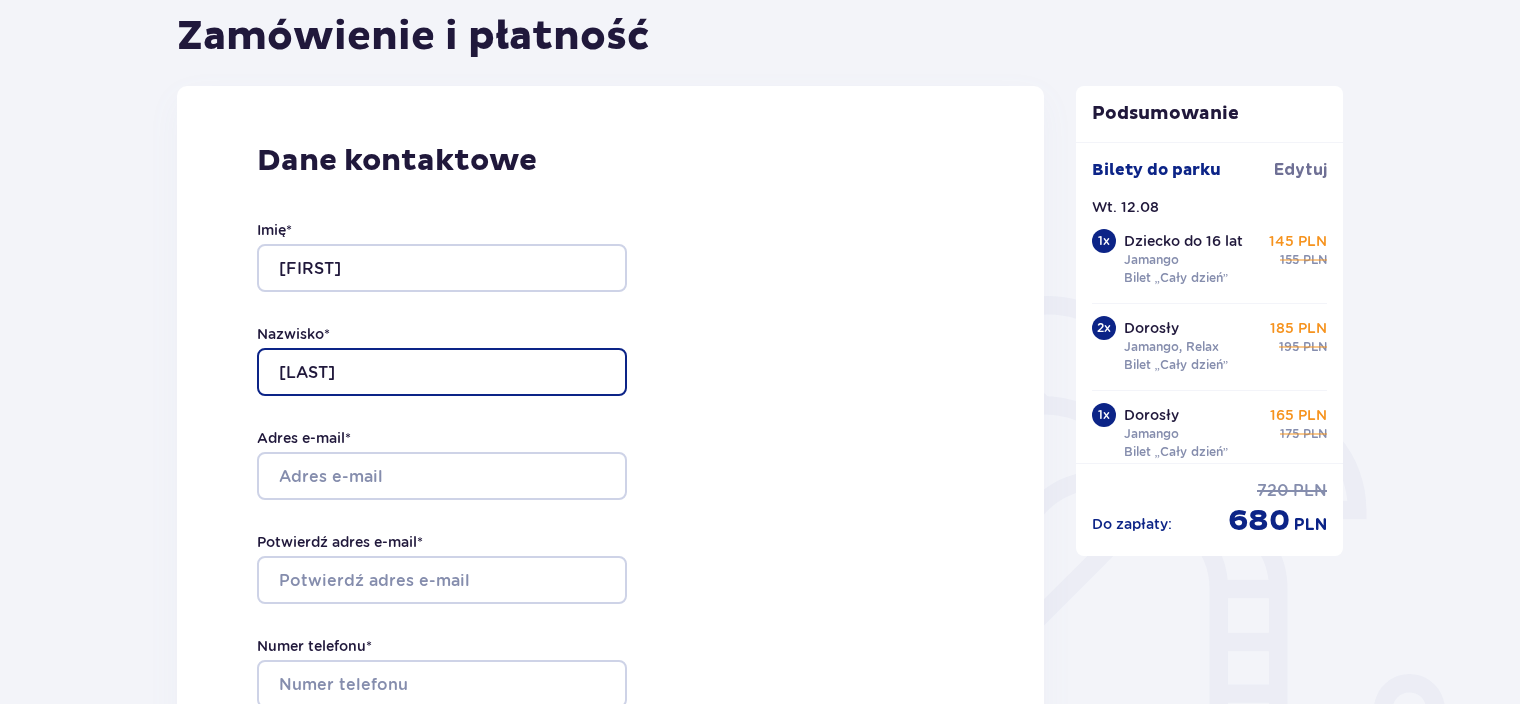 type on "Klimczuk" 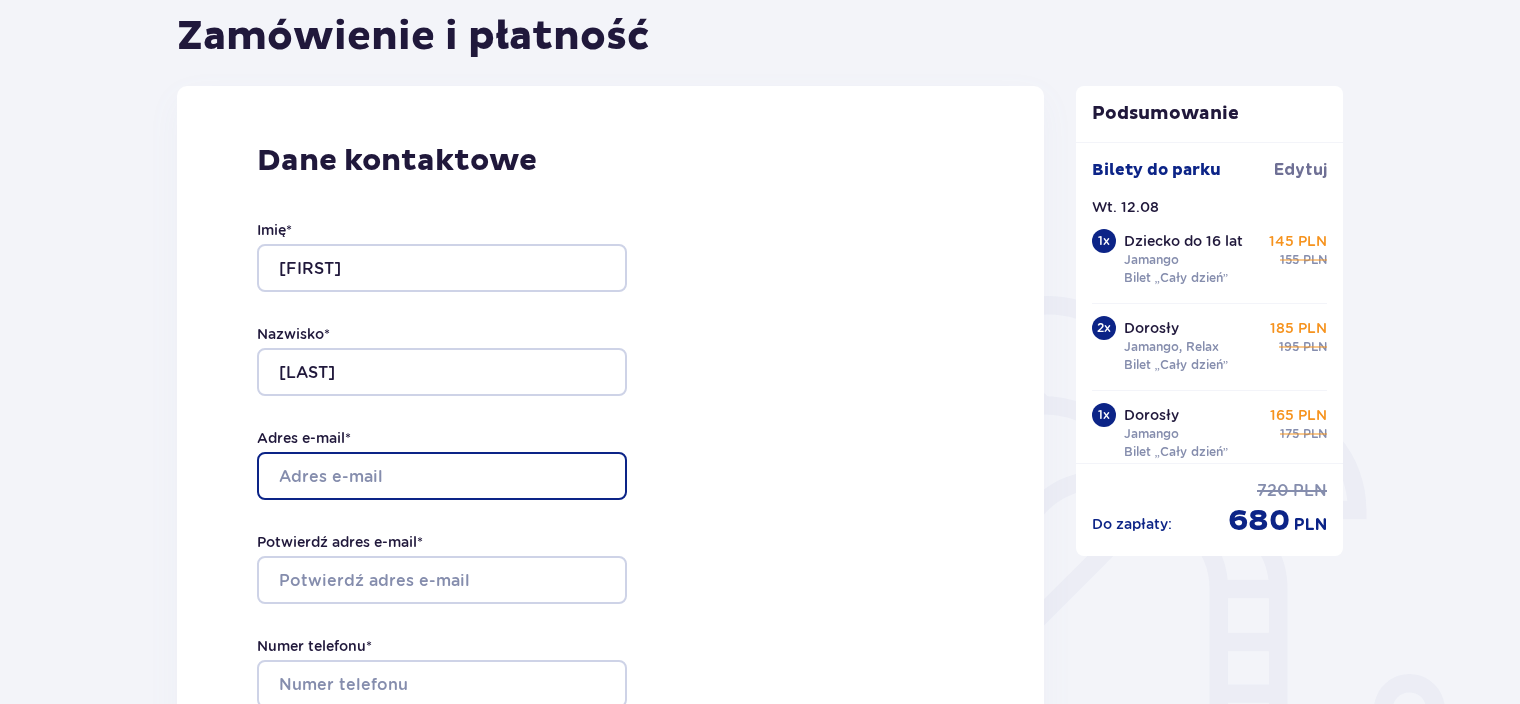 click on "Adres e-mail *" at bounding box center (442, 476) 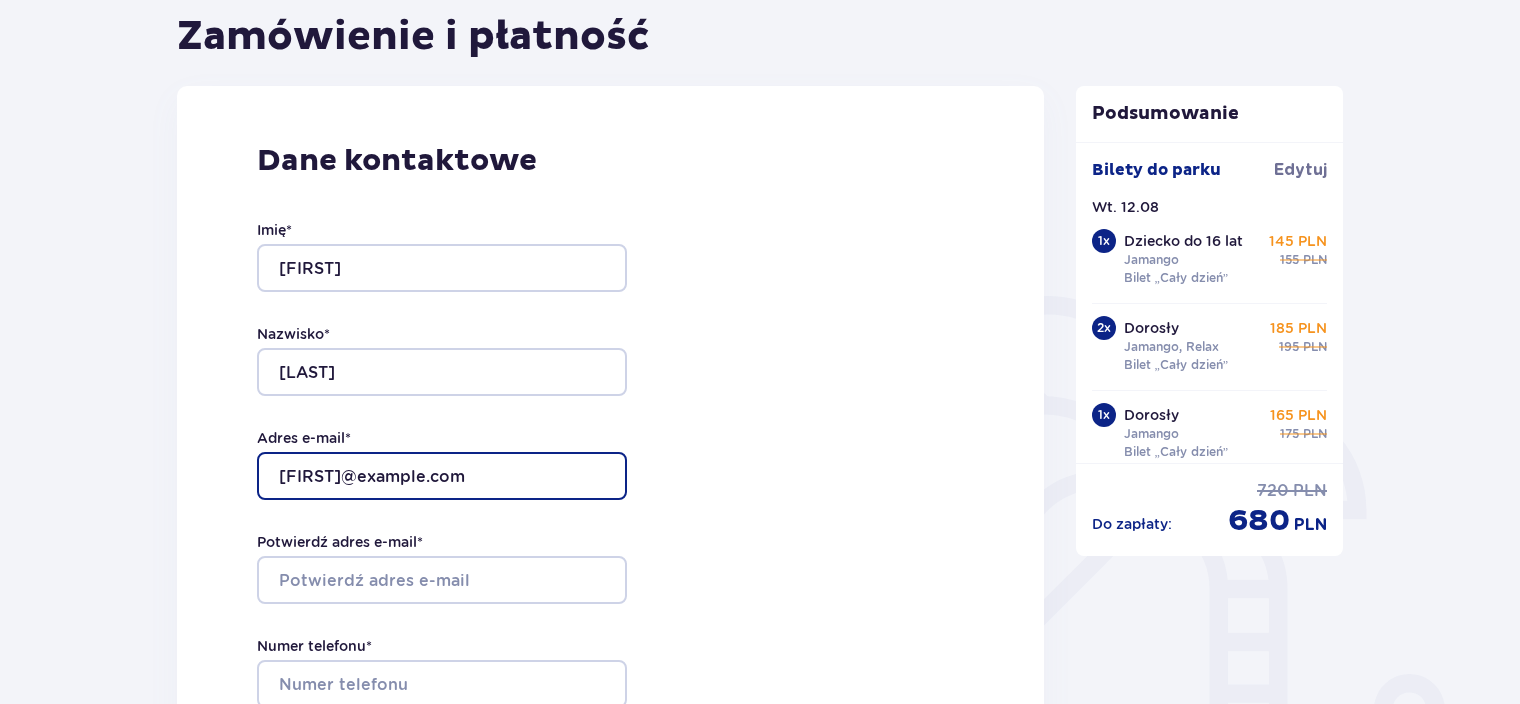 type on "klemens3@wp.pl" 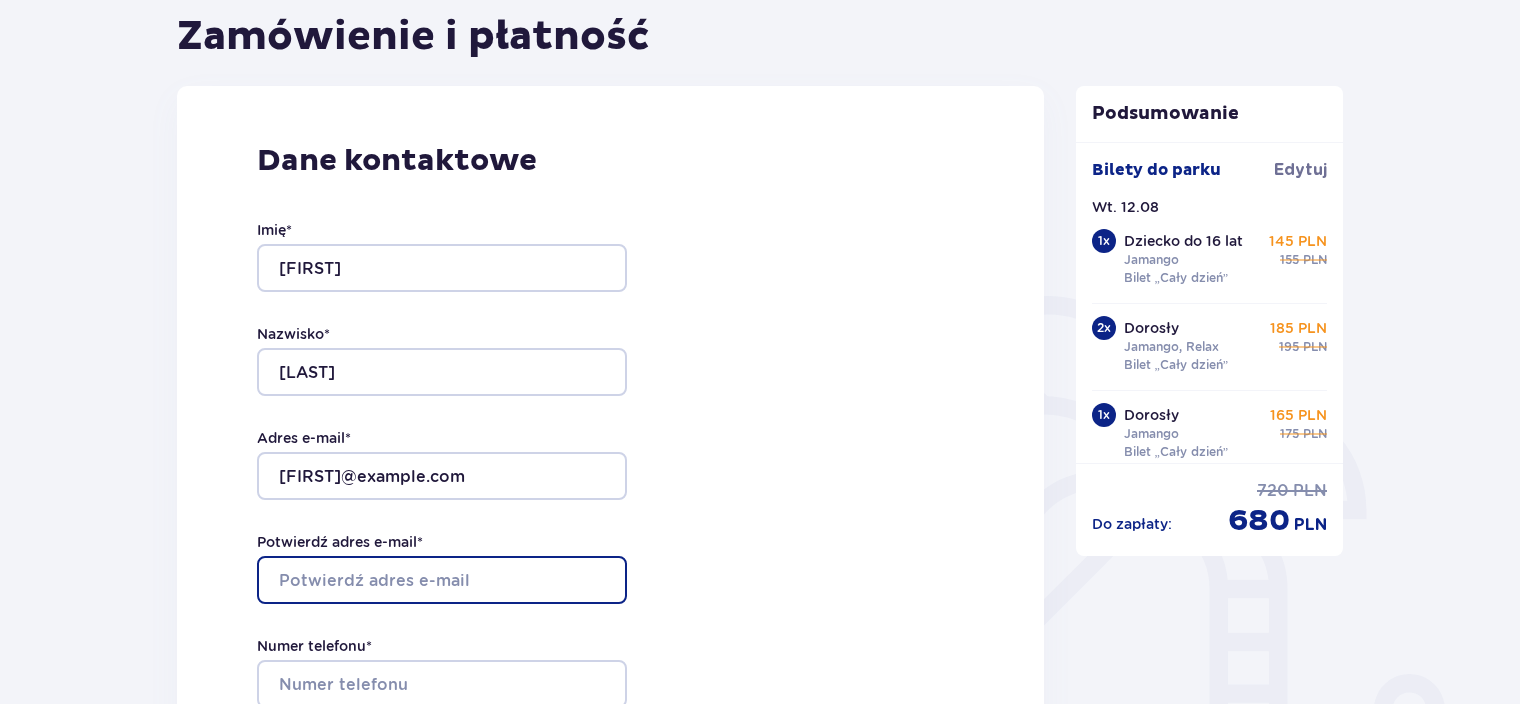 click on "Potwierdź adres e-mail *" at bounding box center (442, 580) 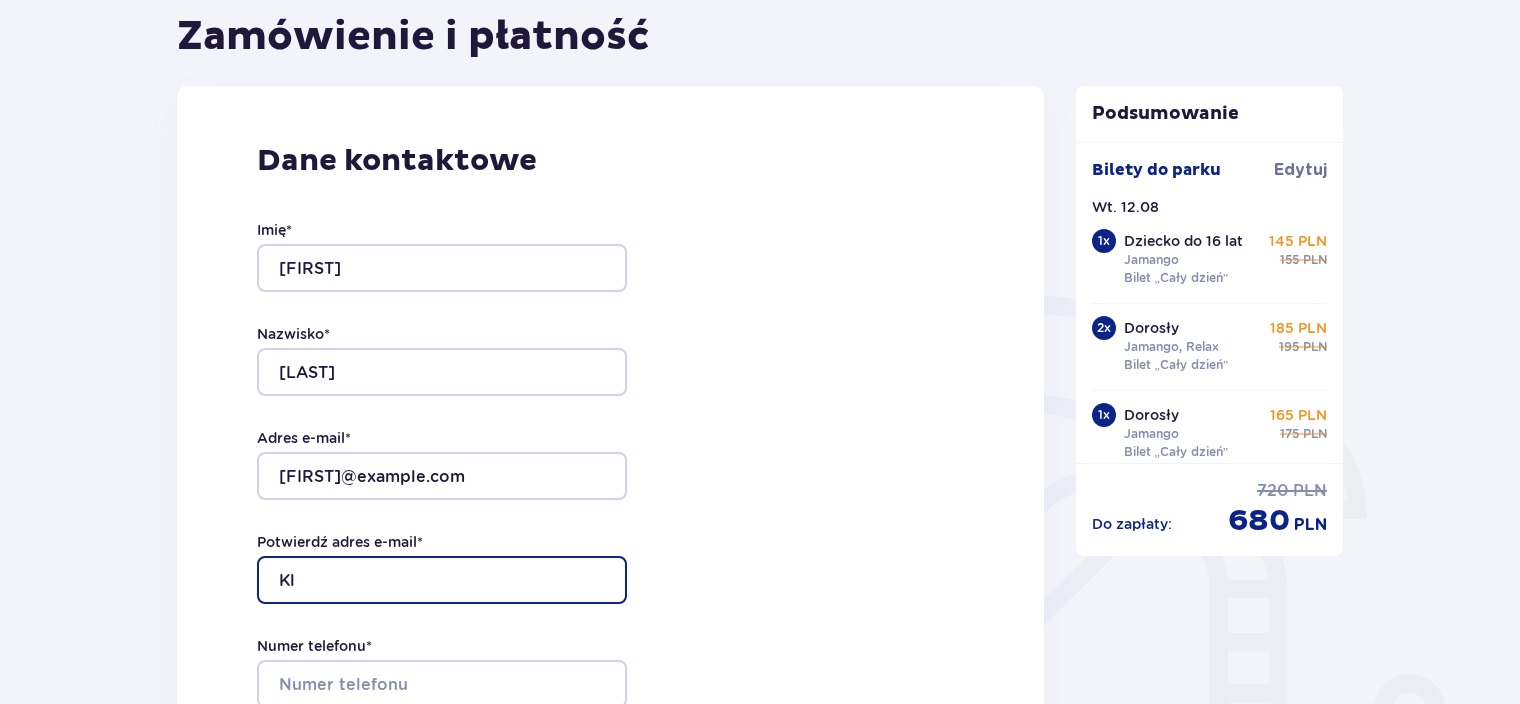 type on "K" 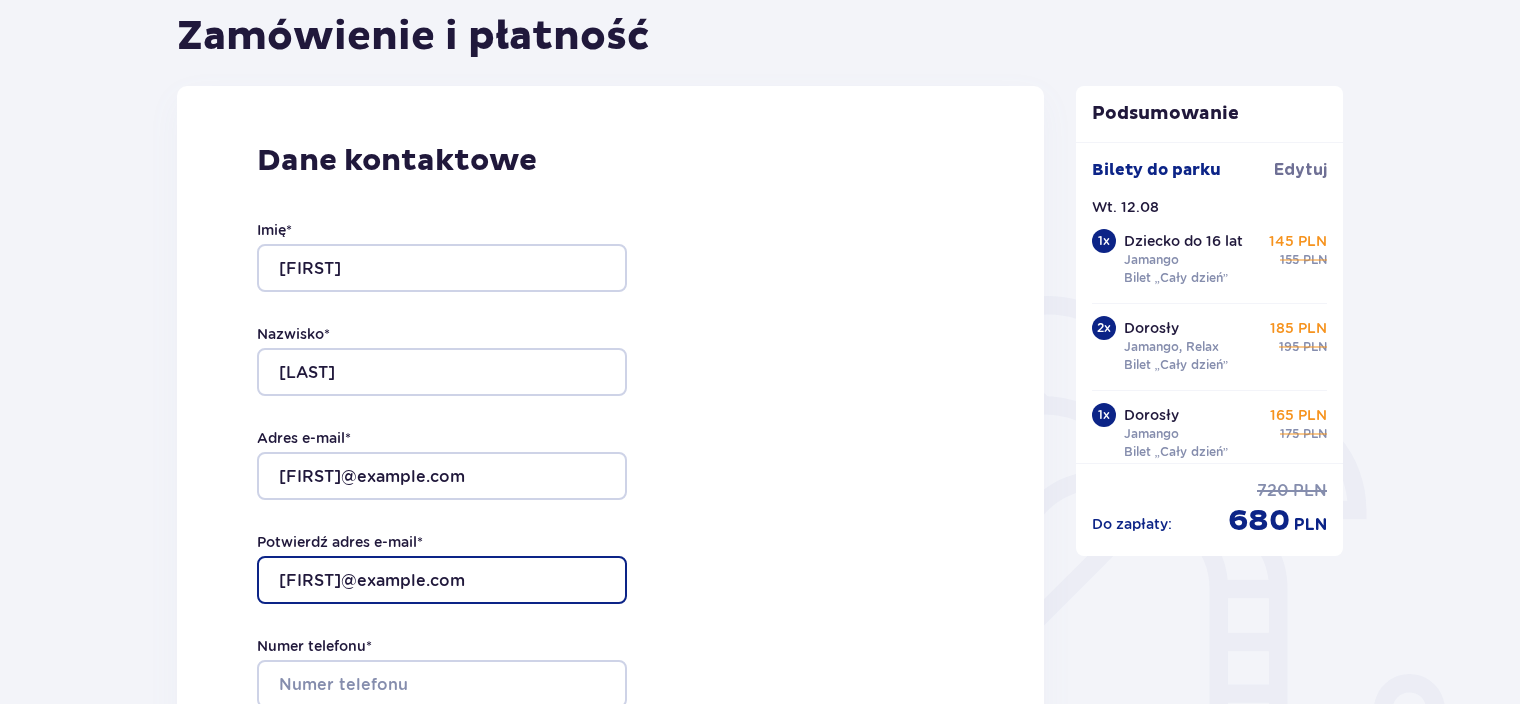 scroll, scrollTop: 400, scrollLeft: 0, axis: vertical 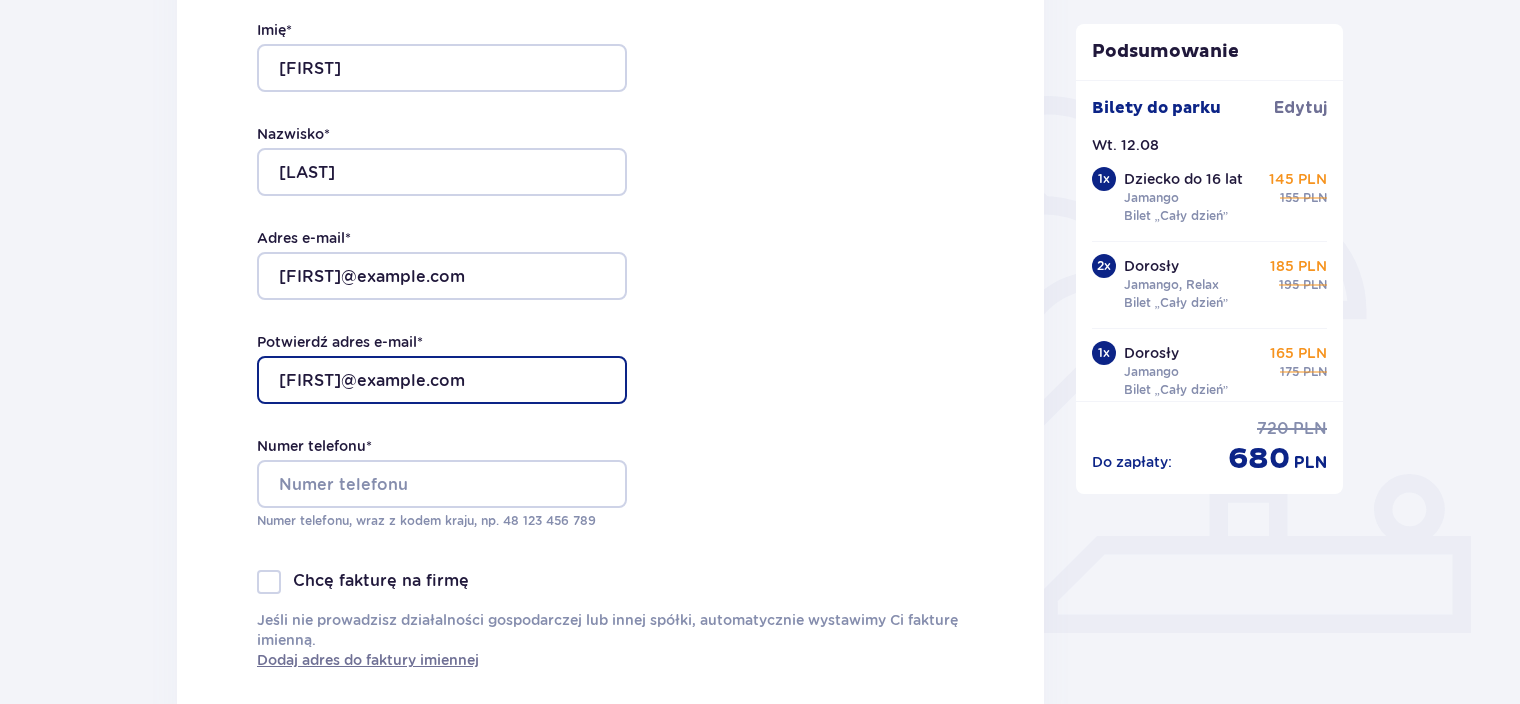 type on "klemens3@wp.pl" 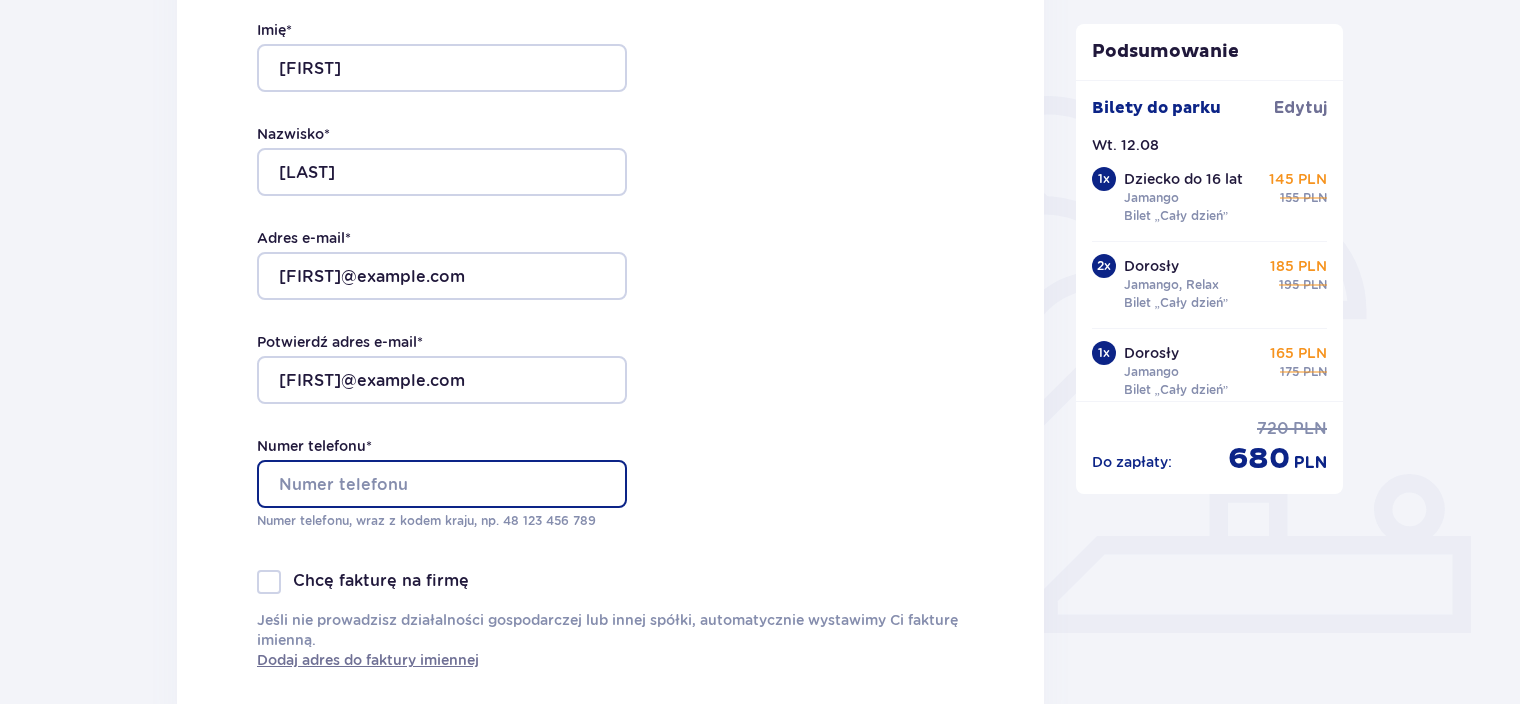 click on "Numer telefonu *" at bounding box center [442, 484] 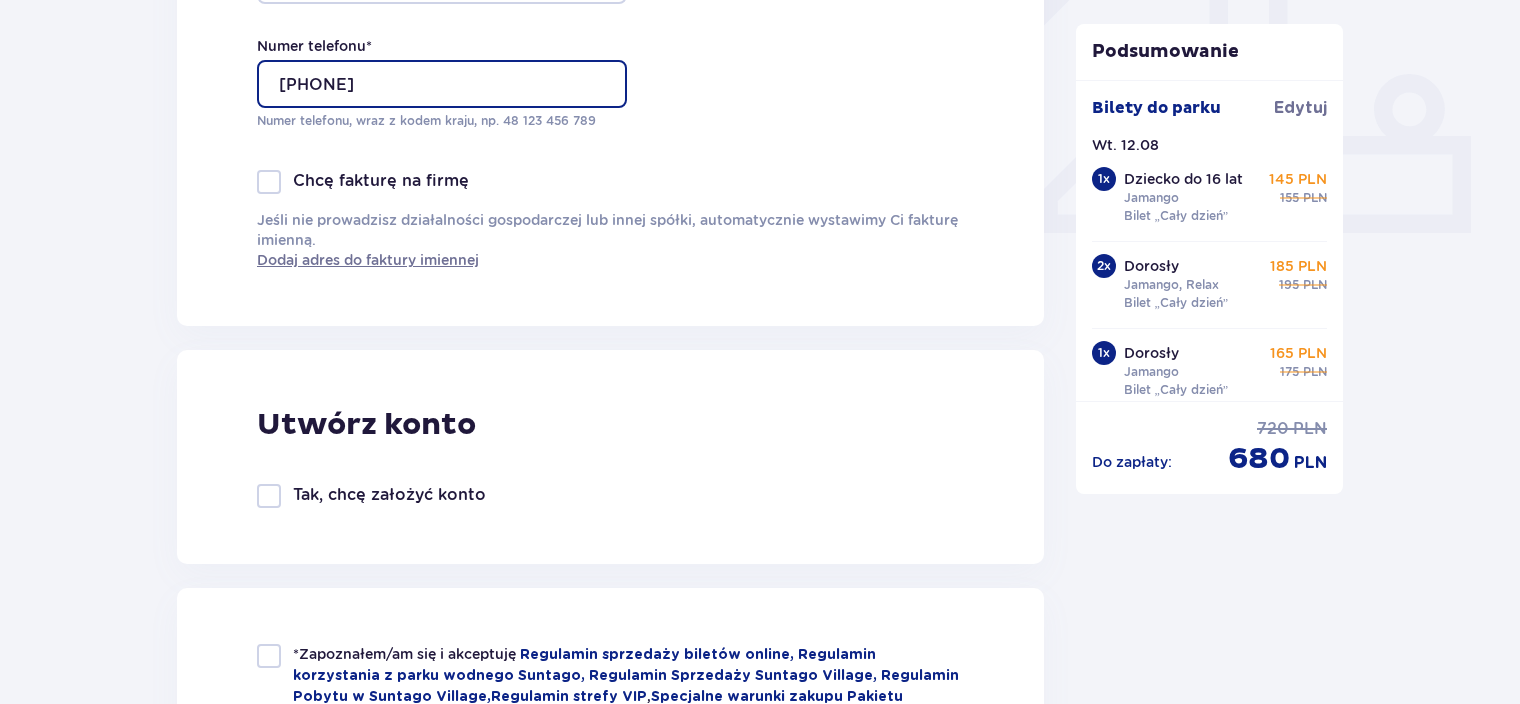 scroll, scrollTop: 900, scrollLeft: 0, axis: vertical 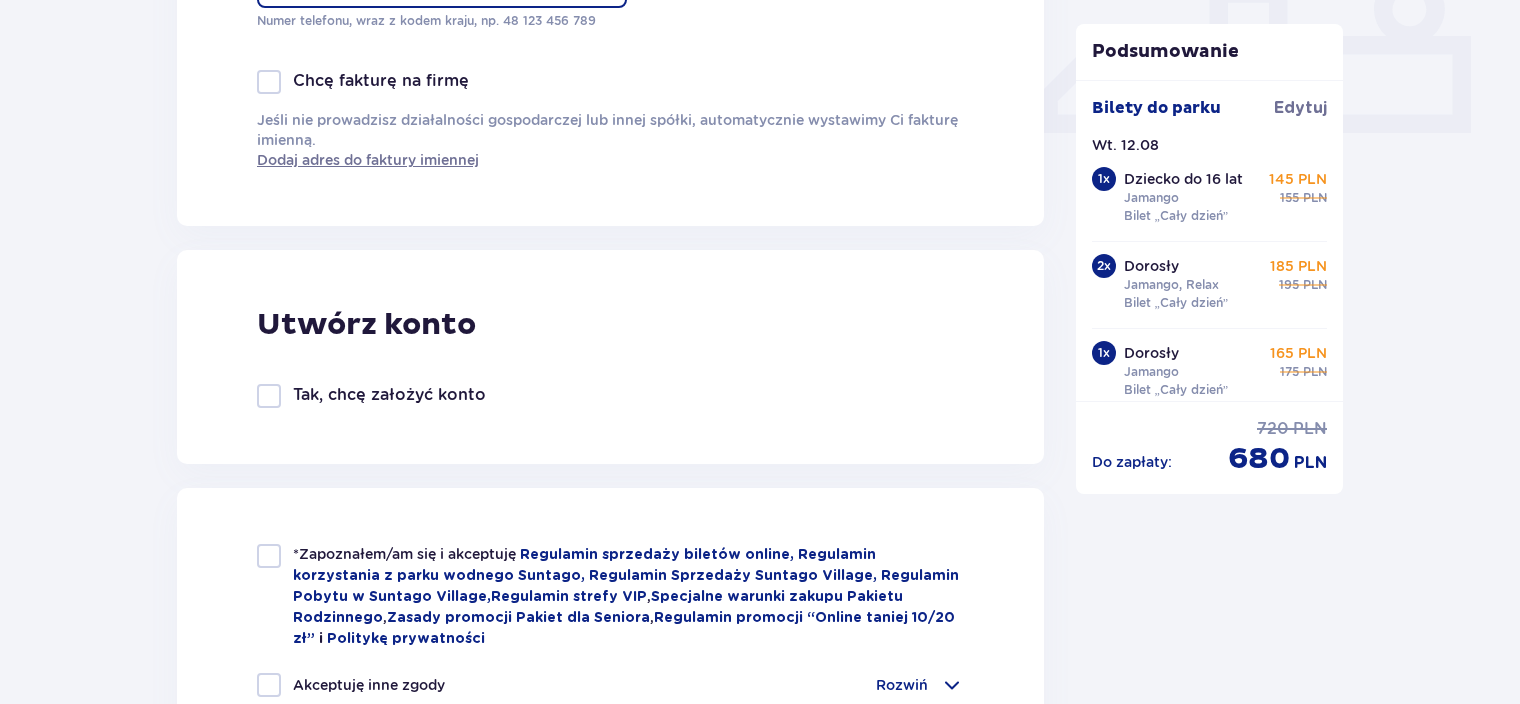 type on "506097557" 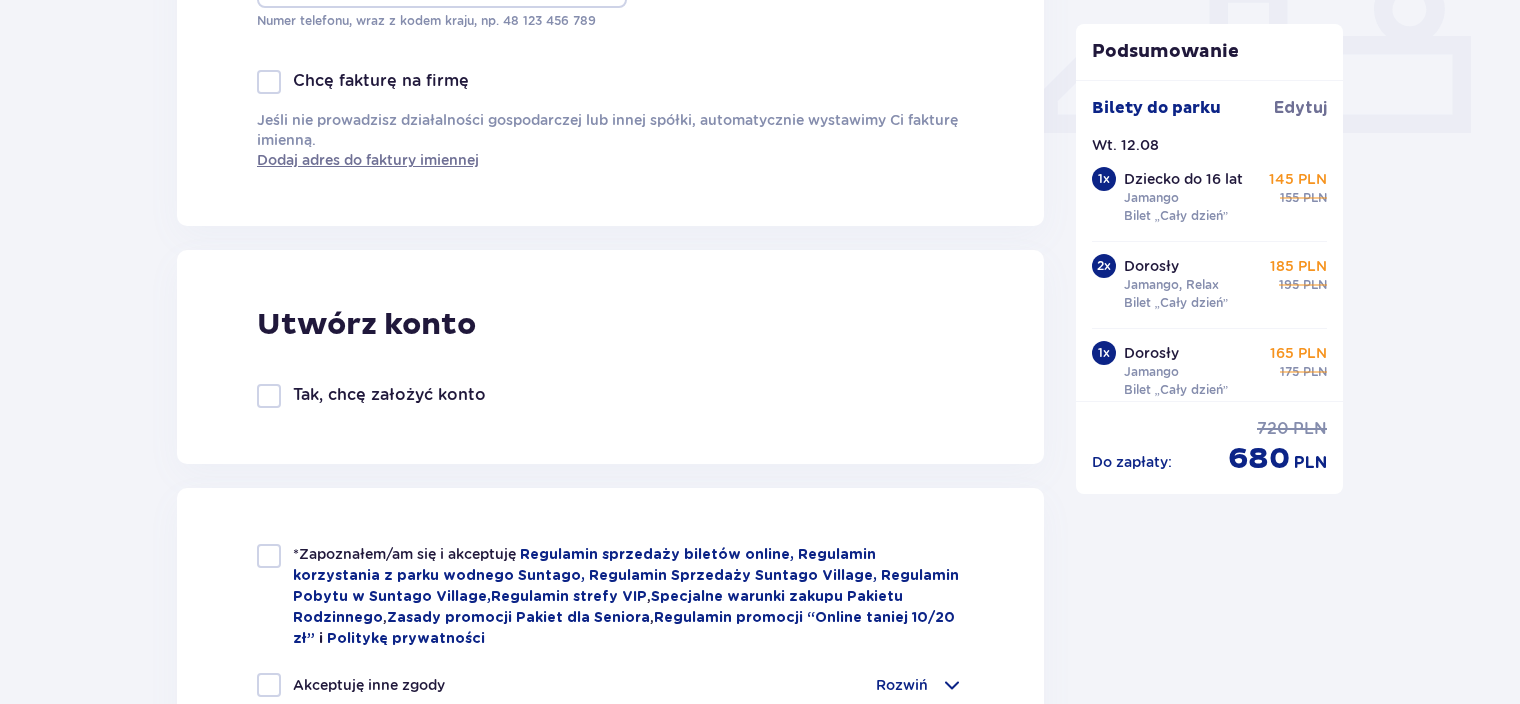 click at bounding box center [269, 396] 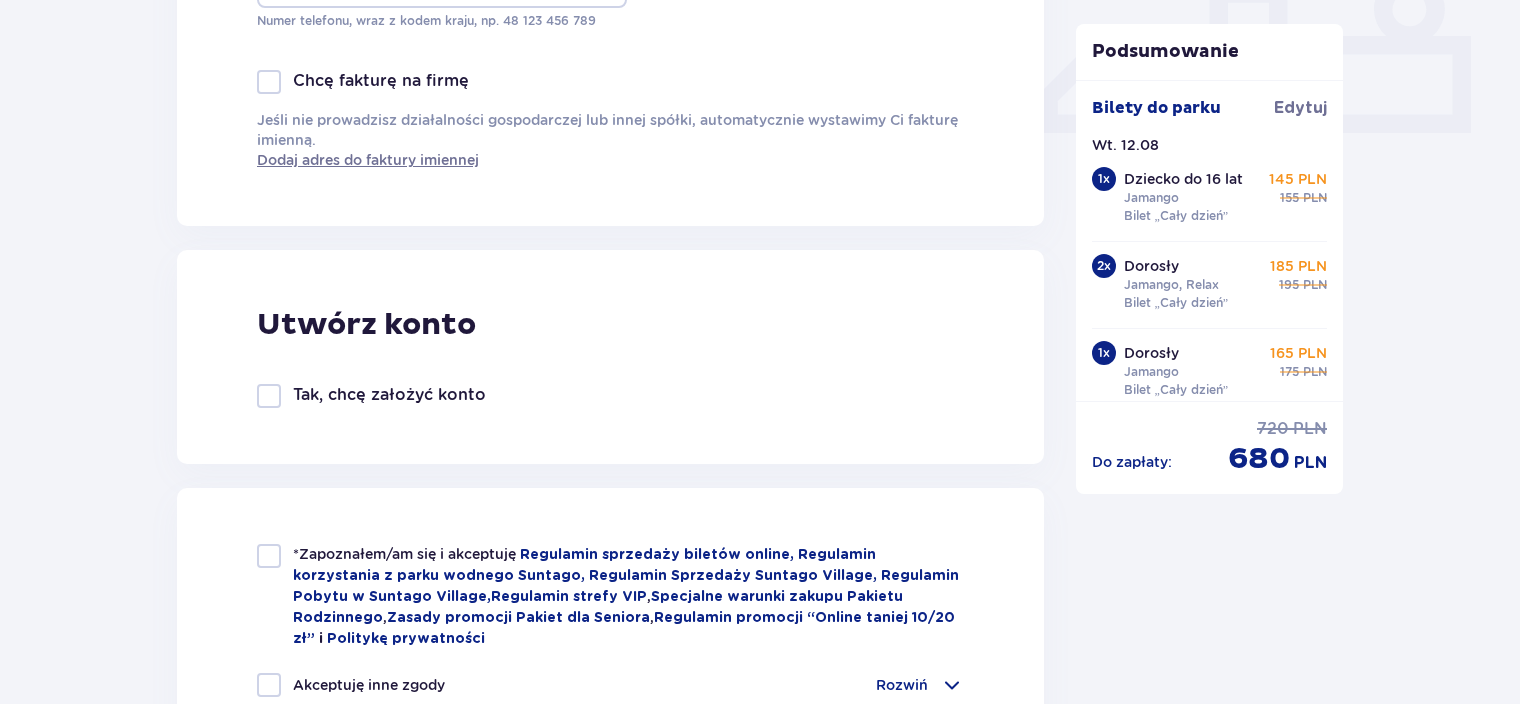 checkbox on "true" 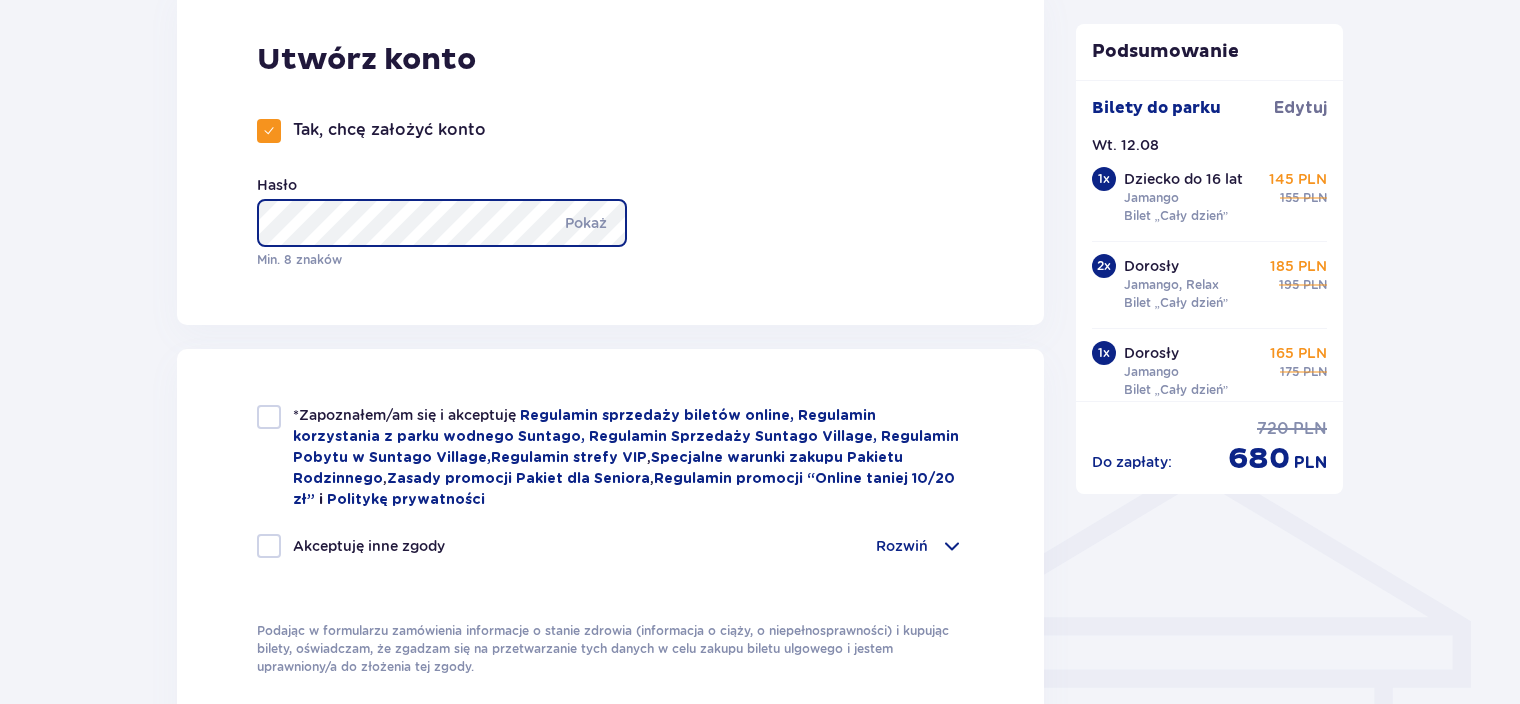 scroll, scrollTop: 1200, scrollLeft: 0, axis: vertical 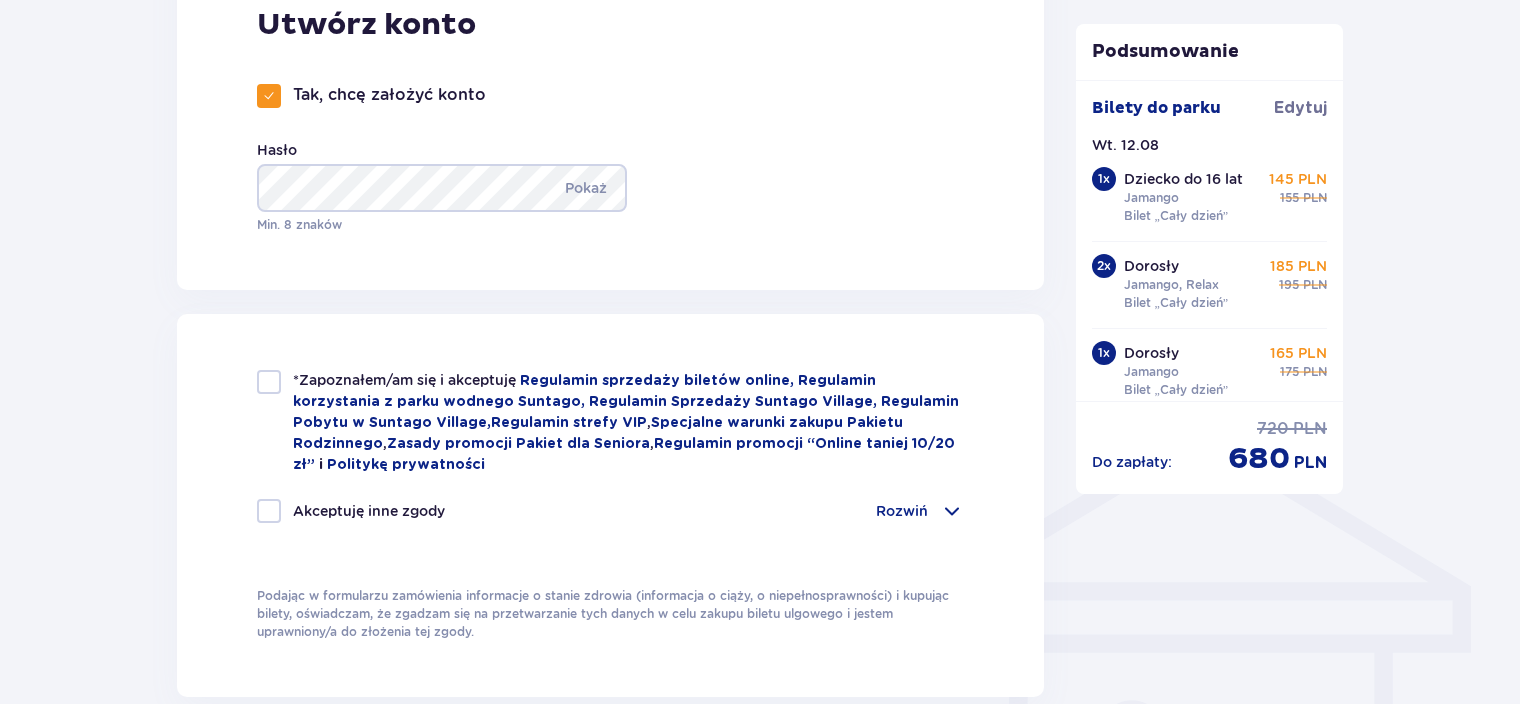 click at bounding box center (269, 382) 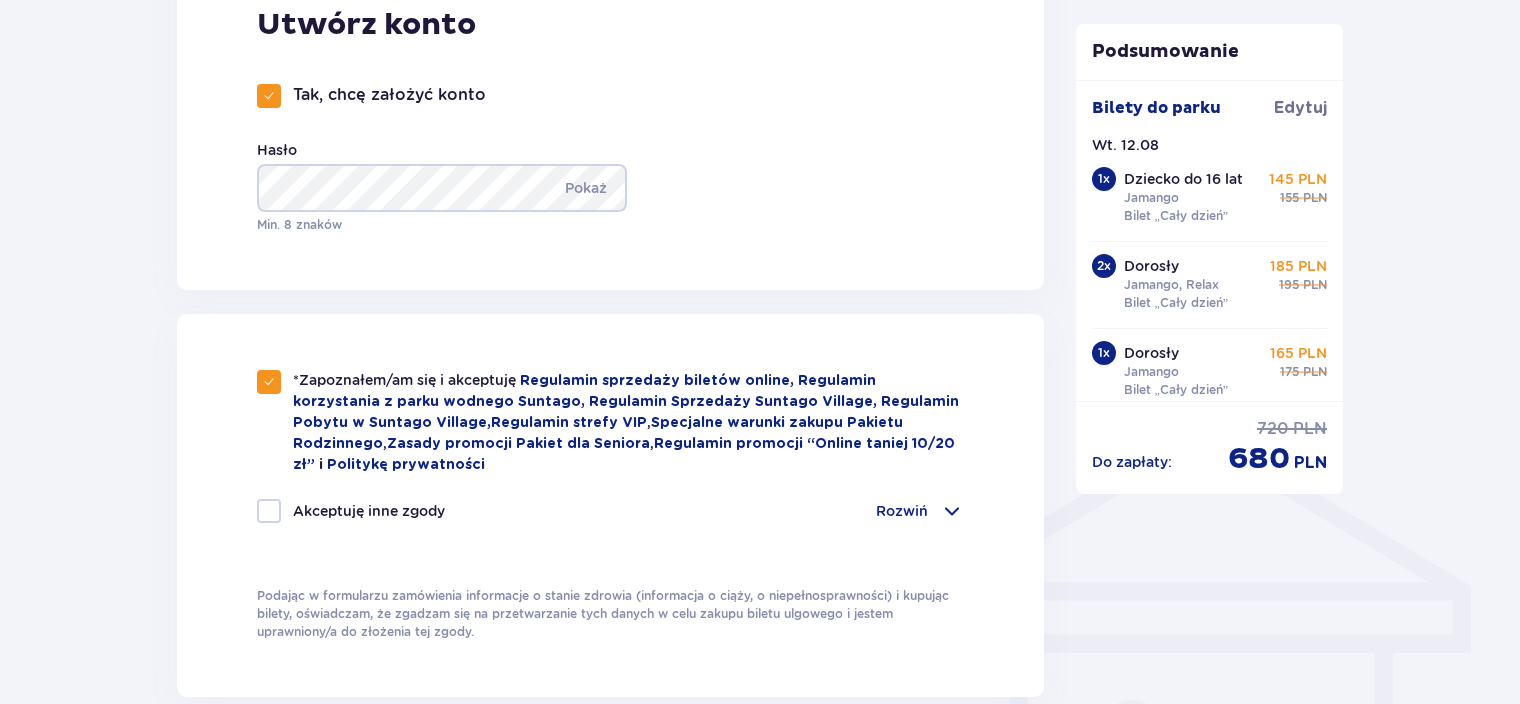click at bounding box center [269, 511] 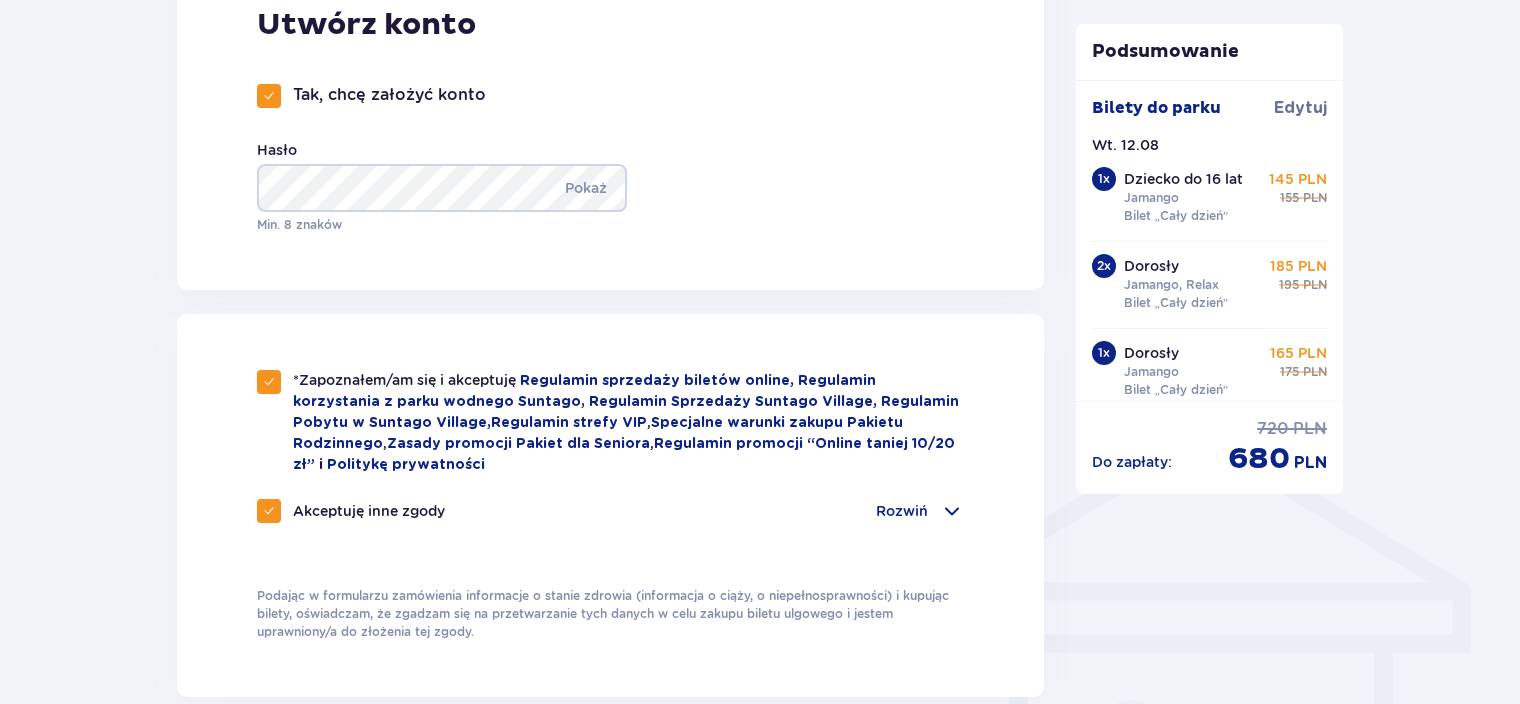 click at bounding box center [952, 511] 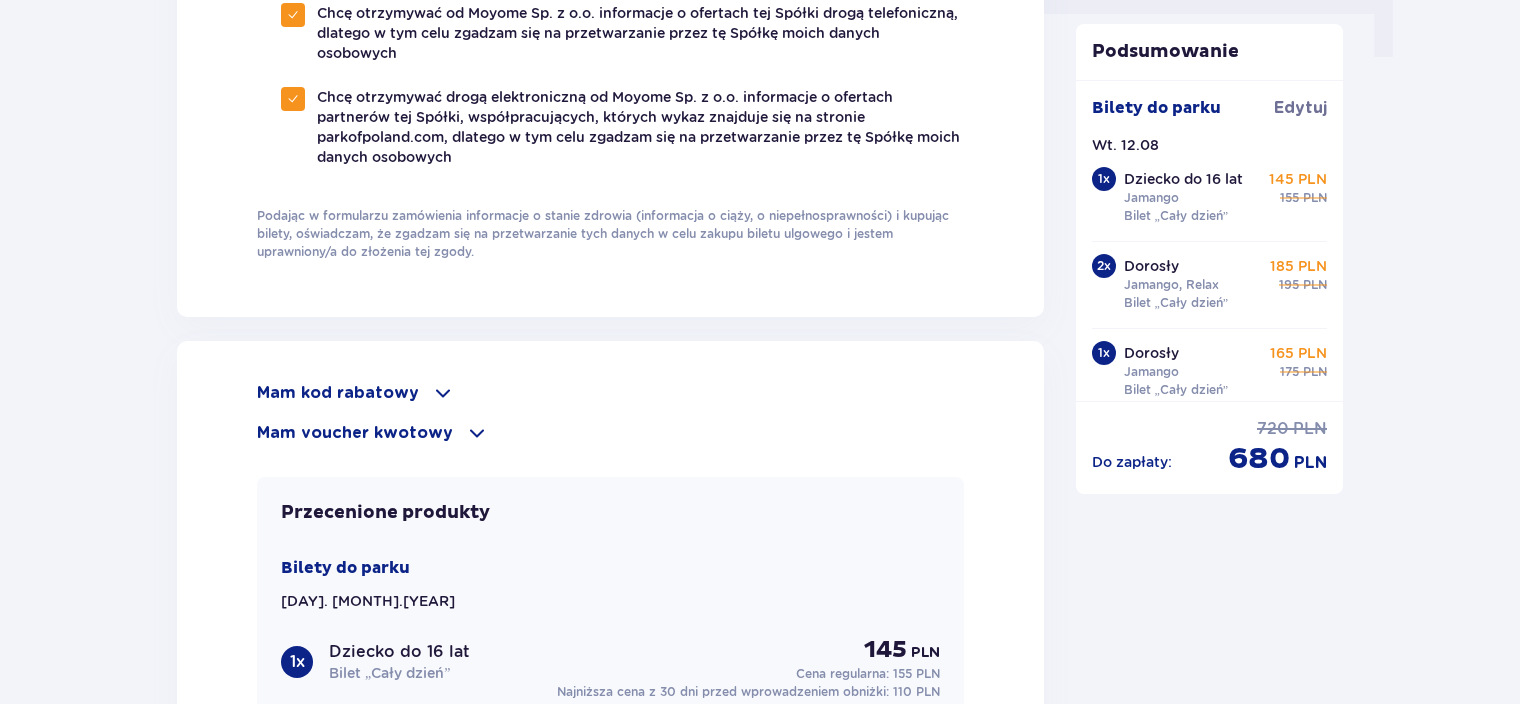 scroll, scrollTop: 2100, scrollLeft: 0, axis: vertical 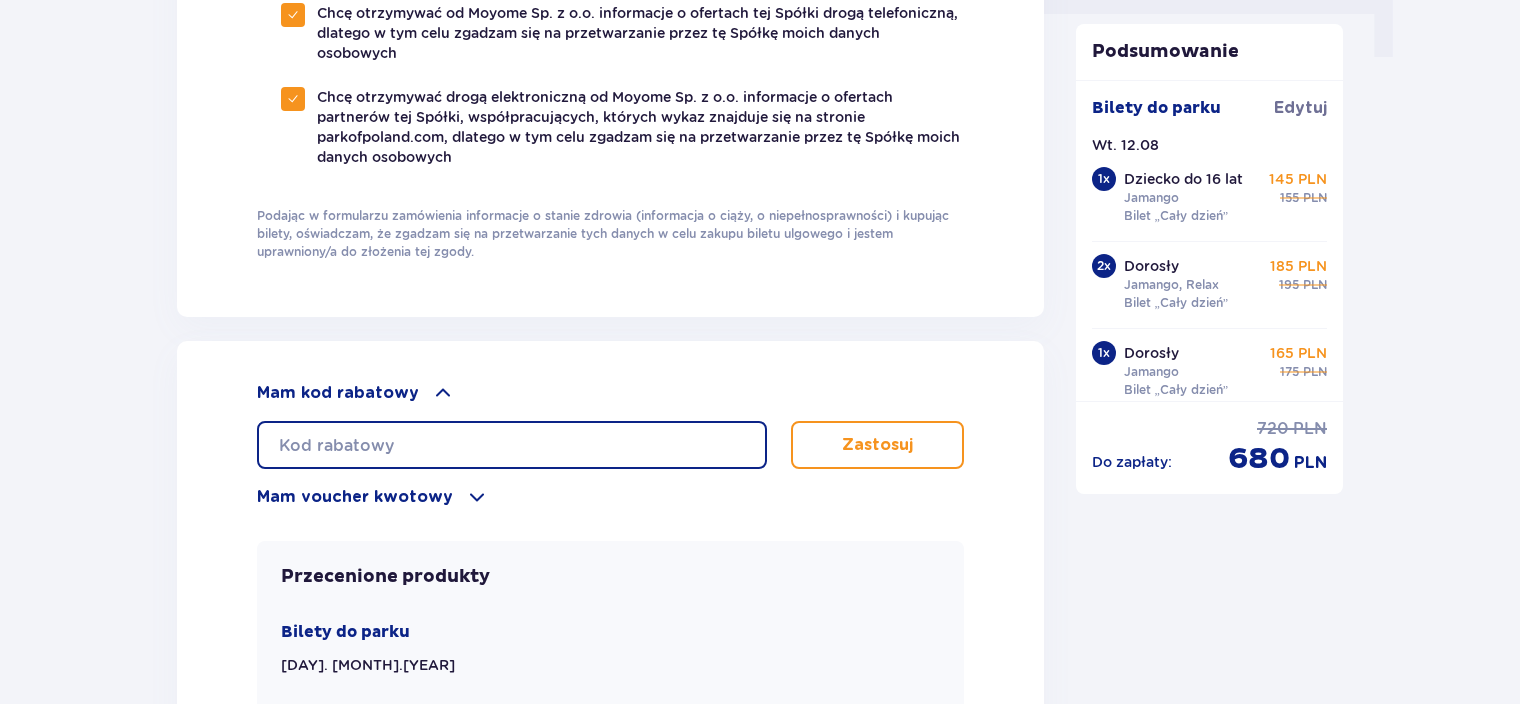 click at bounding box center (512, 445) 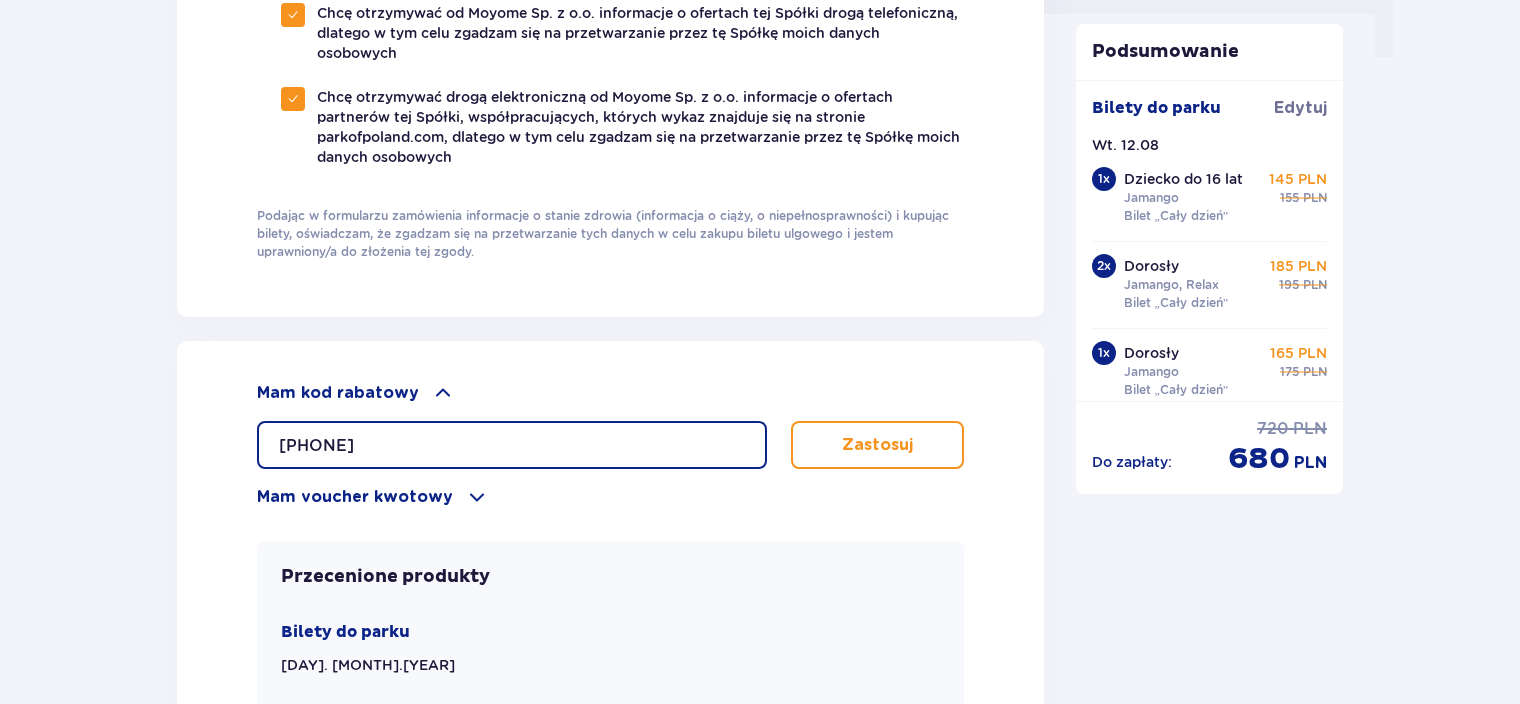type on "0610006101476284" 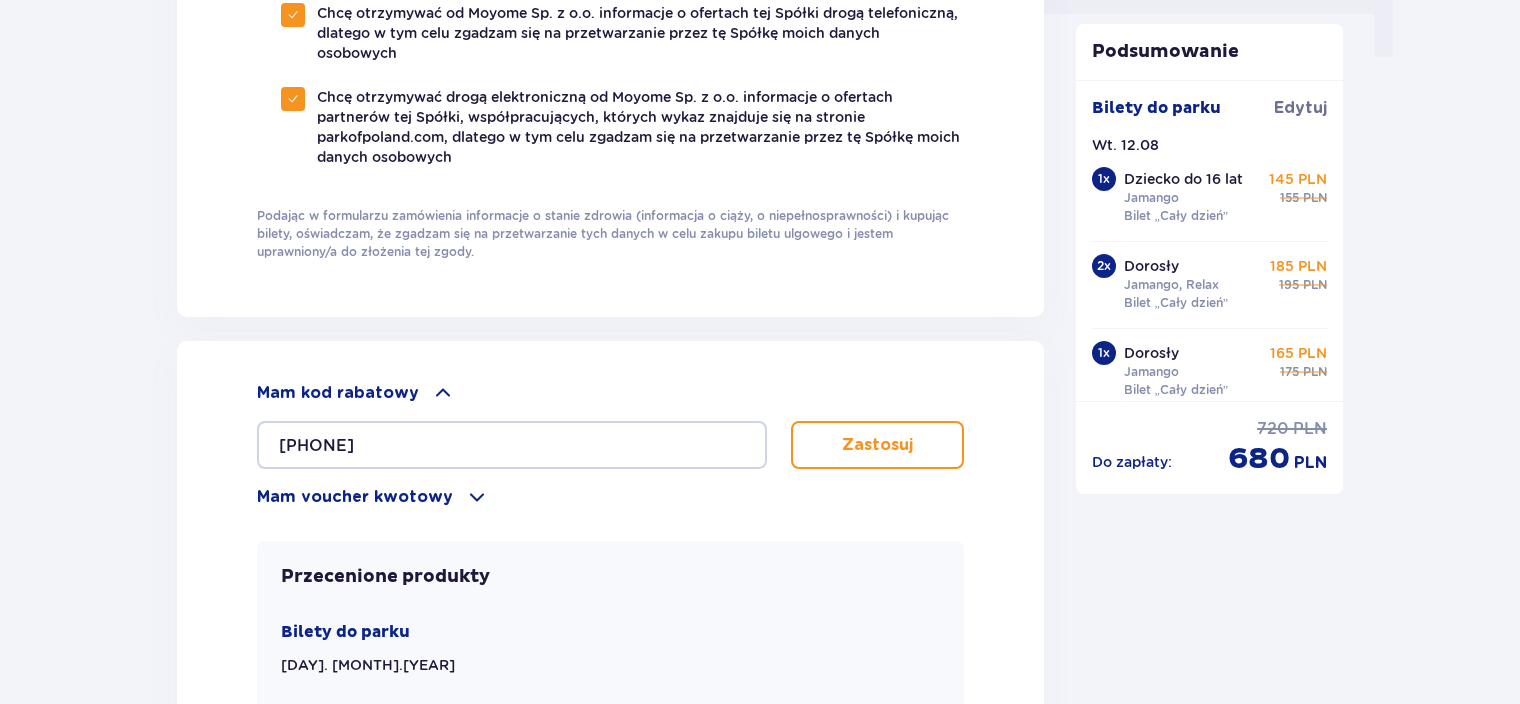 click on "Zastosuj" at bounding box center [877, 445] 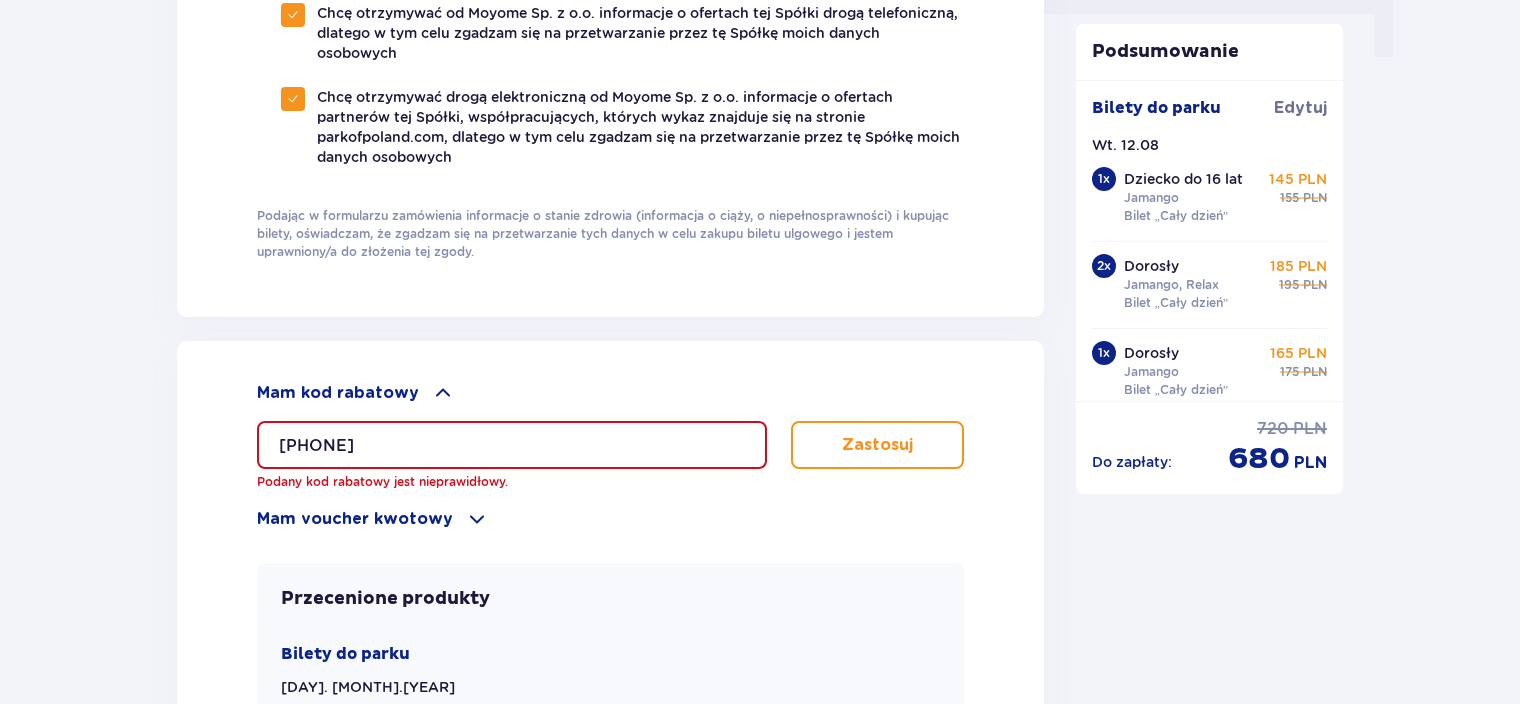 click at bounding box center [477, 519] 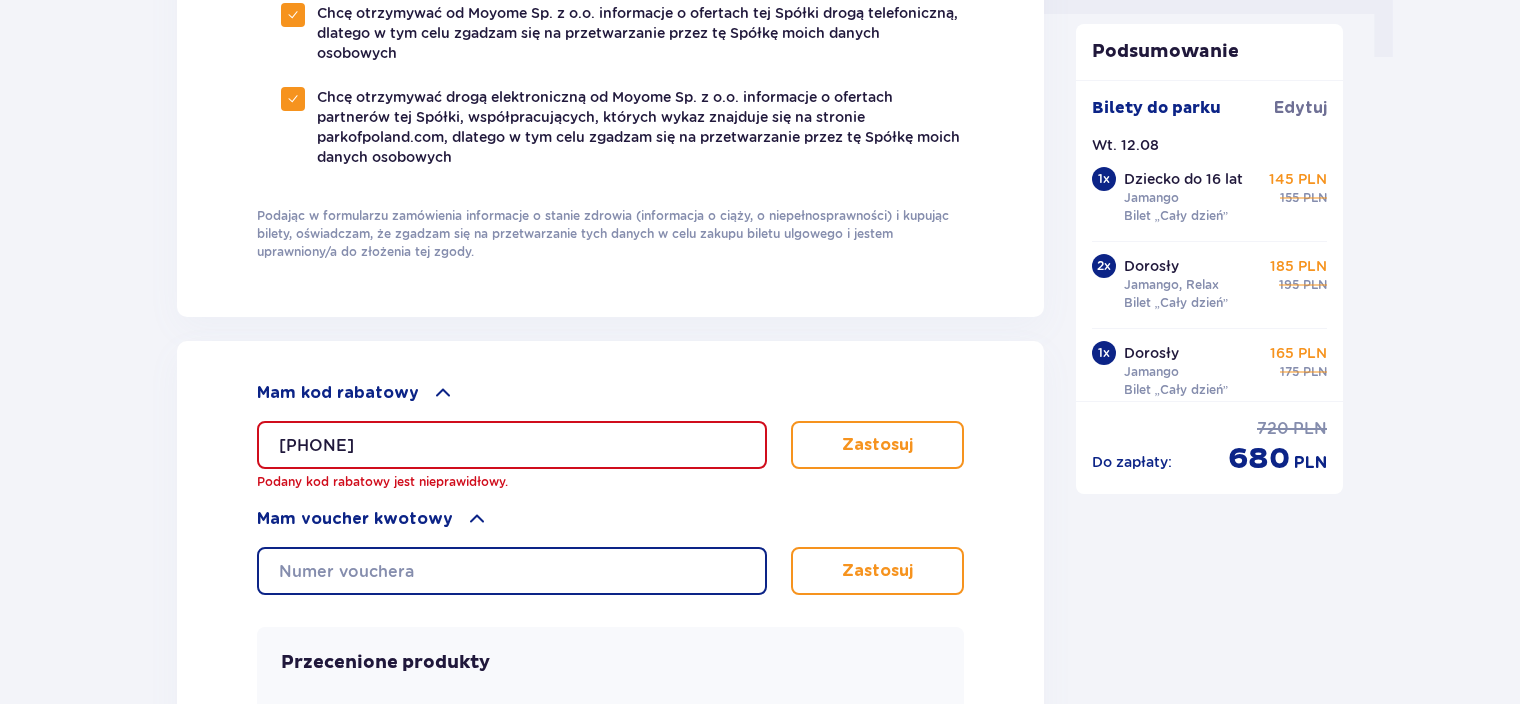 click at bounding box center (512, 571) 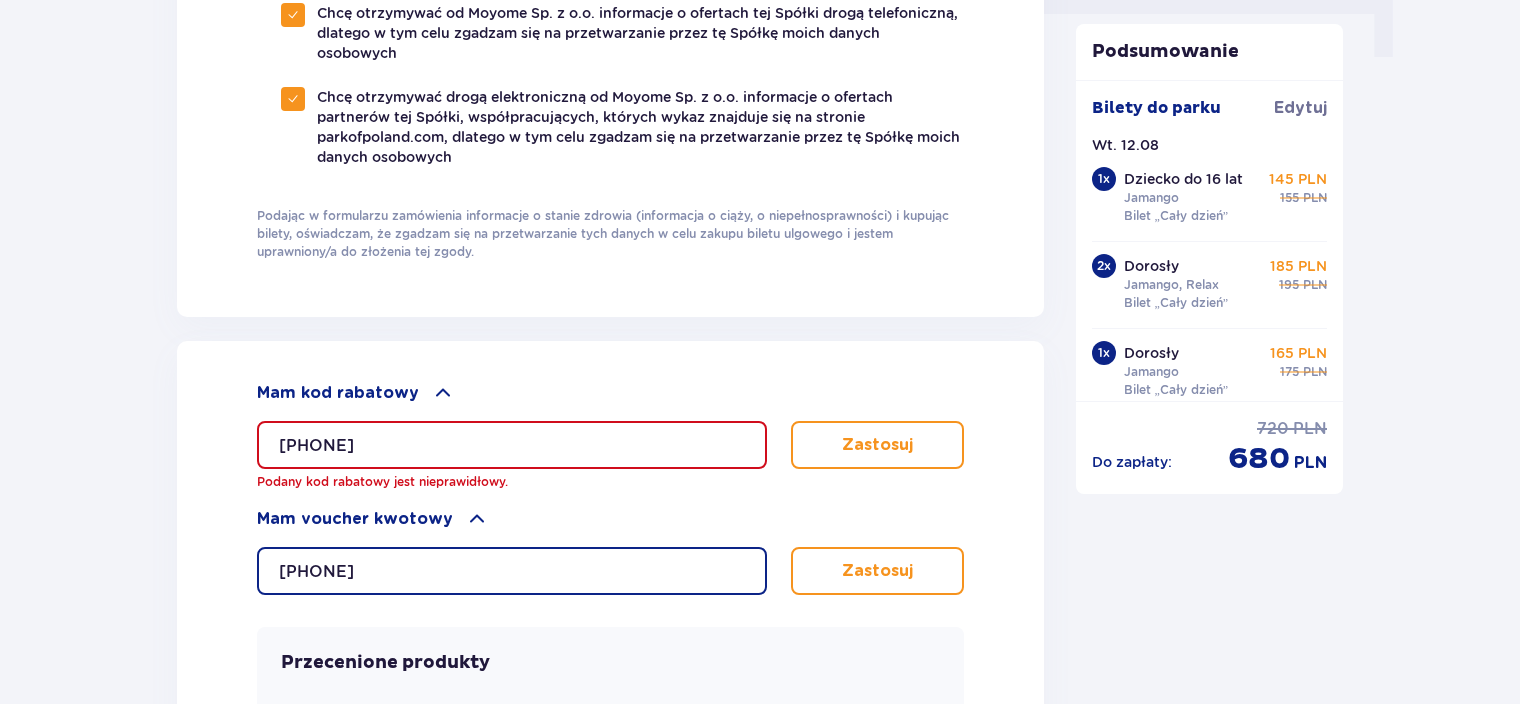 type on "0610006101476284" 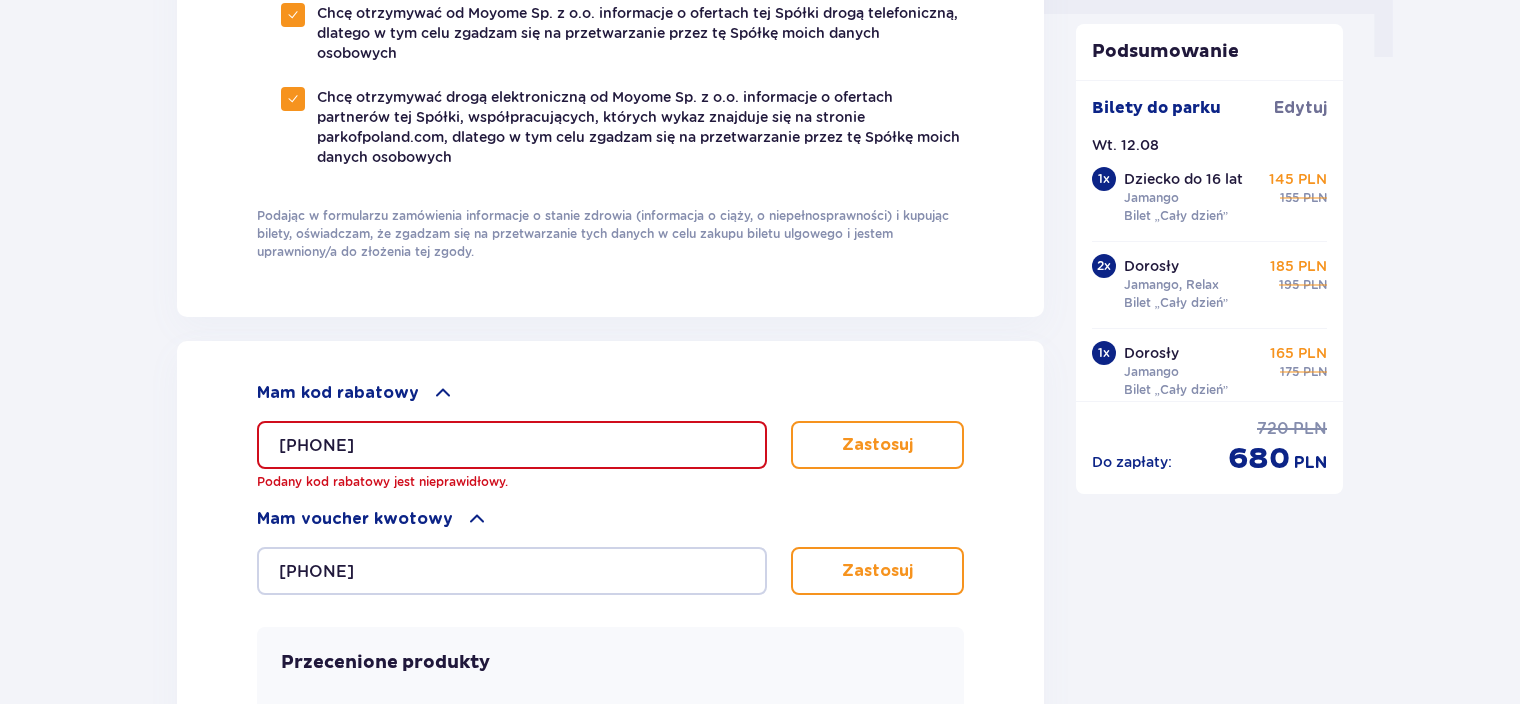 click on "Zastosuj" at bounding box center [877, 571] 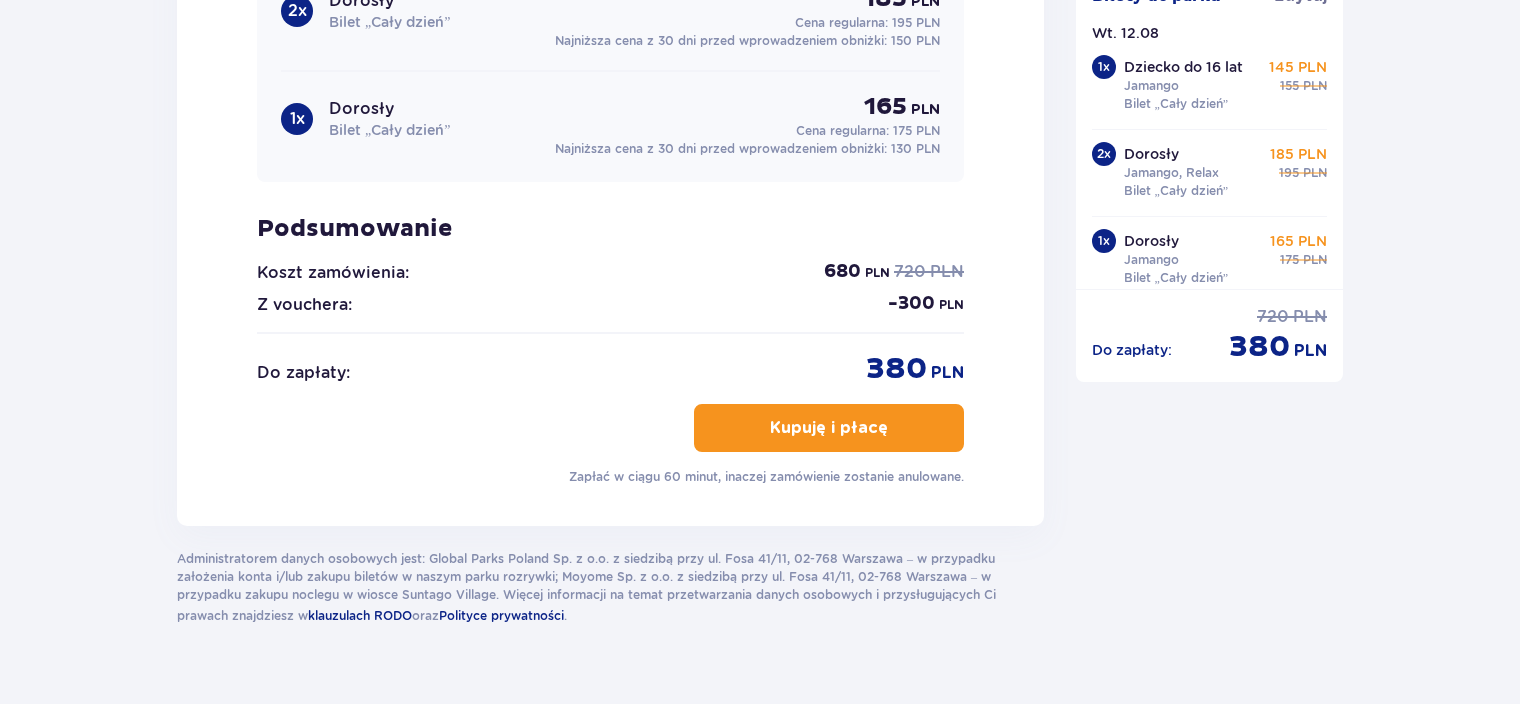 scroll, scrollTop: 3000, scrollLeft: 0, axis: vertical 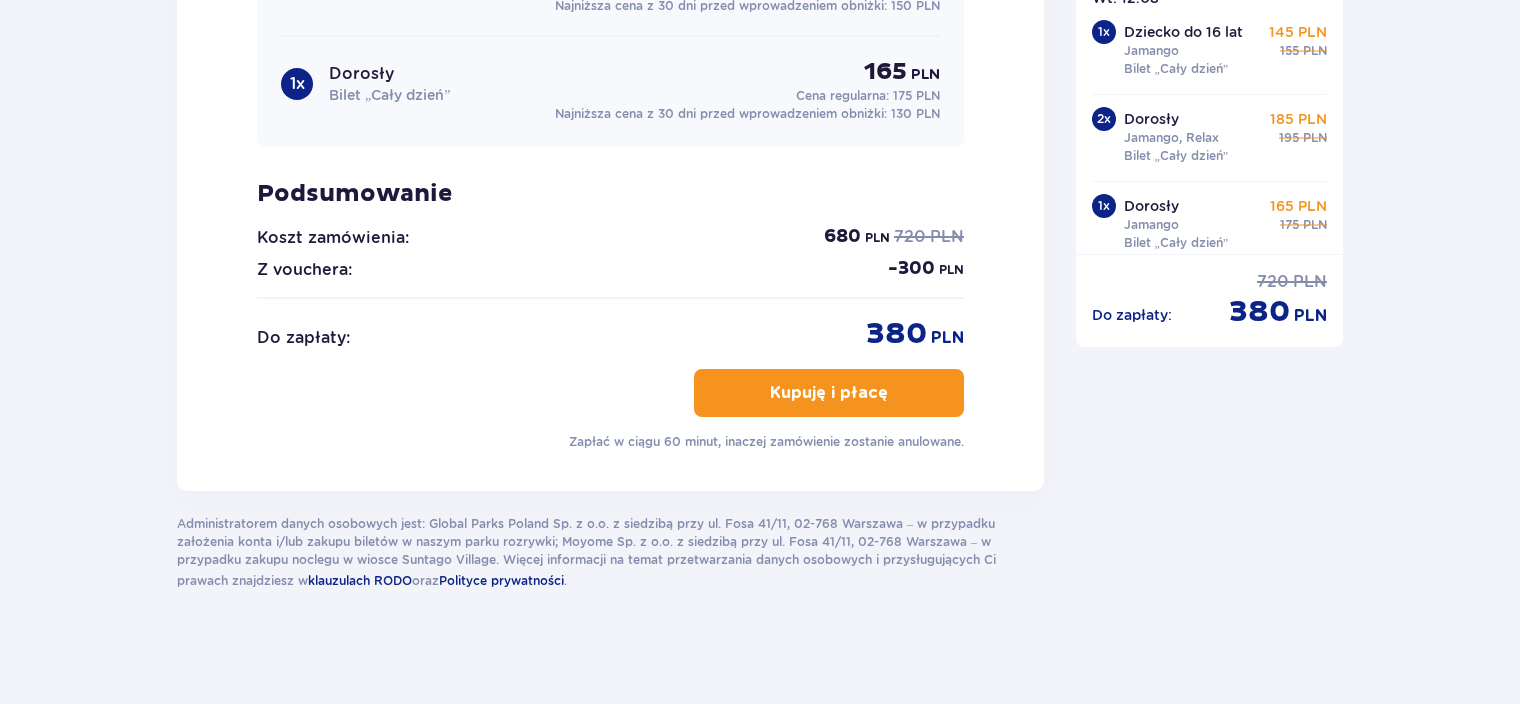 click on "Kupuję i płacę" at bounding box center (829, 393) 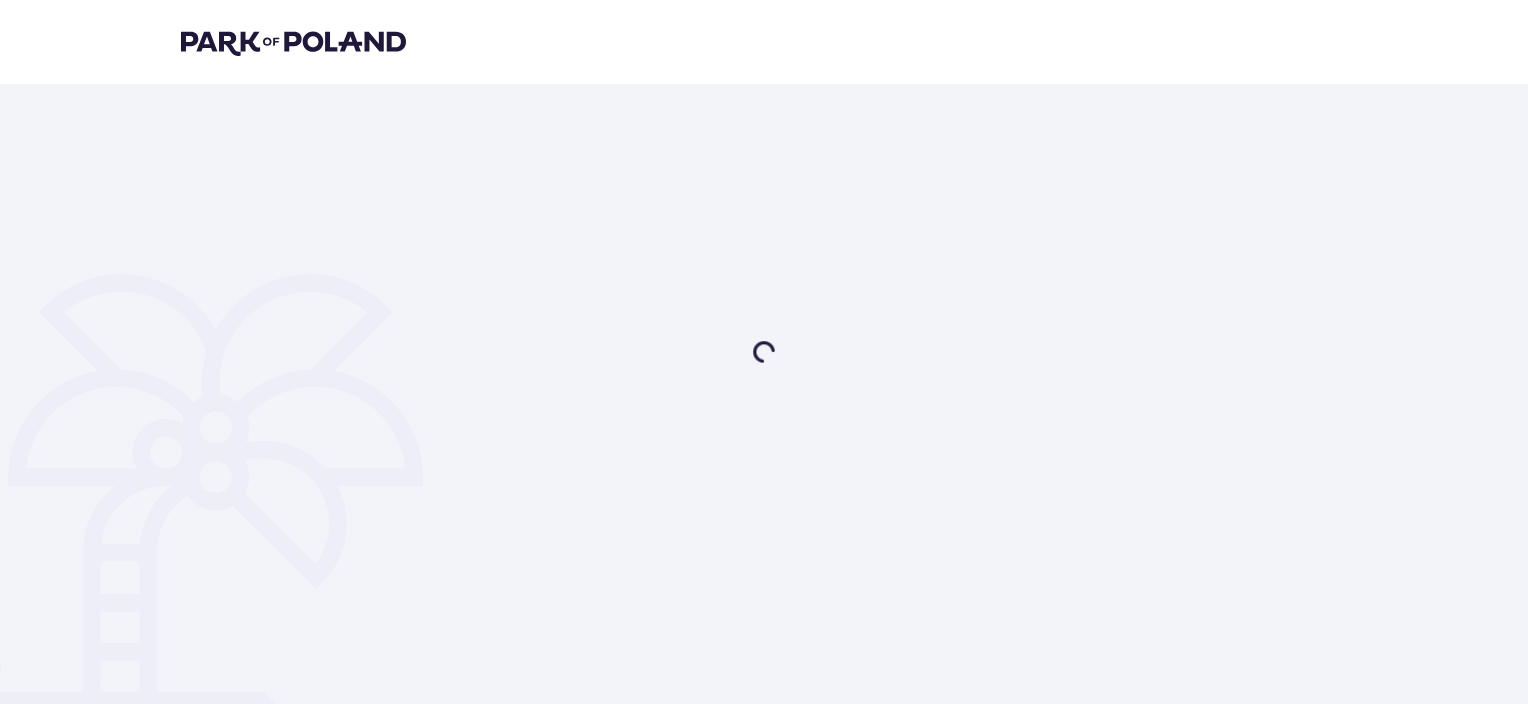 scroll, scrollTop: 0, scrollLeft: 0, axis: both 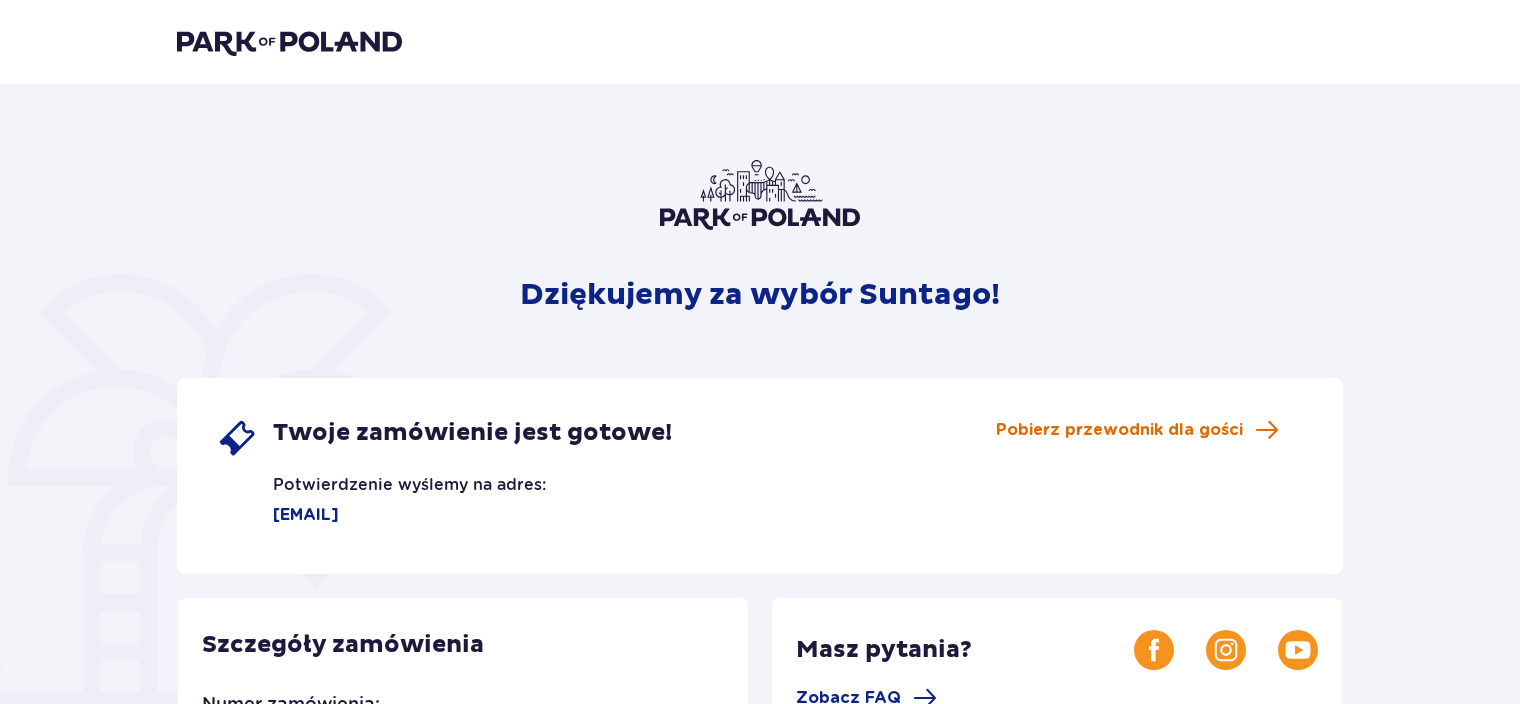 click on "Pobierz przewodnik dla gości" at bounding box center (1119, 430) 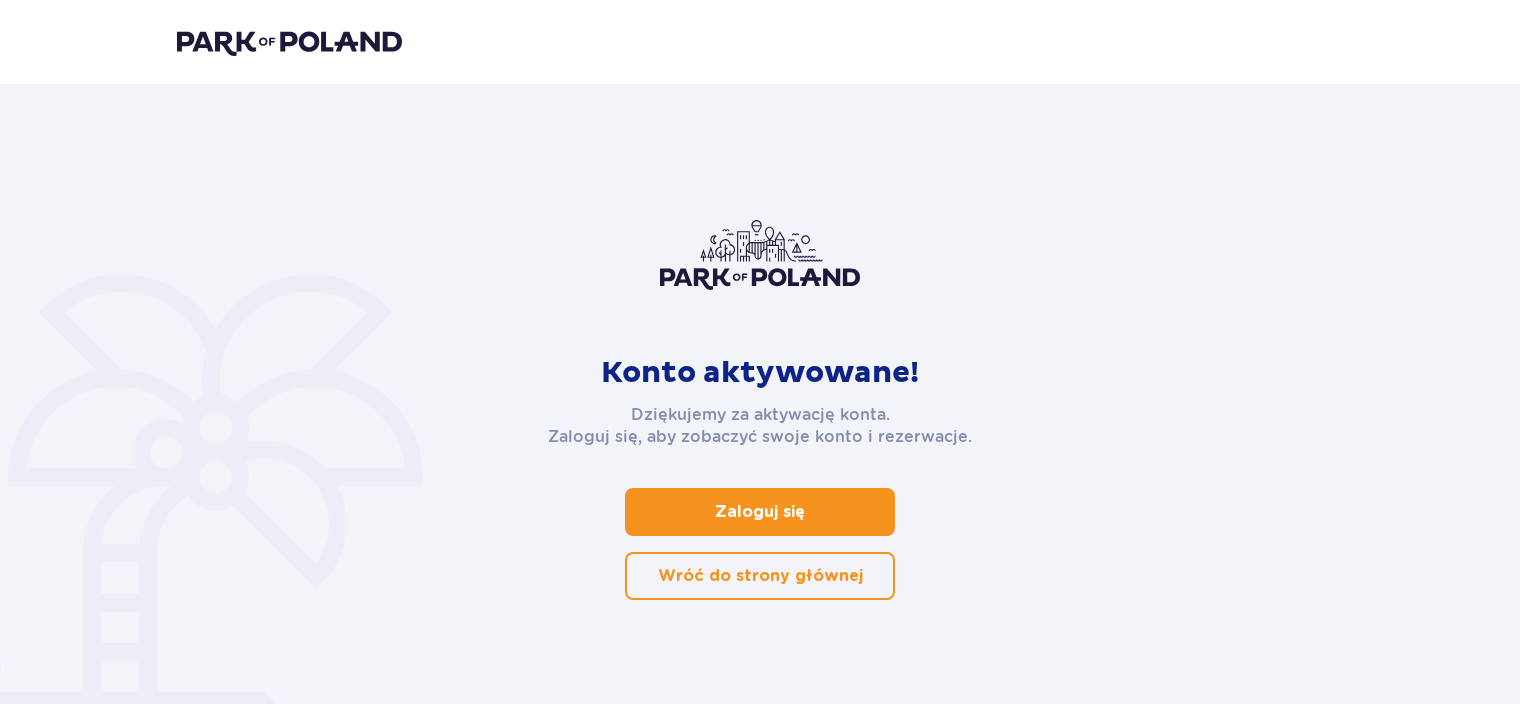 scroll, scrollTop: 0, scrollLeft: 0, axis: both 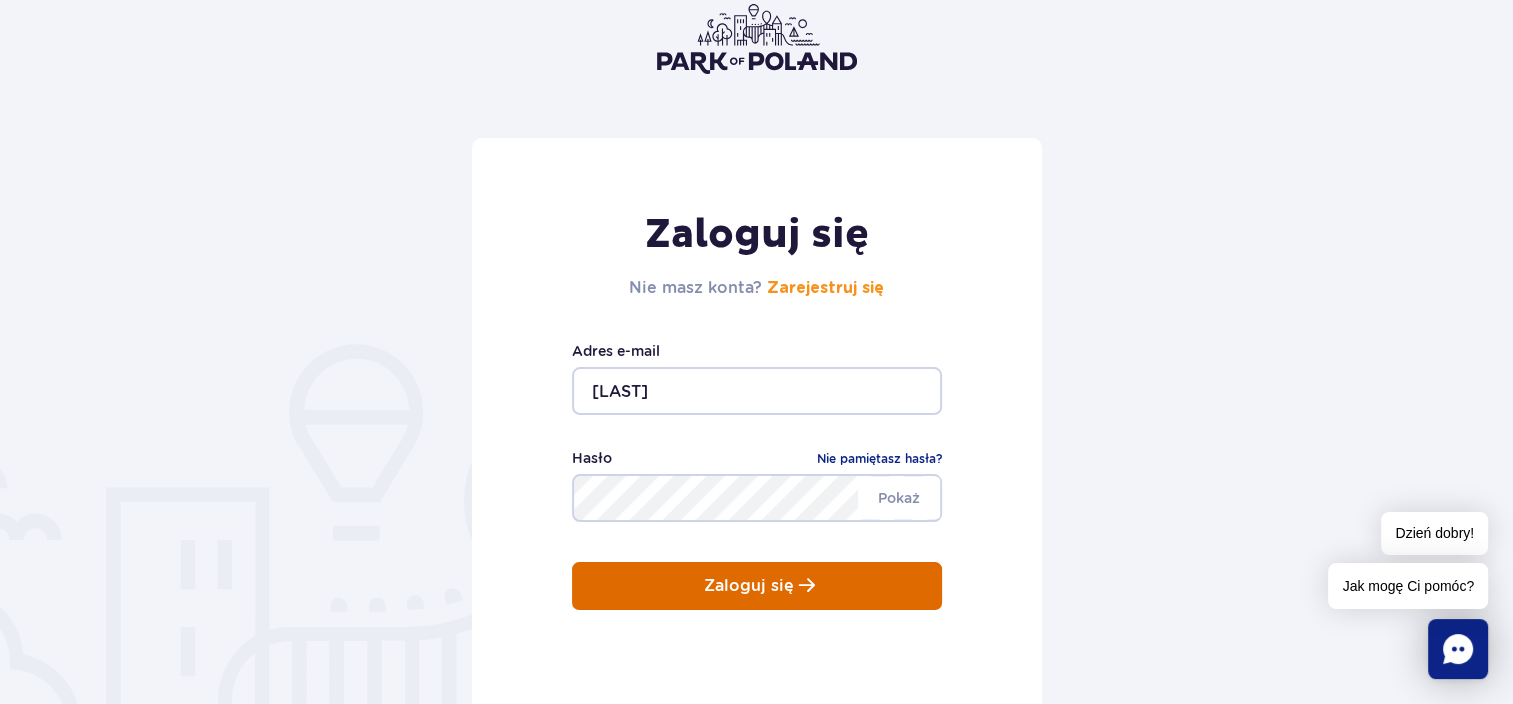 click on "Zaloguj się" at bounding box center [757, 586] 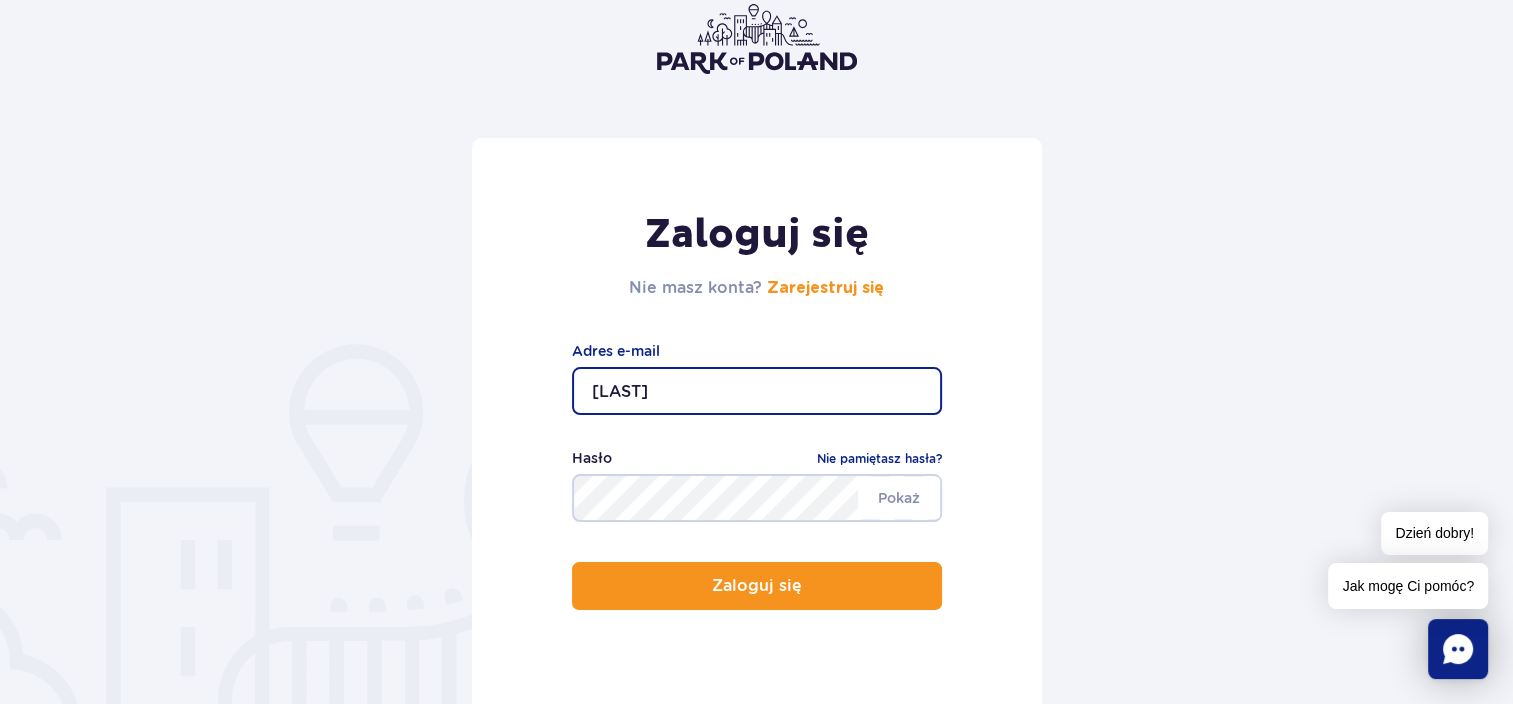 click on "Klimczuk" at bounding box center (757, 391) 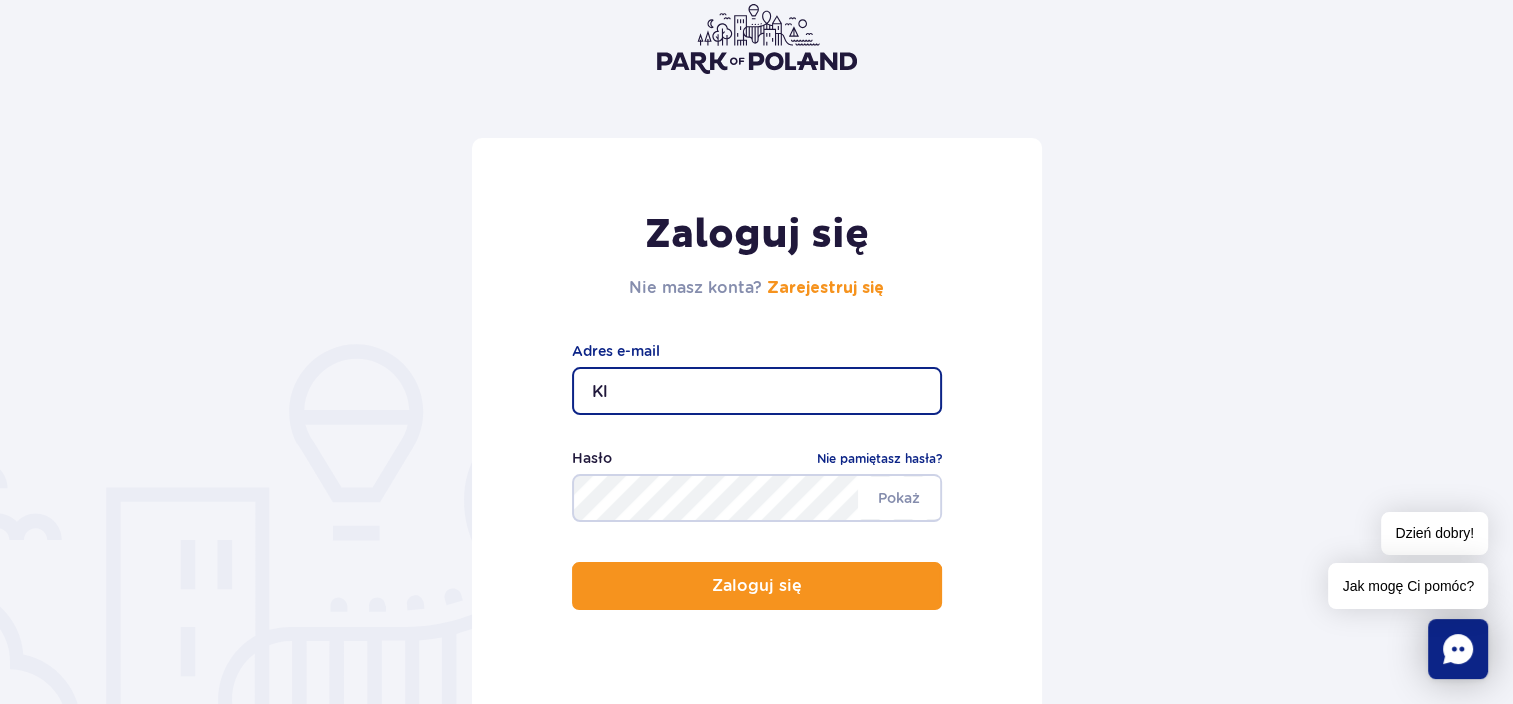 type on "K" 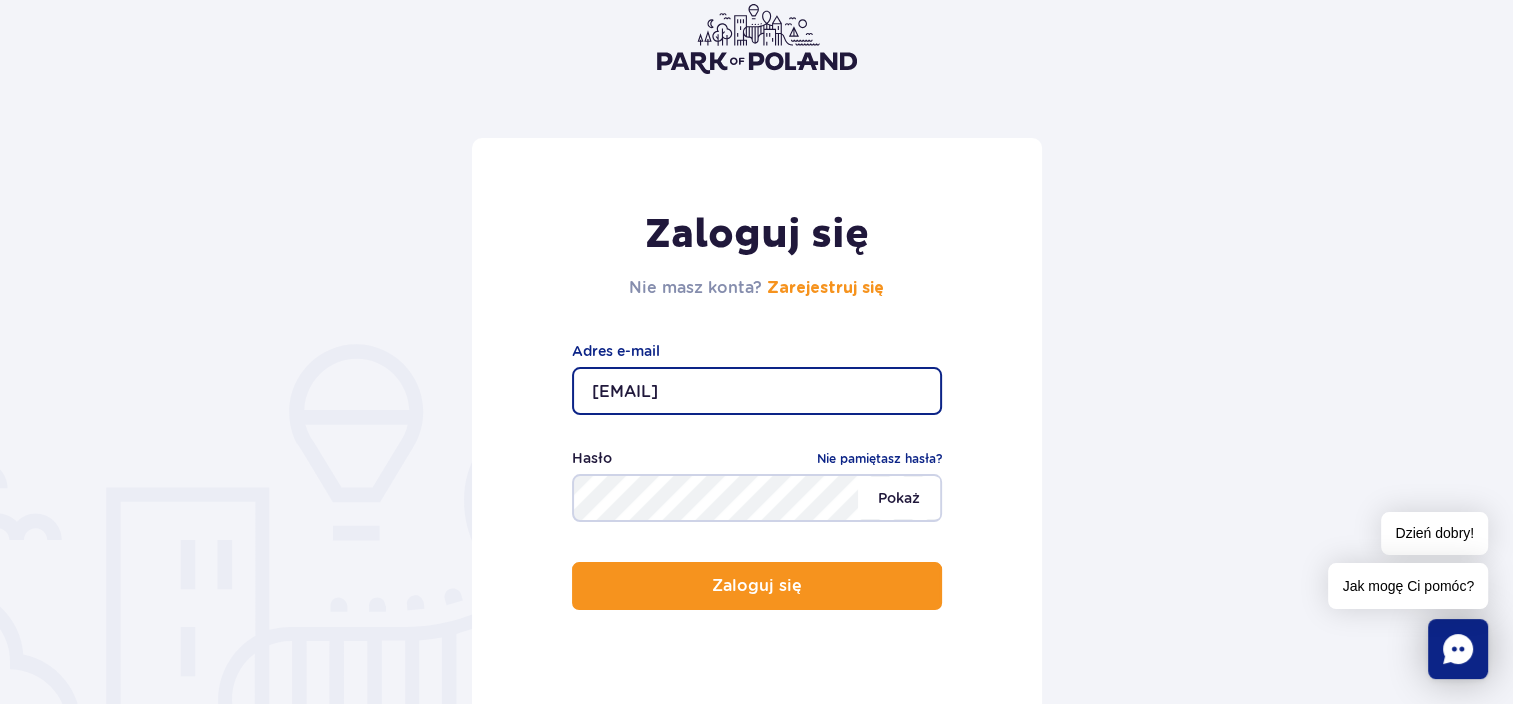 type on "klemens3@wp.pl" 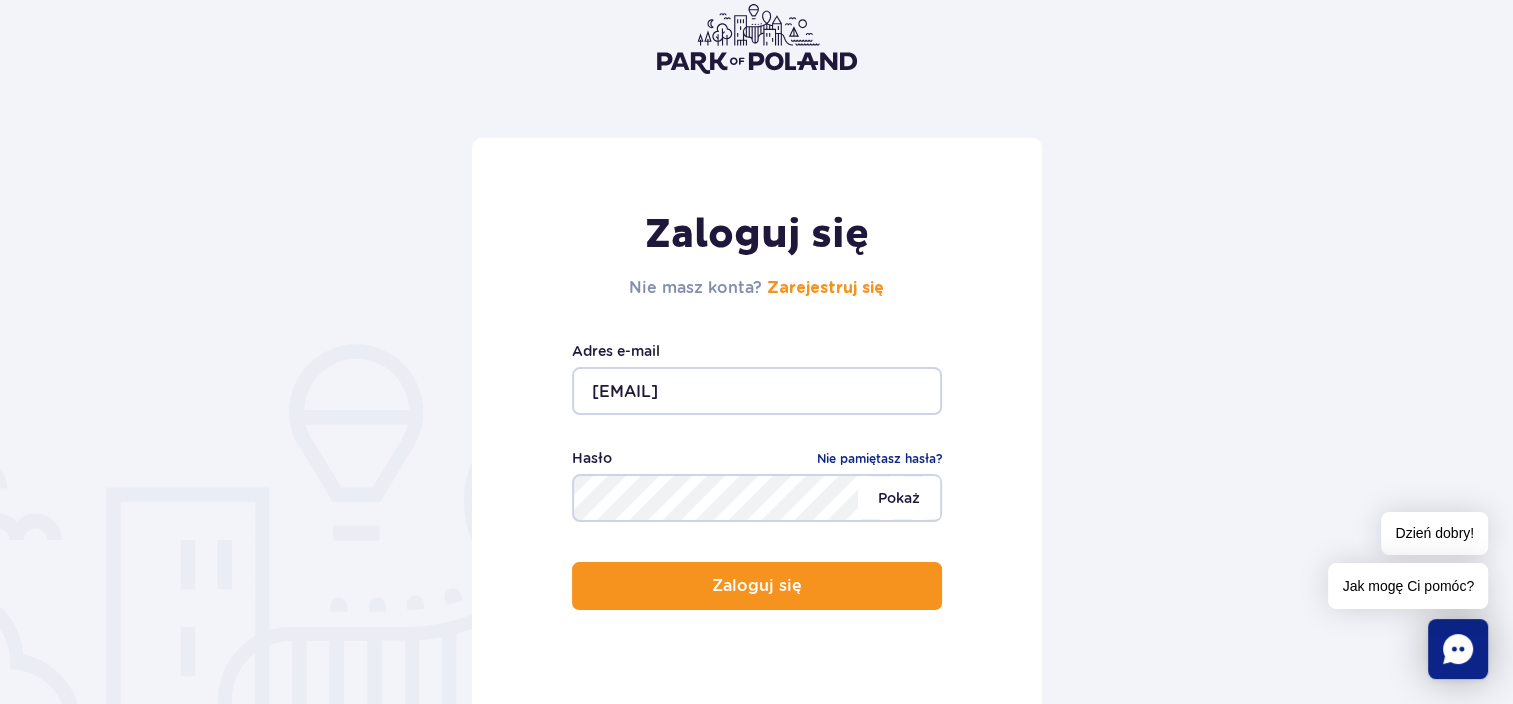 click on "Pokaż" at bounding box center (899, 498) 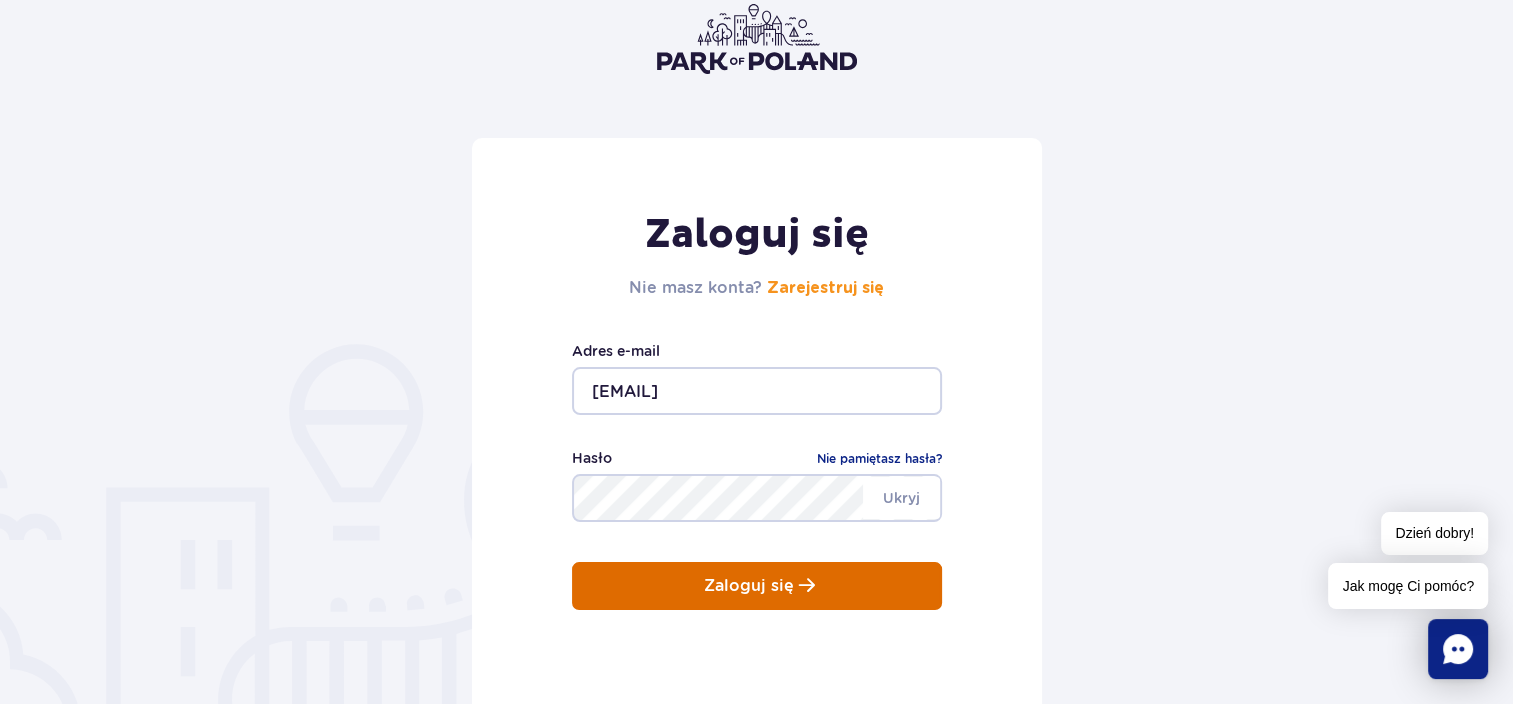 click on "Zaloguj się" at bounding box center (749, 586) 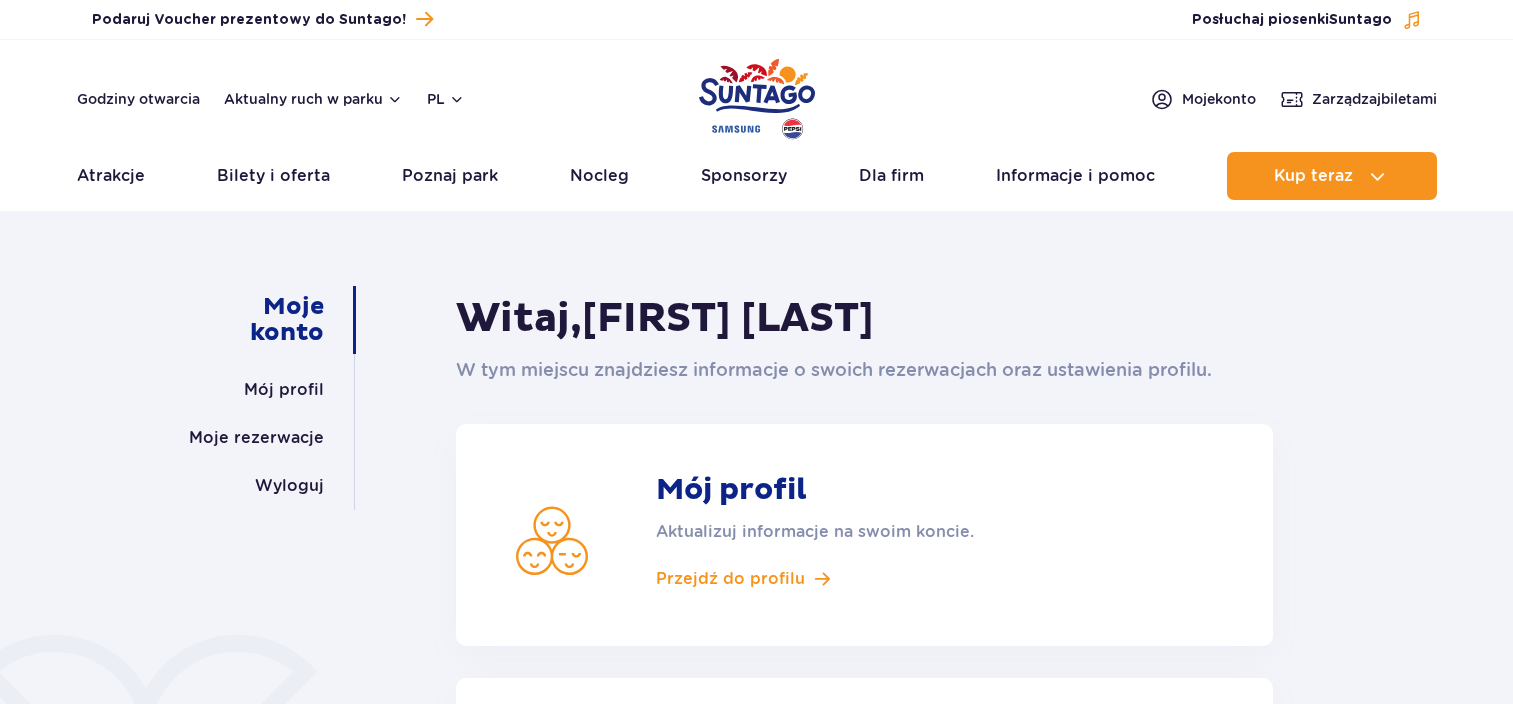 scroll, scrollTop: 0, scrollLeft: 0, axis: both 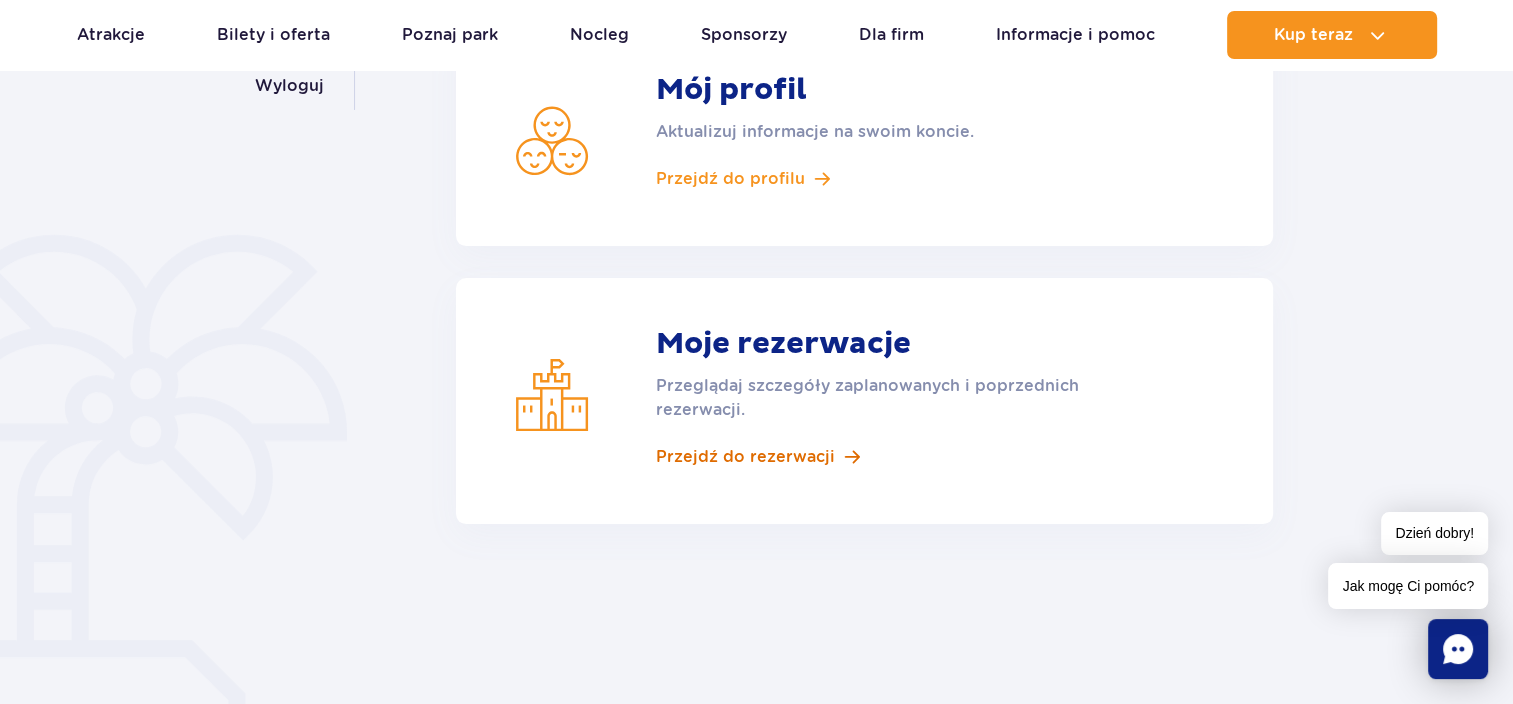 click on "Przejdź do rezerwacji" at bounding box center [745, 457] 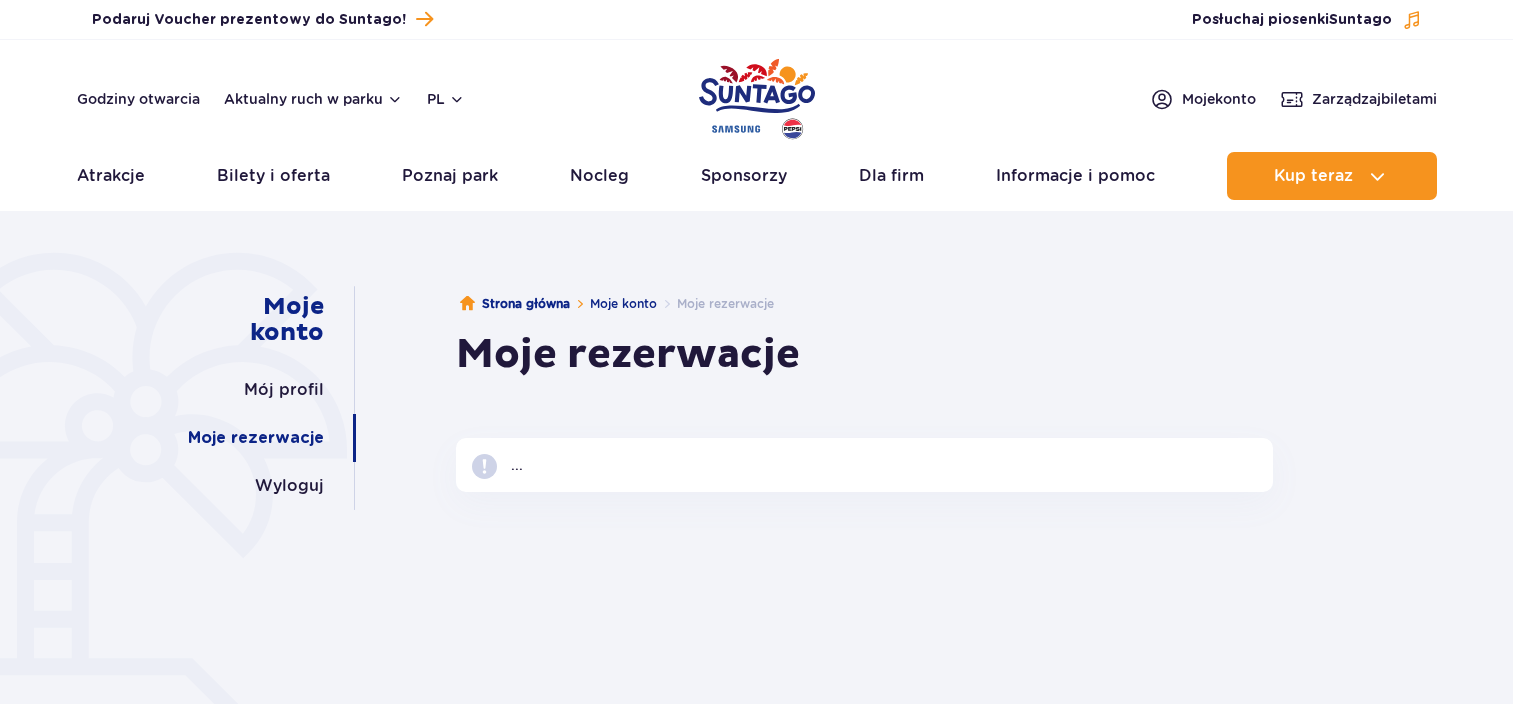 scroll, scrollTop: 0, scrollLeft: 0, axis: both 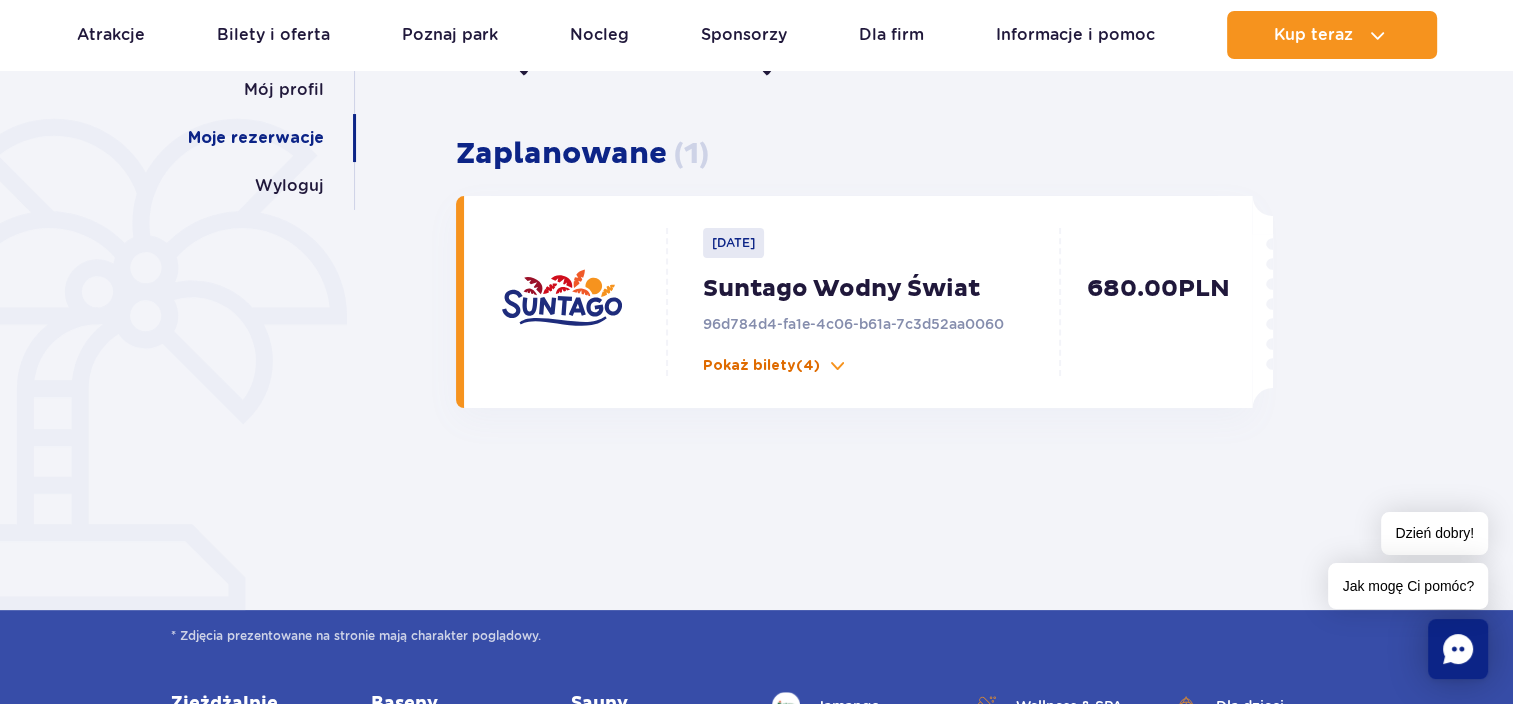 click on "Pokaż bilety  (4)" at bounding box center (775, 366) 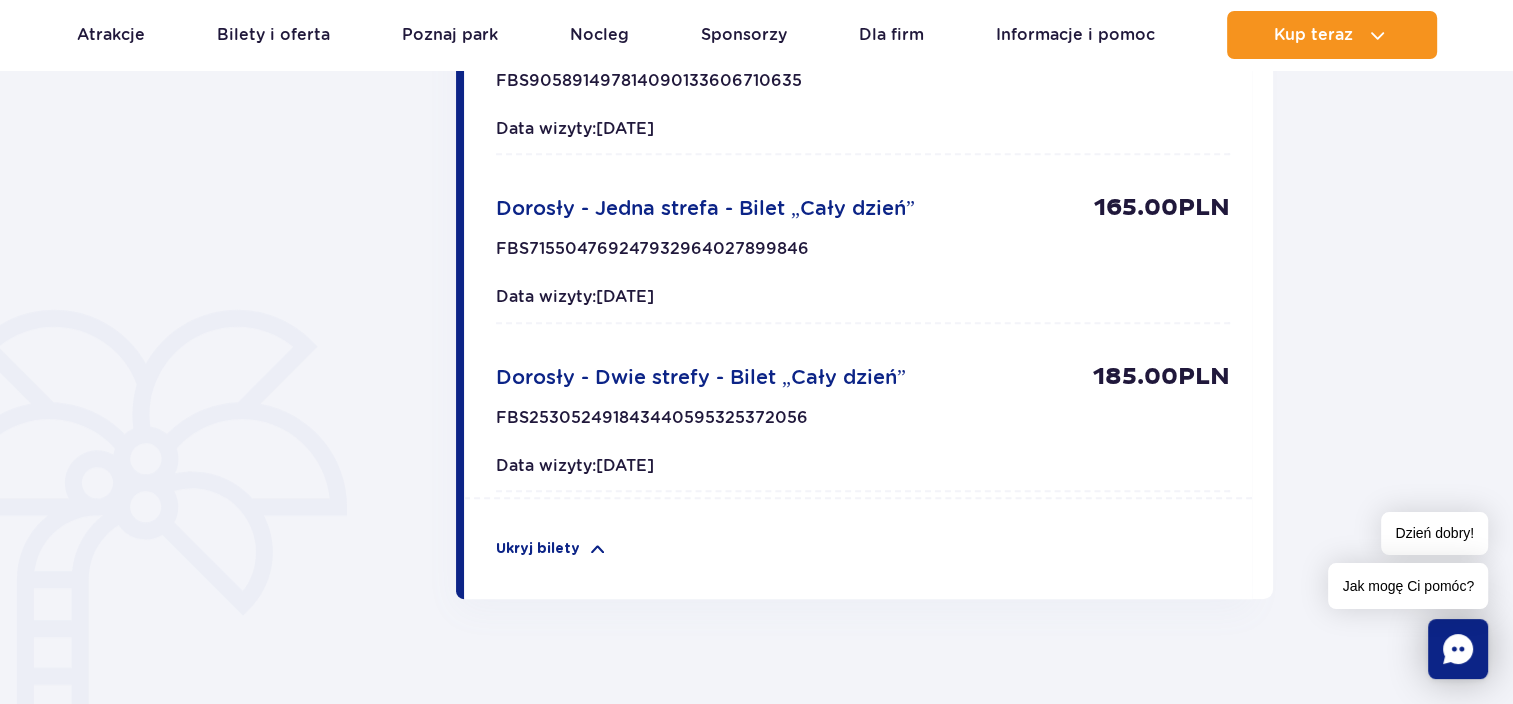 scroll, scrollTop: 1000, scrollLeft: 0, axis: vertical 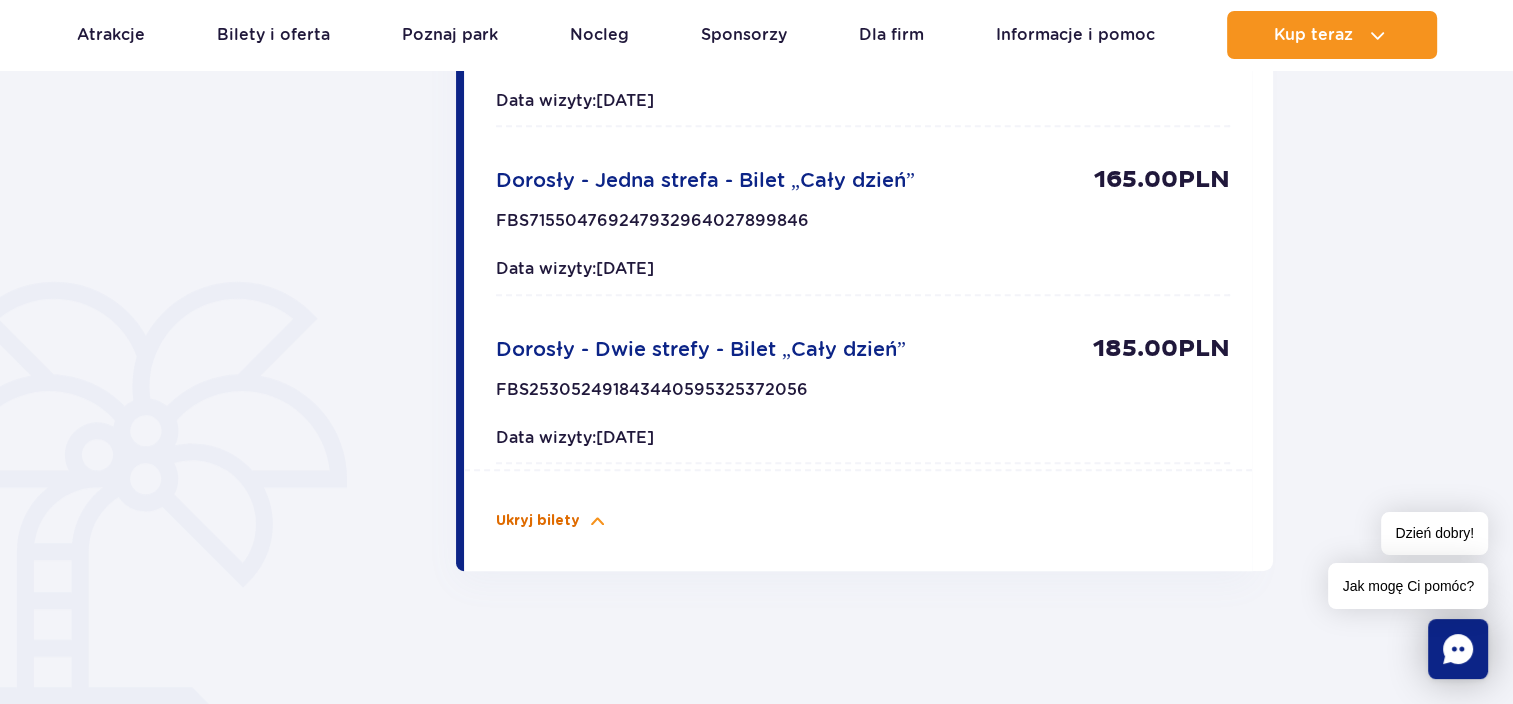 click at bounding box center [598, 521] 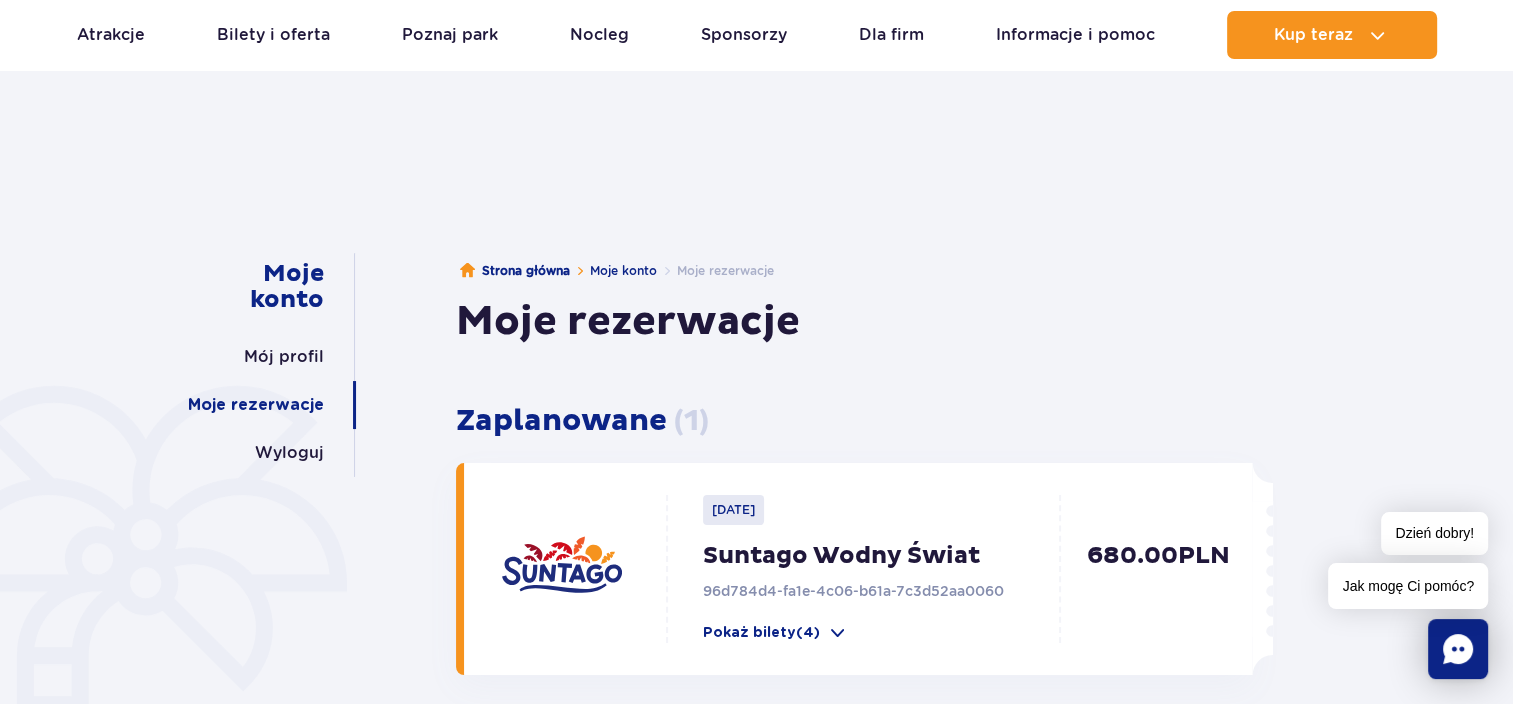scroll, scrollTop: 0, scrollLeft: 0, axis: both 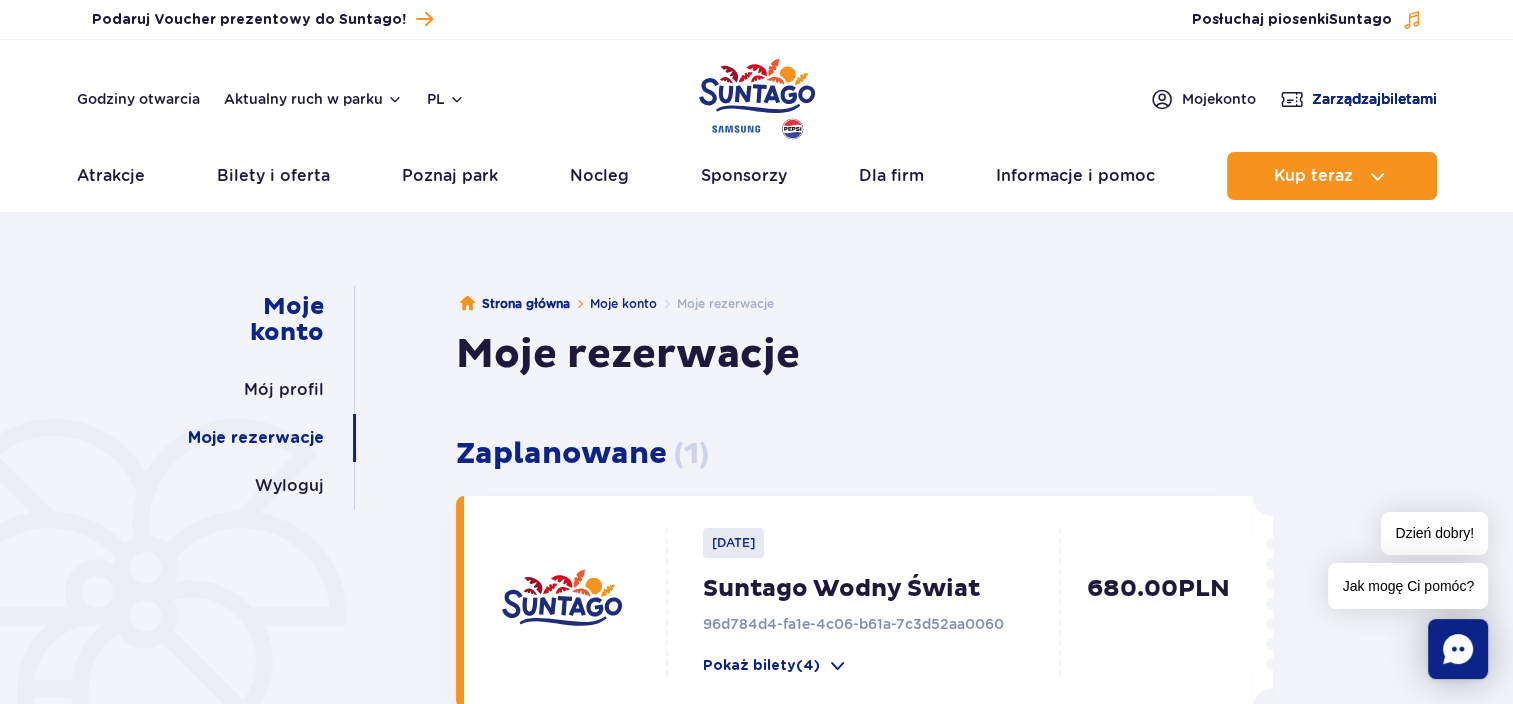 click on "Zarządzaj  biletami" at bounding box center (1374, 99) 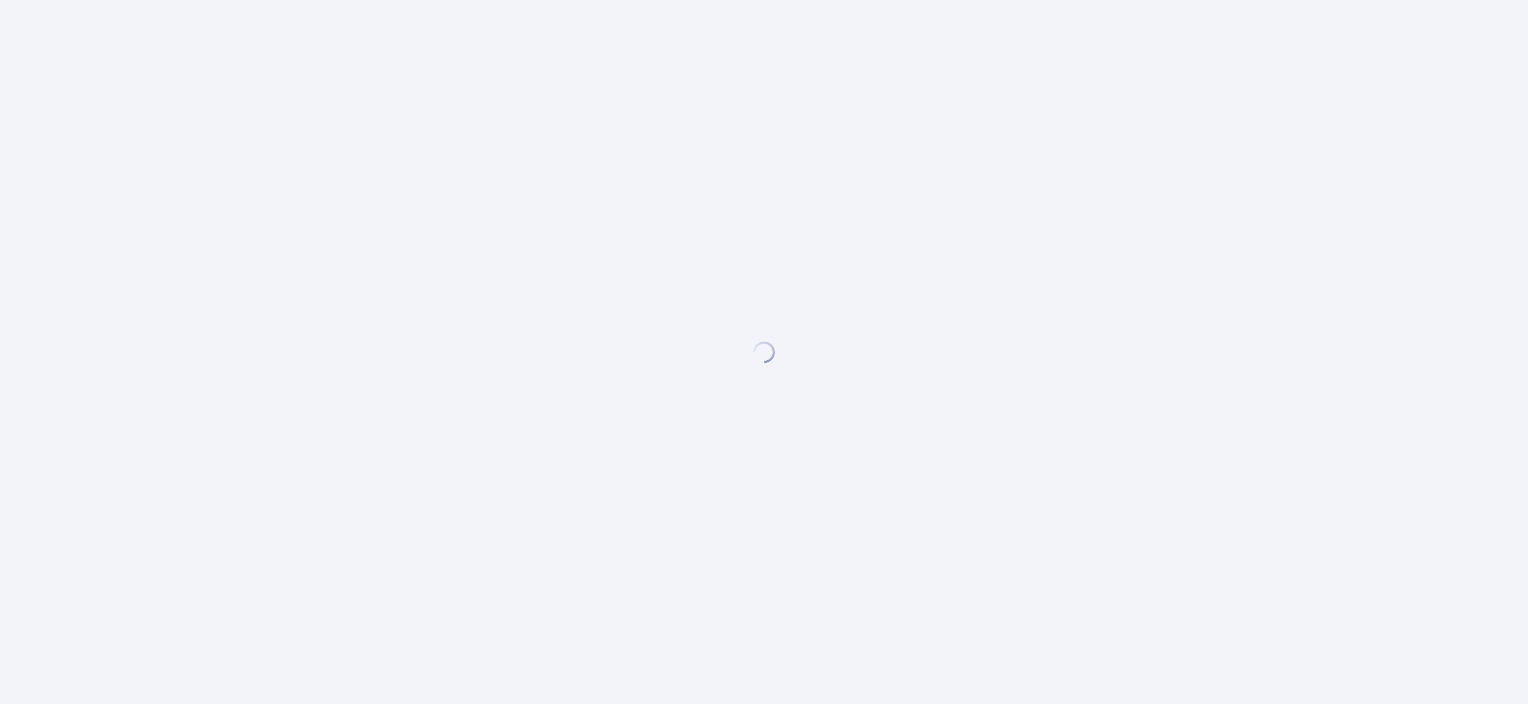 scroll, scrollTop: 0, scrollLeft: 0, axis: both 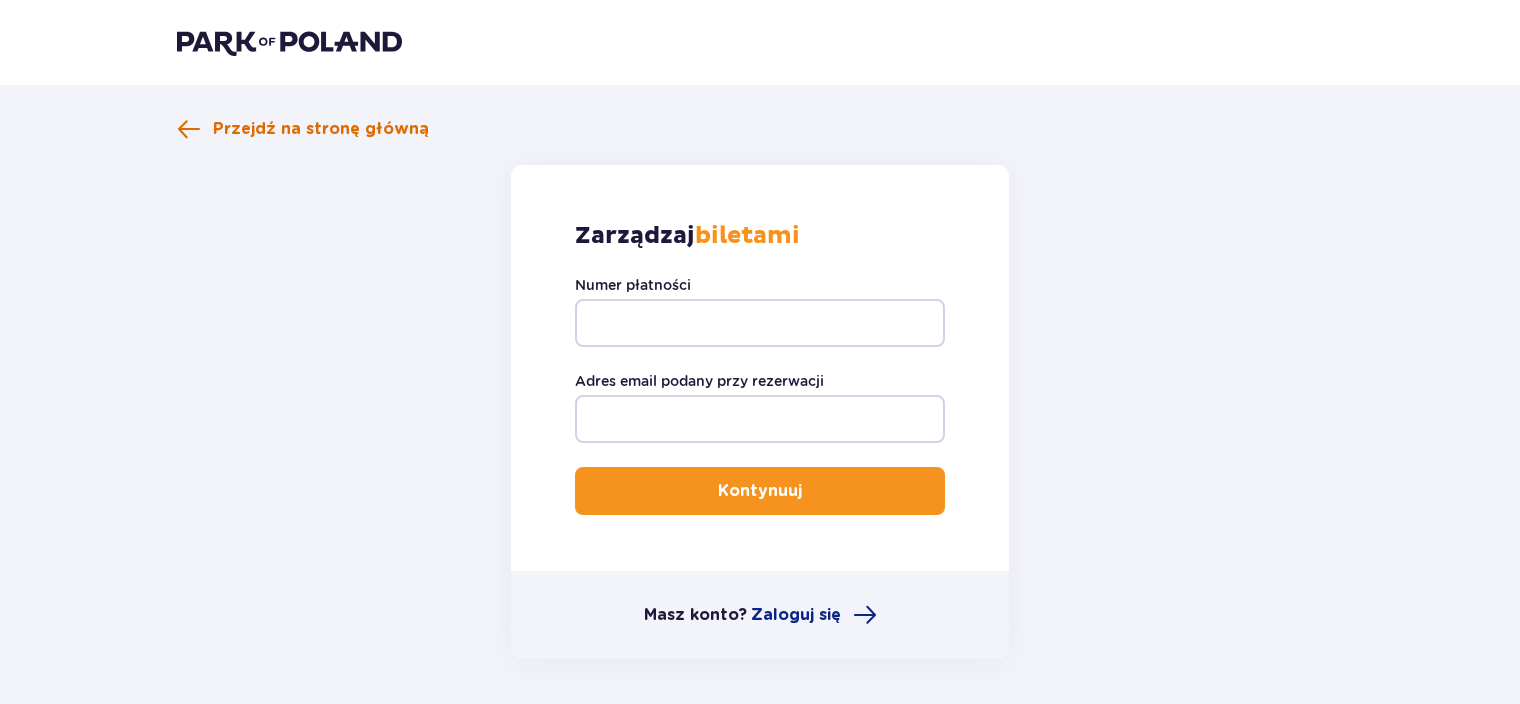 click at bounding box center (189, 129) 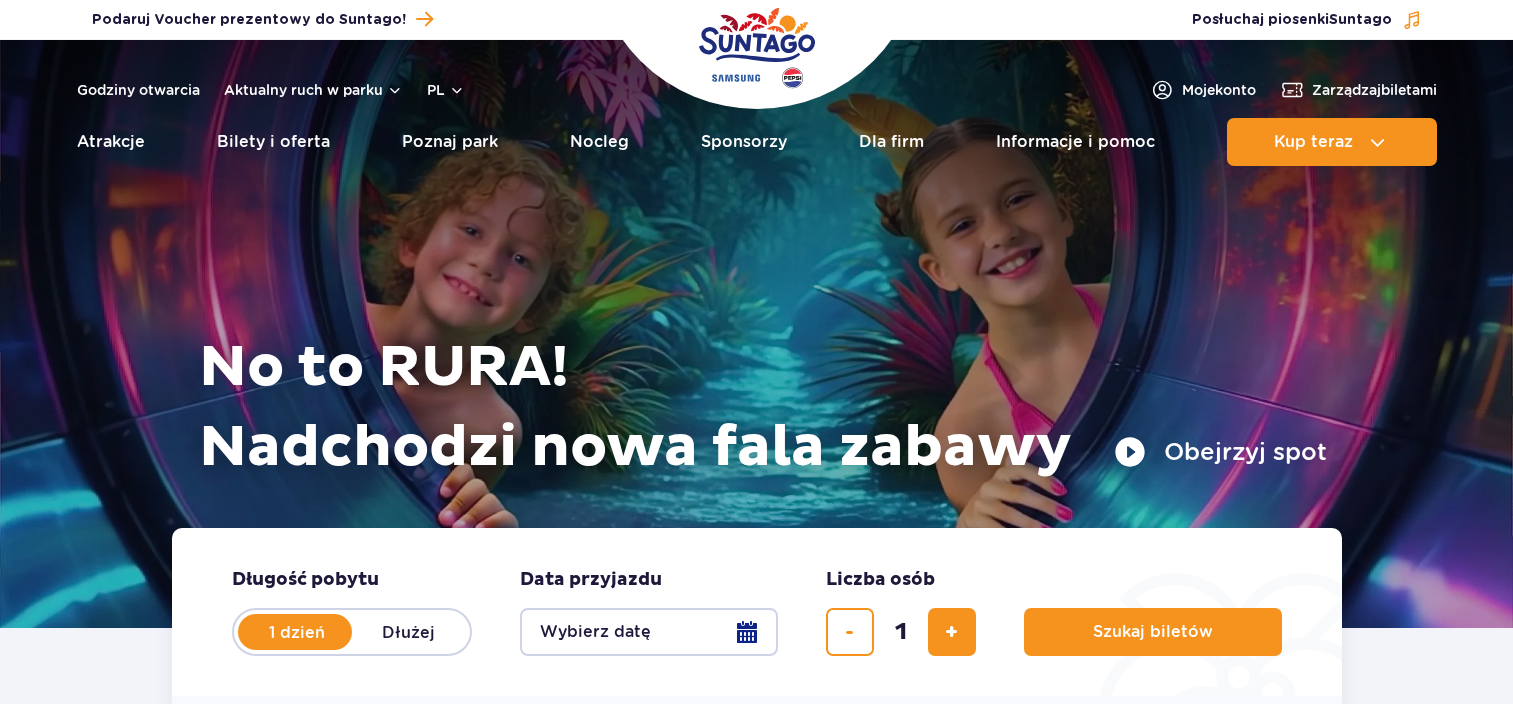 scroll, scrollTop: 0, scrollLeft: 0, axis: both 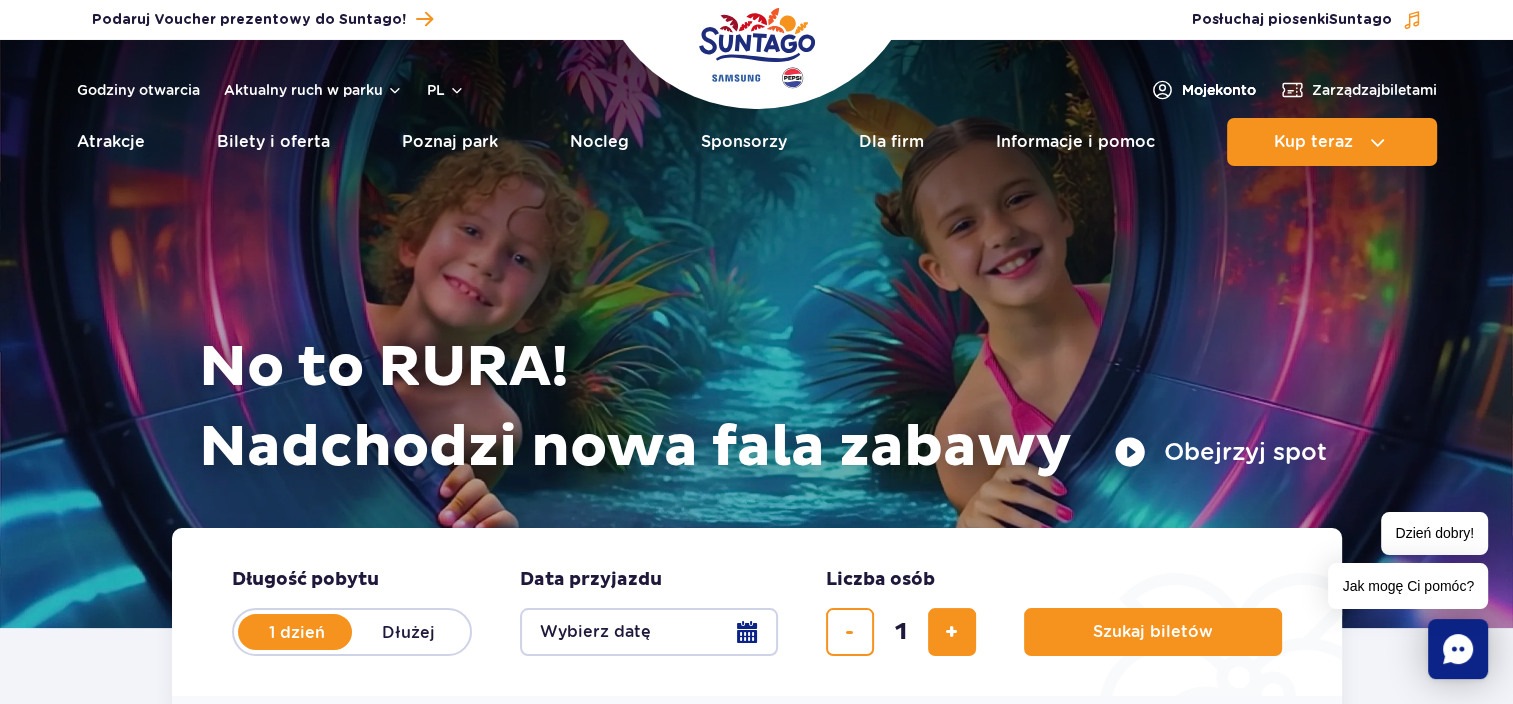 click on "Moje  konto" at bounding box center [1219, 90] 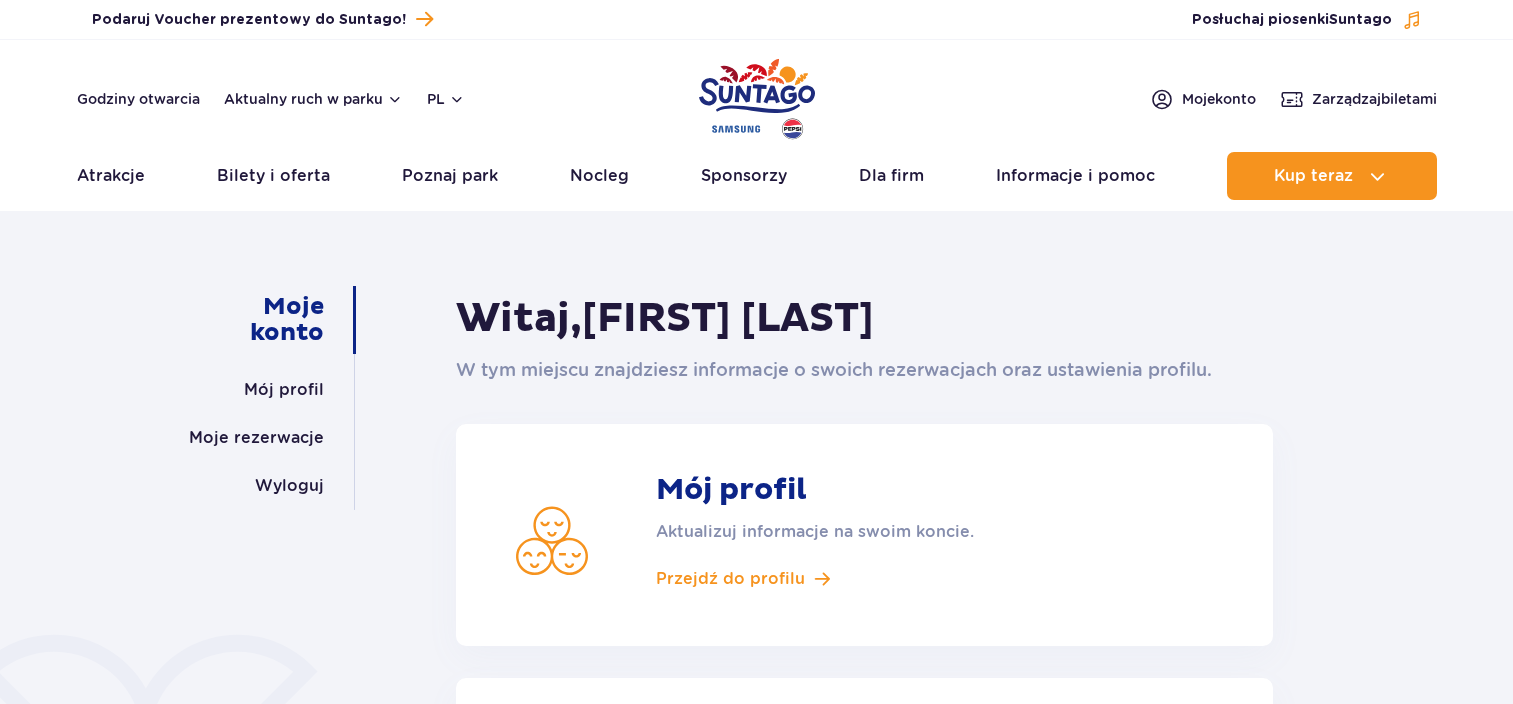 scroll, scrollTop: 0, scrollLeft: 0, axis: both 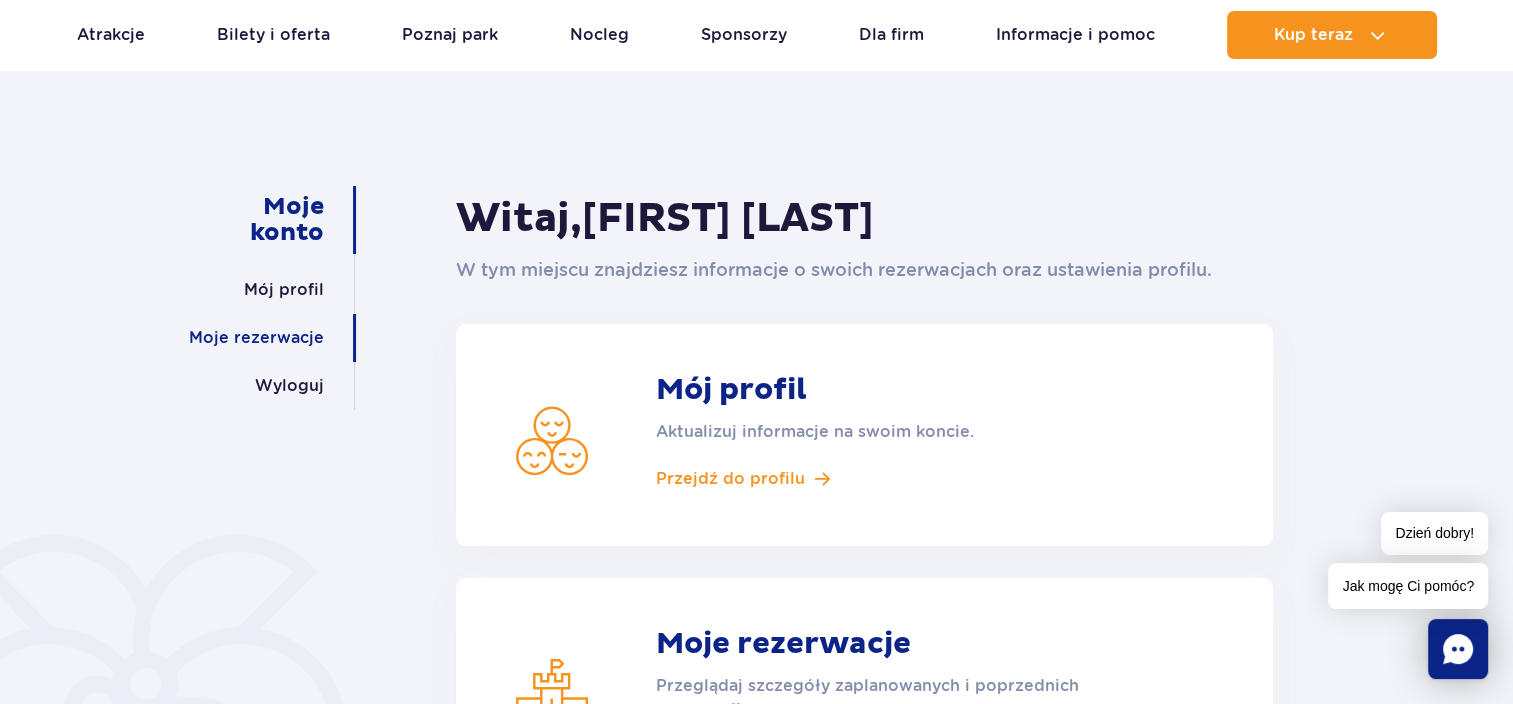 click on "Moje rezerwacje" at bounding box center (256, 338) 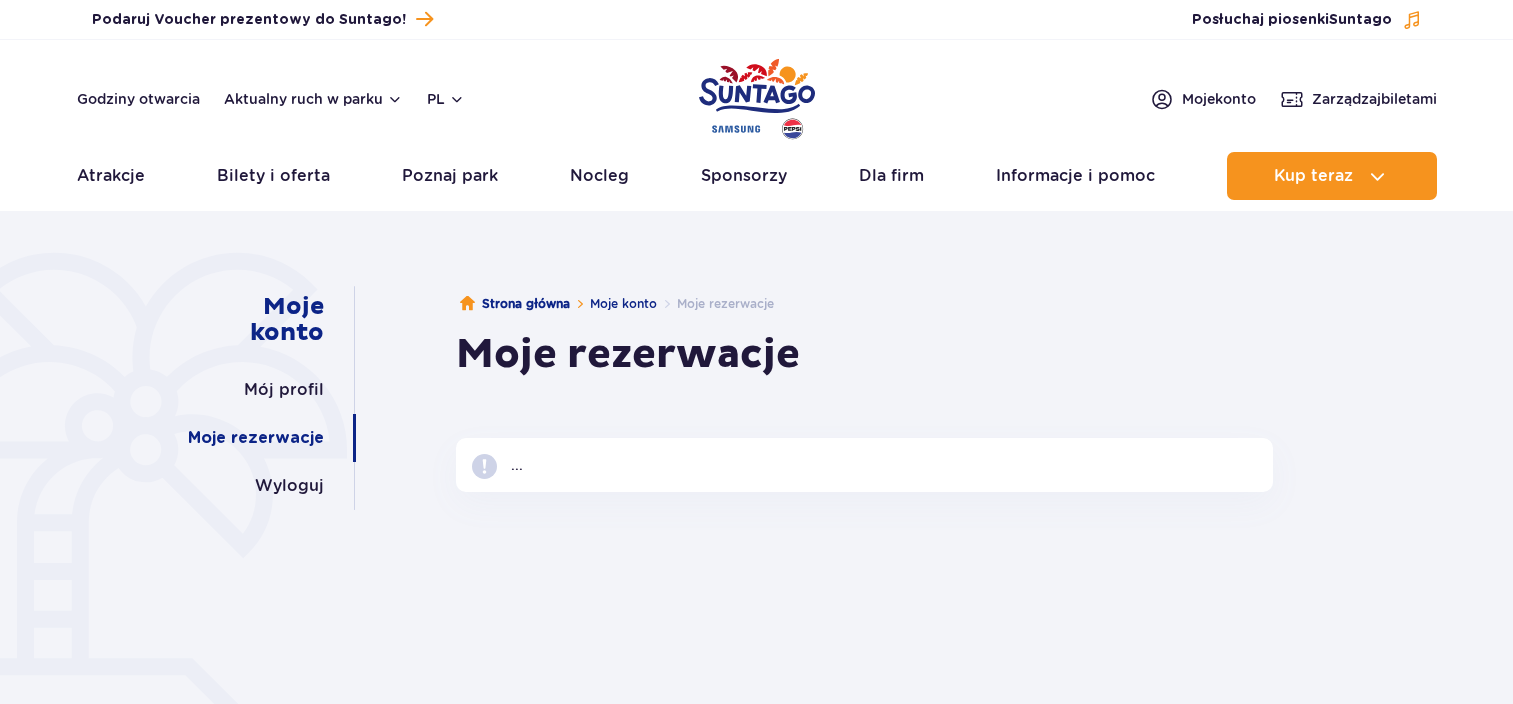 scroll, scrollTop: 0, scrollLeft: 0, axis: both 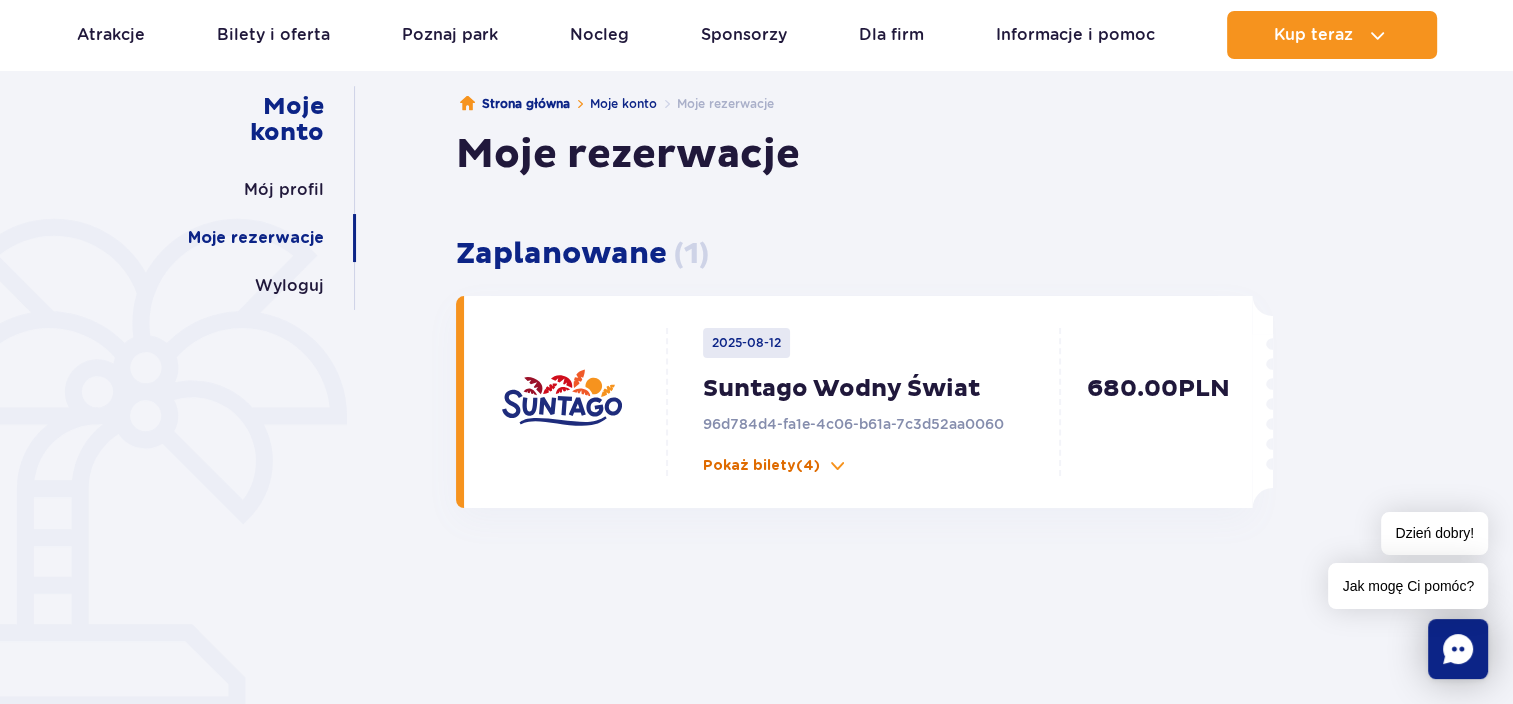 click at bounding box center [838, 466] 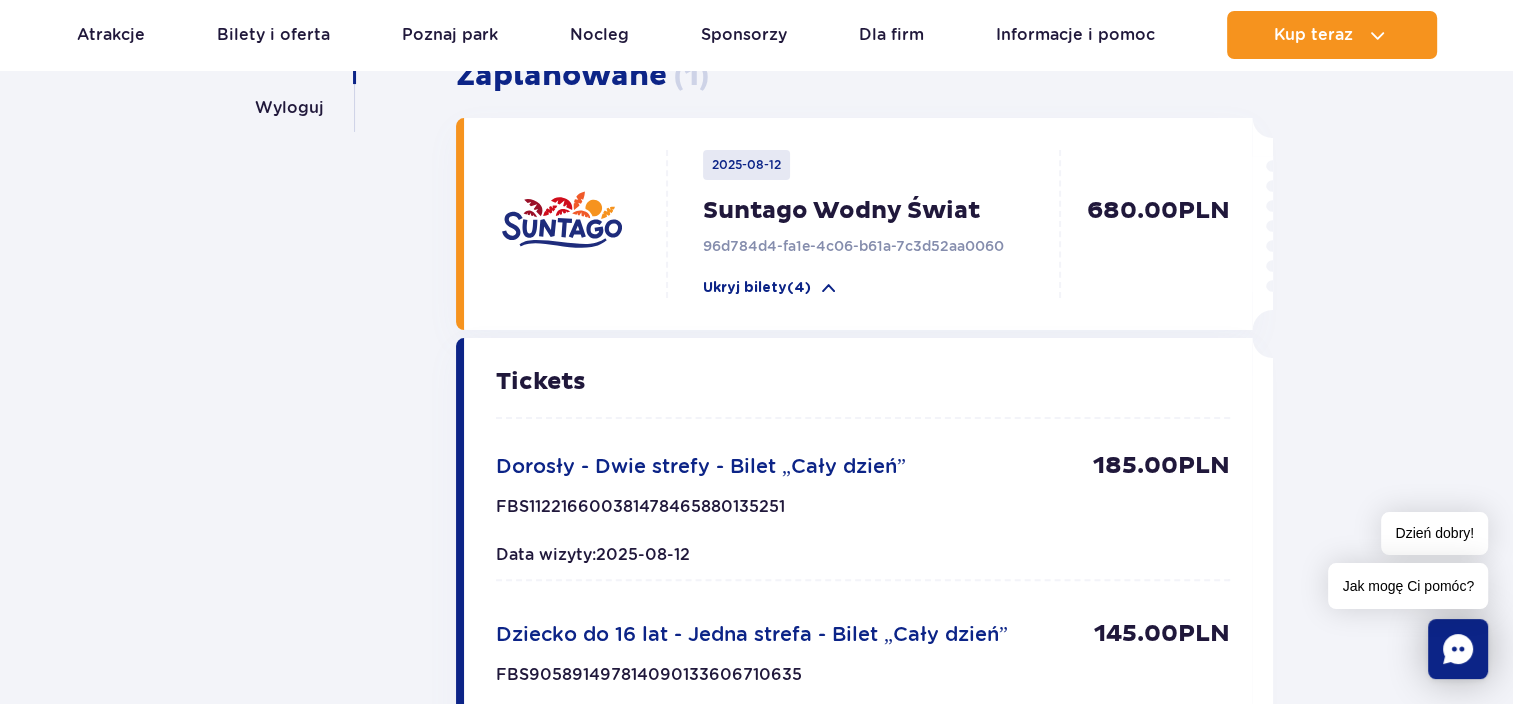 scroll, scrollTop: 400, scrollLeft: 0, axis: vertical 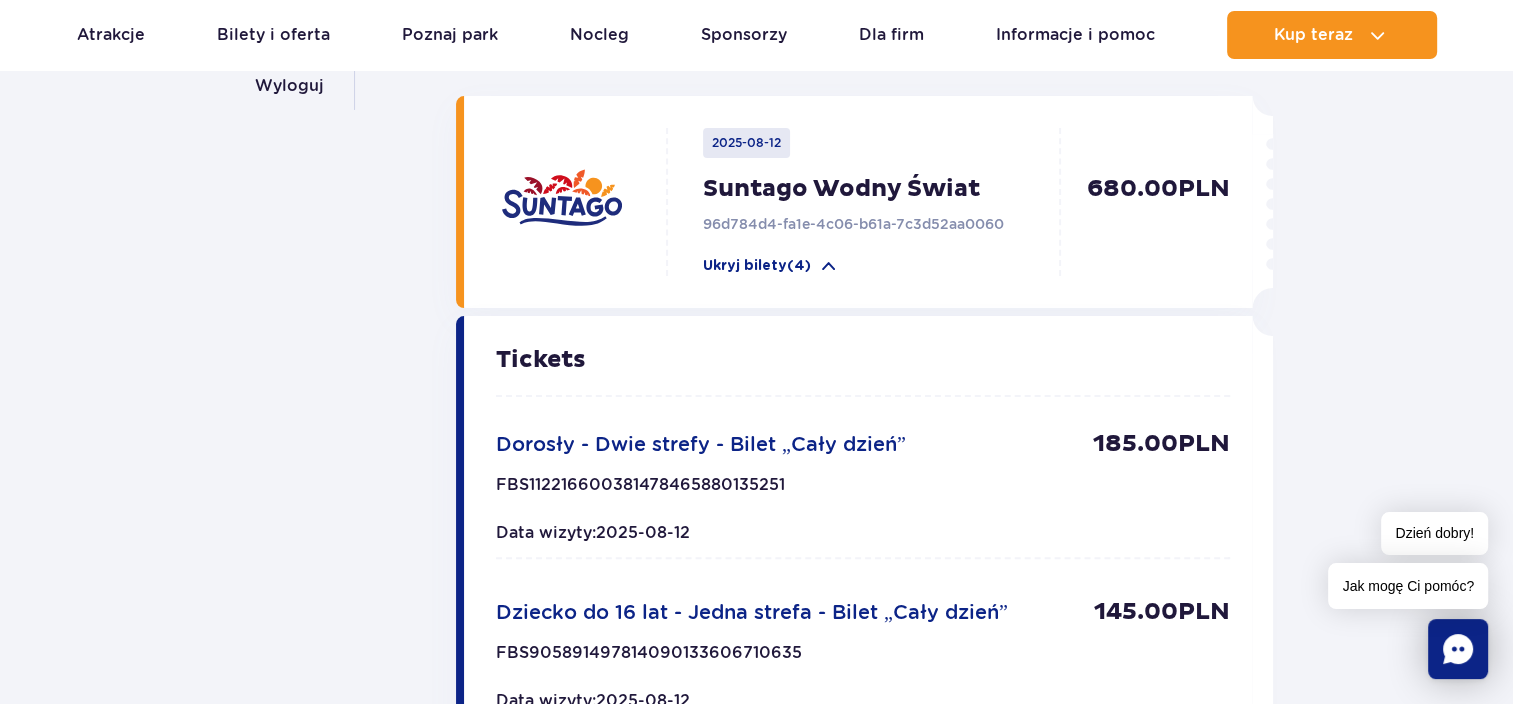 click on "Dorosły - Dwie strefy - Bilet „Cały dzień”" at bounding box center [701, 444] 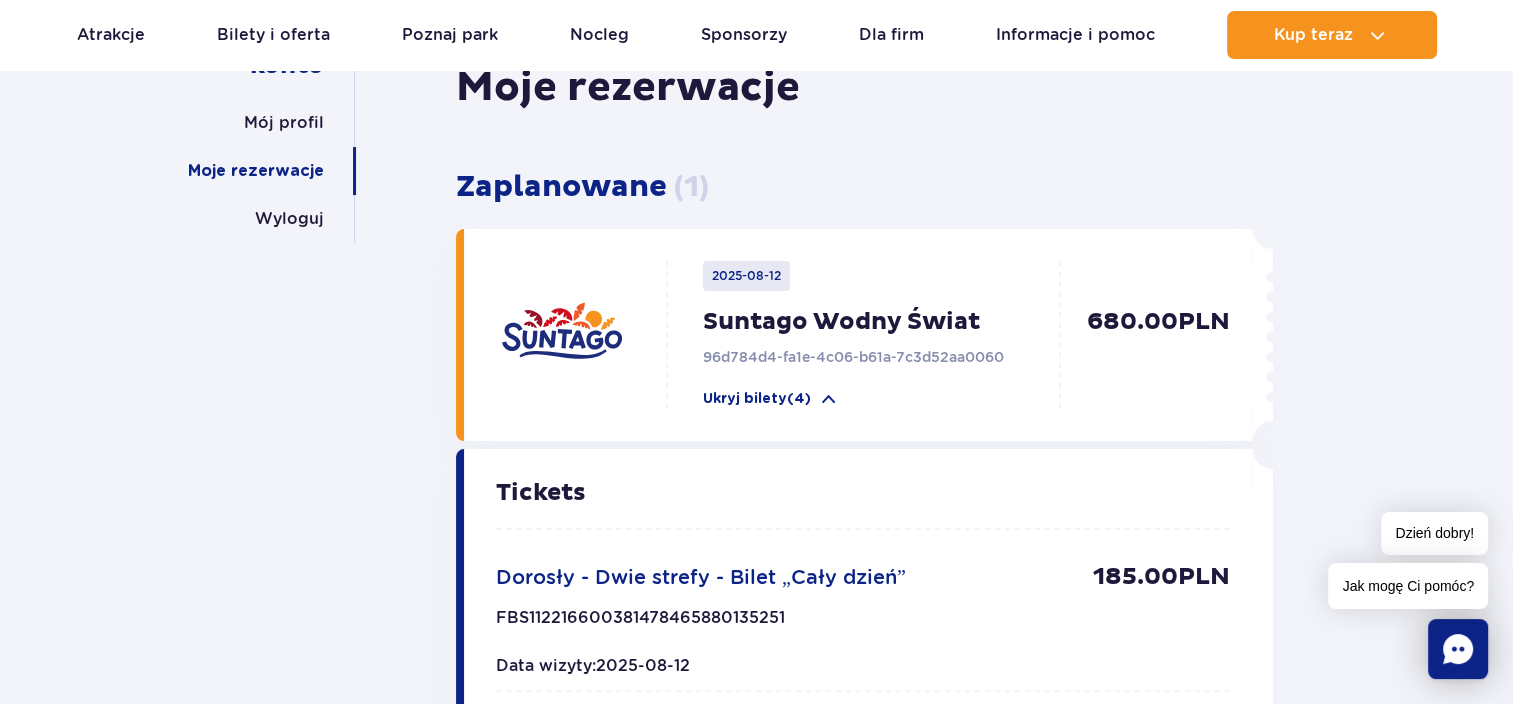 scroll, scrollTop: 200, scrollLeft: 0, axis: vertical 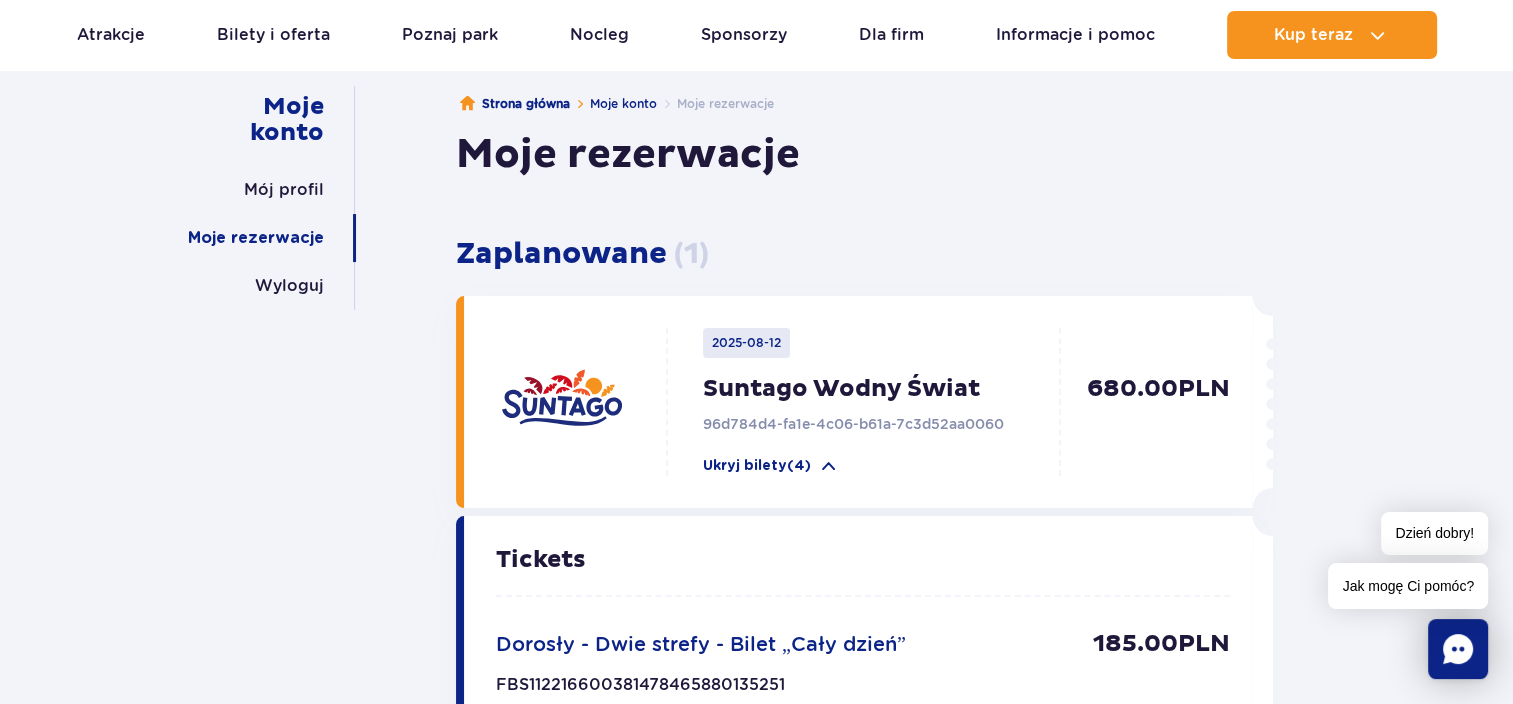 click on "2025-08-12" at bounding box center (746, 343) 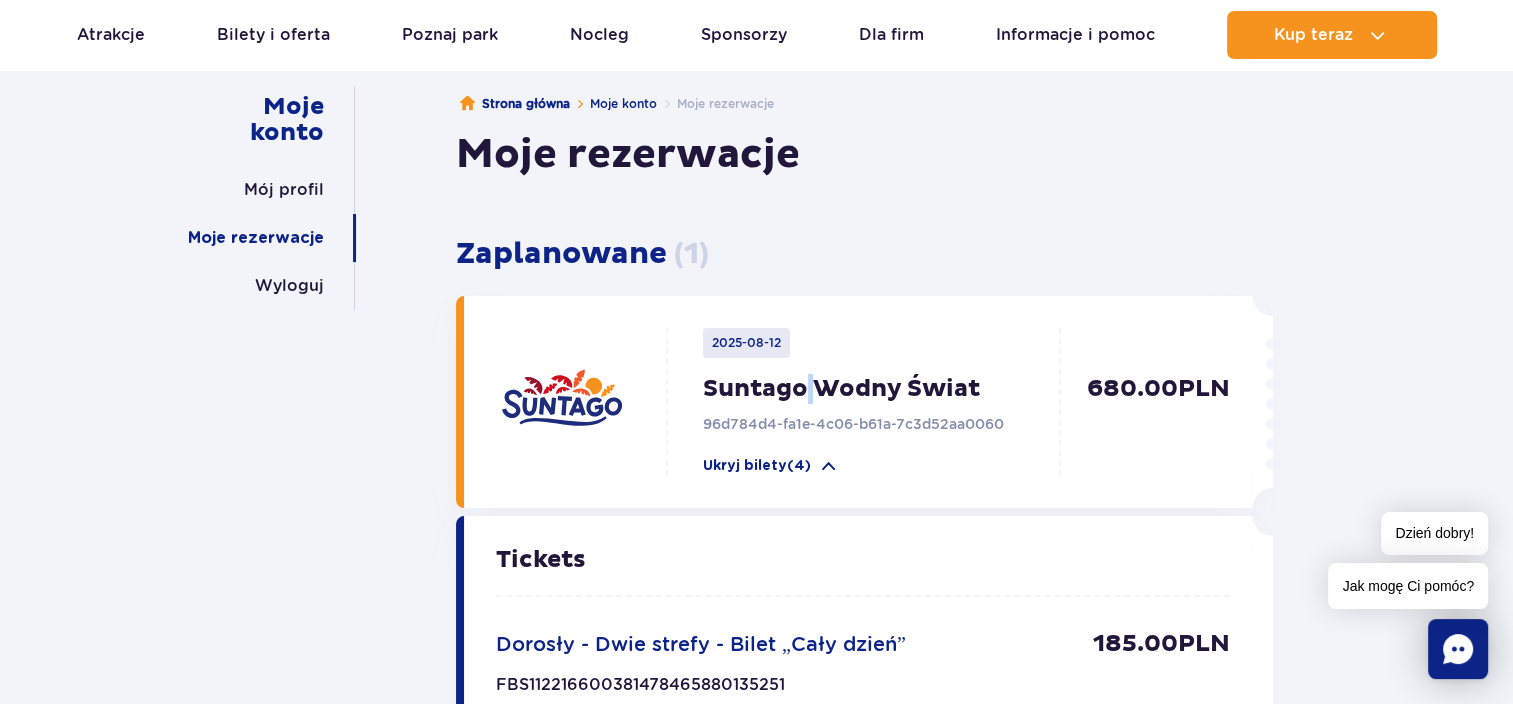 click on "Suntago Wodny Świat" at bounding box center [887, 389] 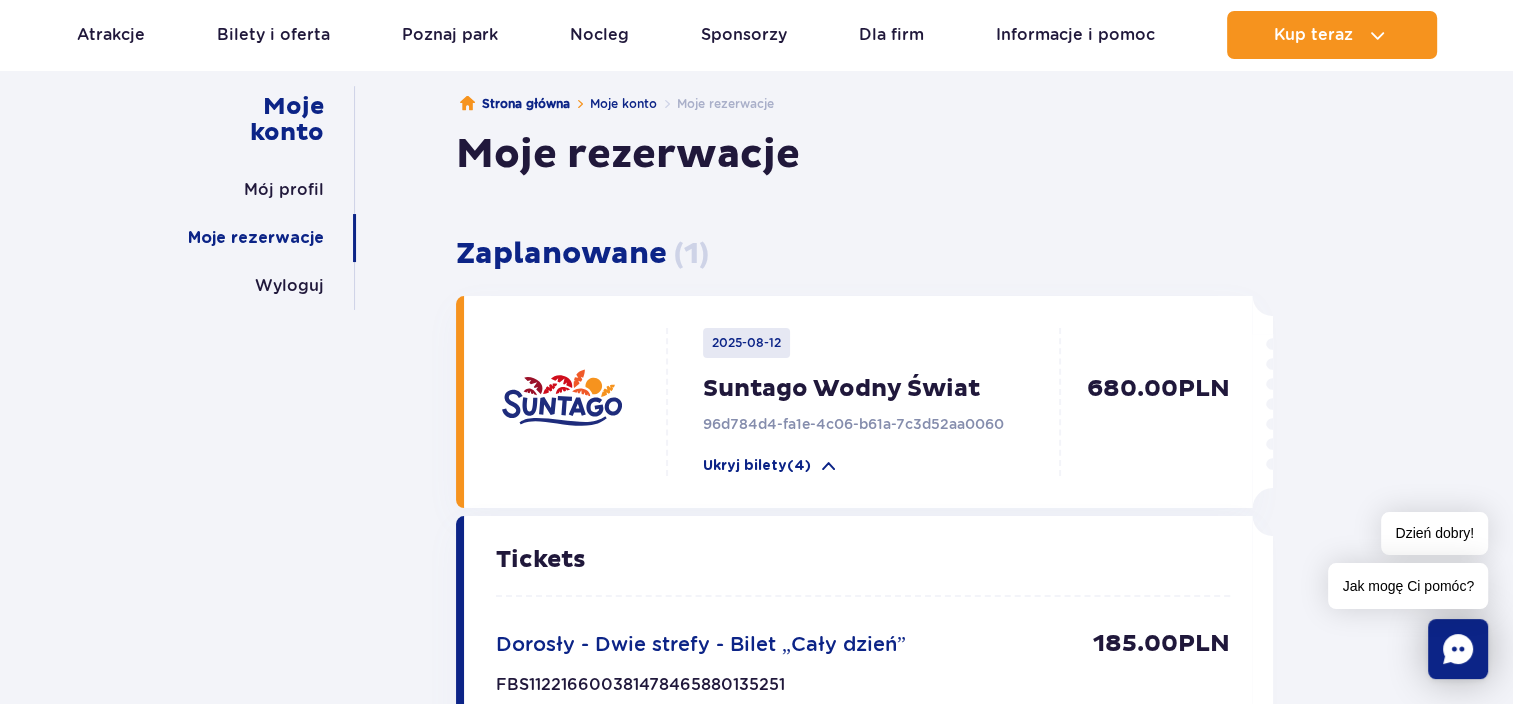 click on "2025-08-12 Suntago Wodny Świat 96d784d4-fa1e-4c06-b61a-7c3d52aa0060 Ukryj bilety  (4)" at bounding box center [869, 402] 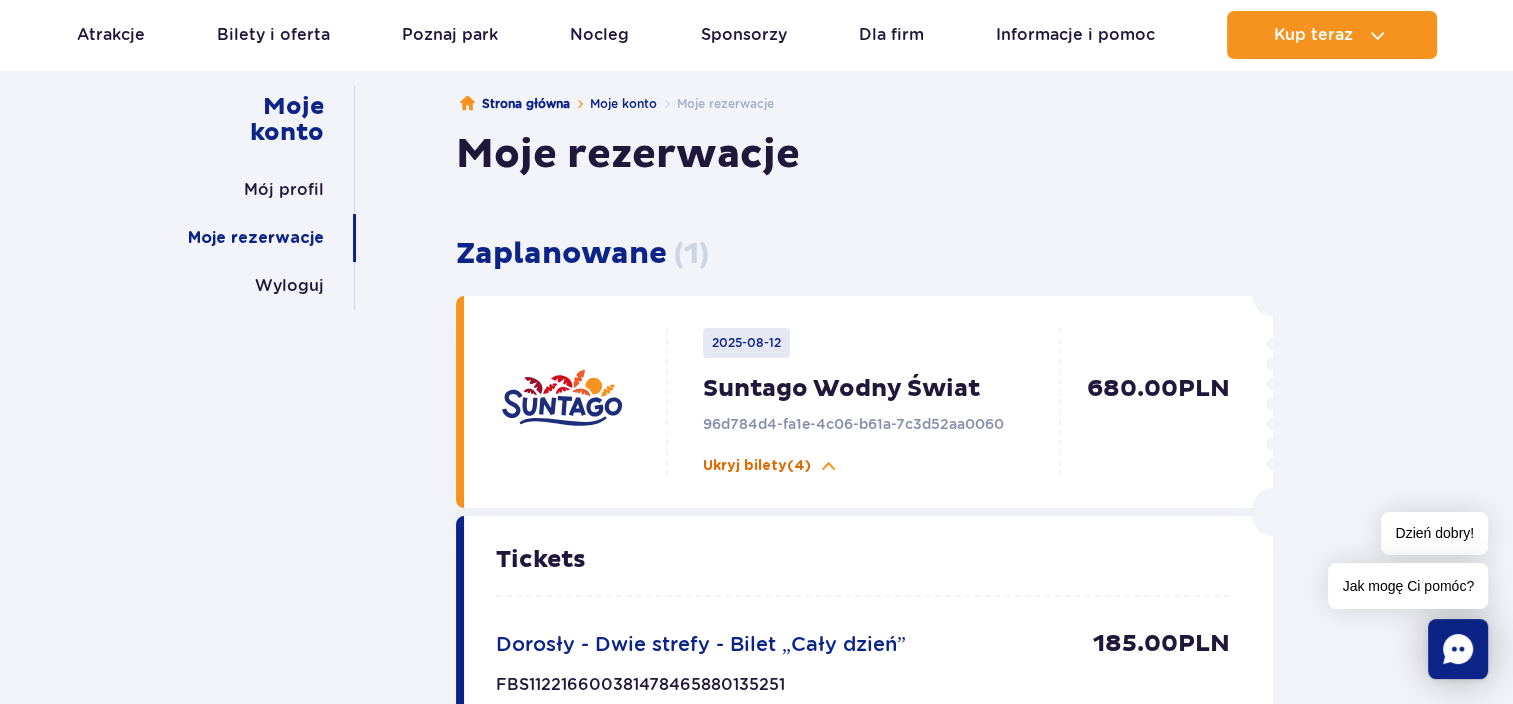 click at bounding box center [829, 466] 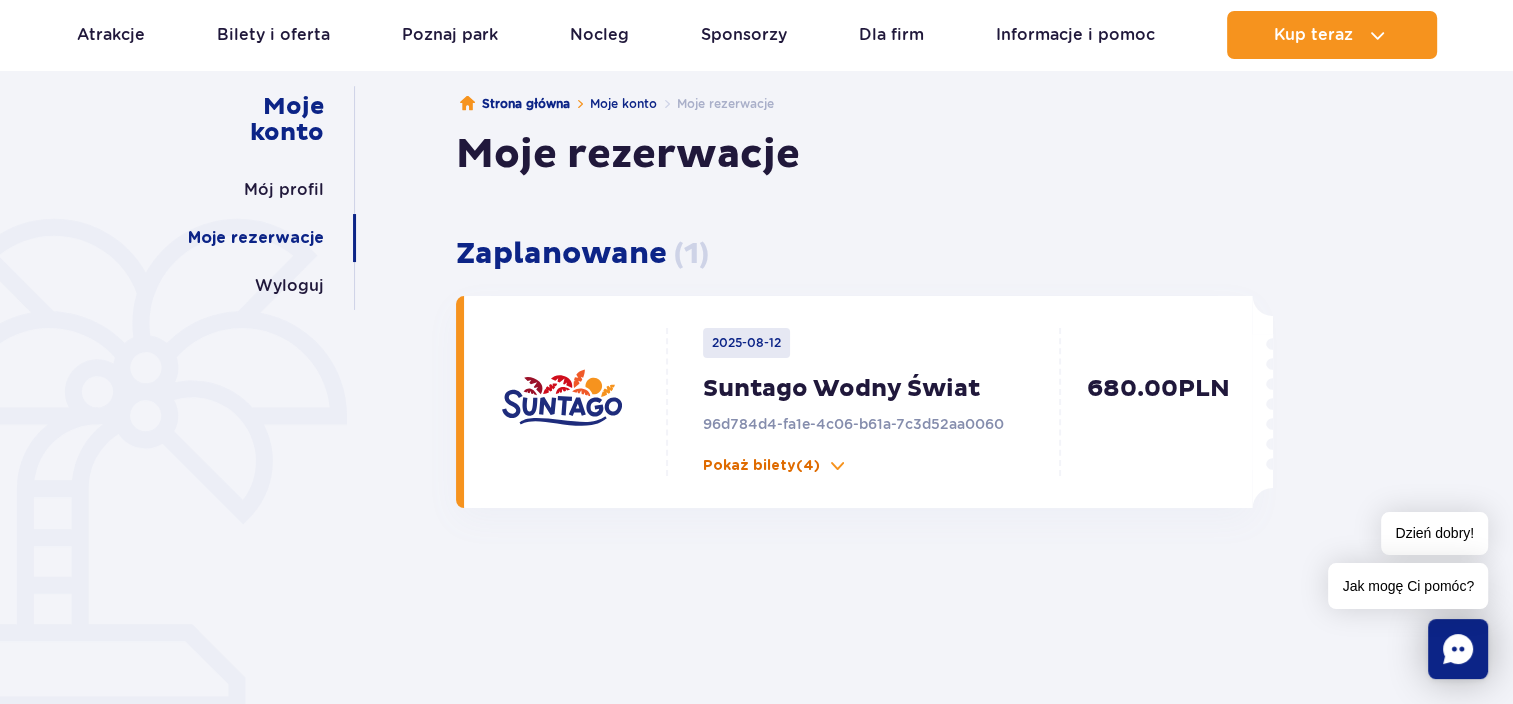 click at bounding box center [838, 466] 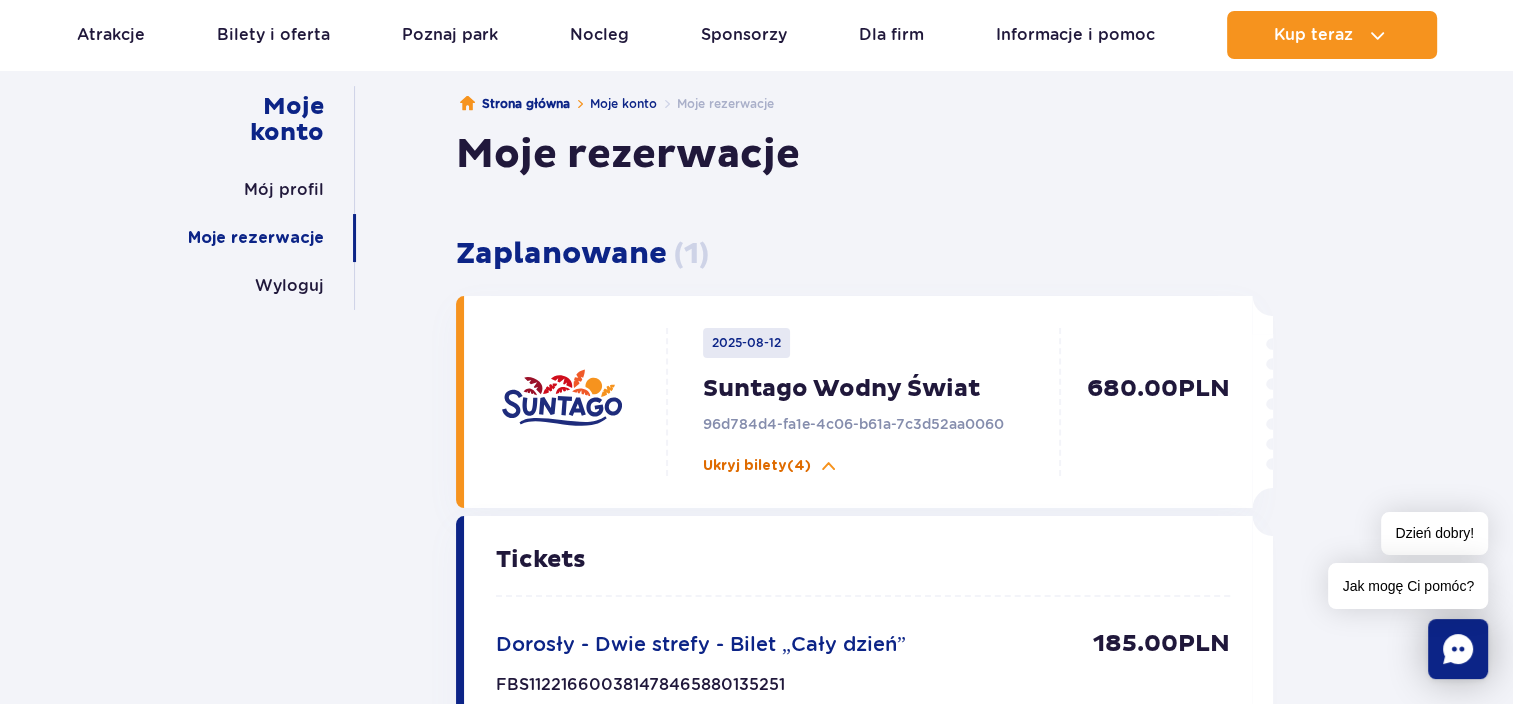 click at bounding box center [829, 466] 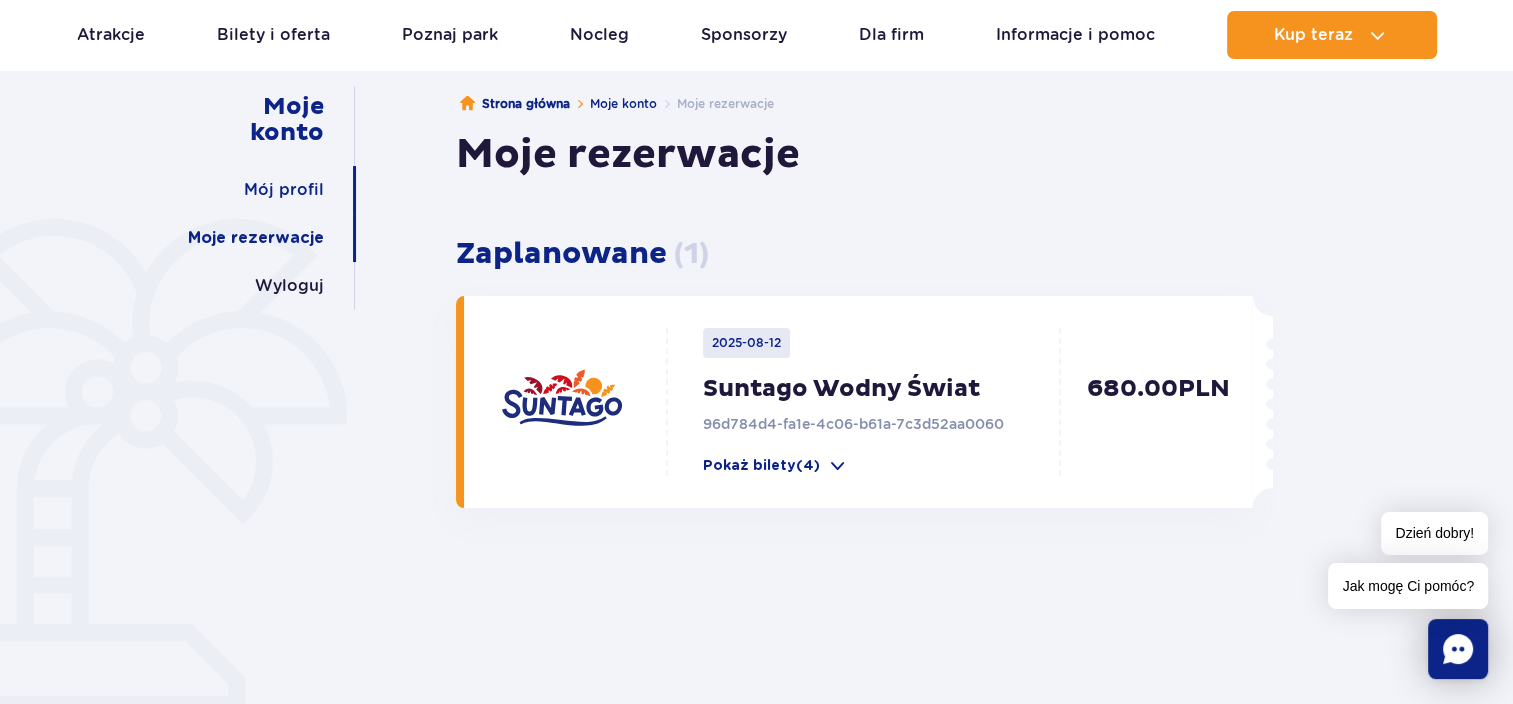 click on "Mój profil" at bounding box center [284, 190] 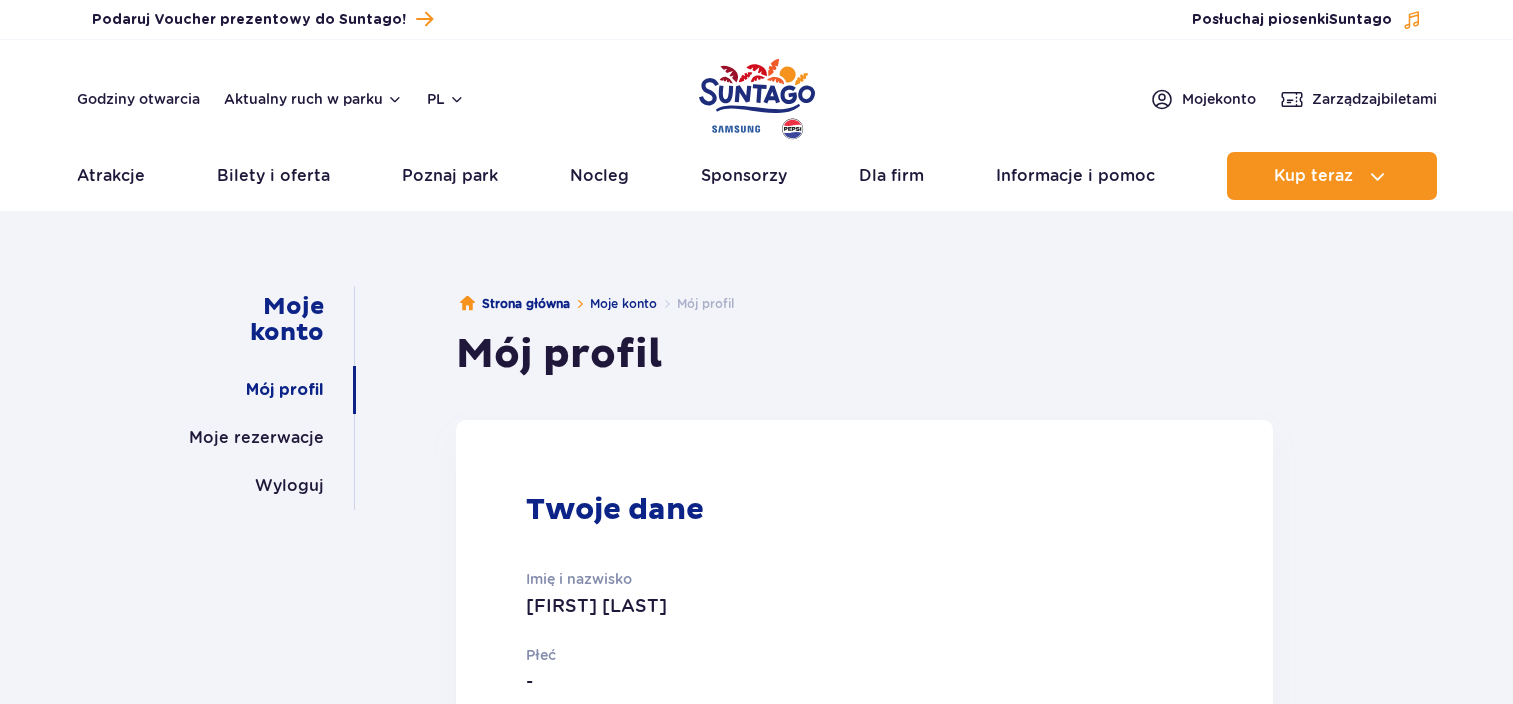 scroll, scrollTop: 0, scrollLeft: 0, axis: both 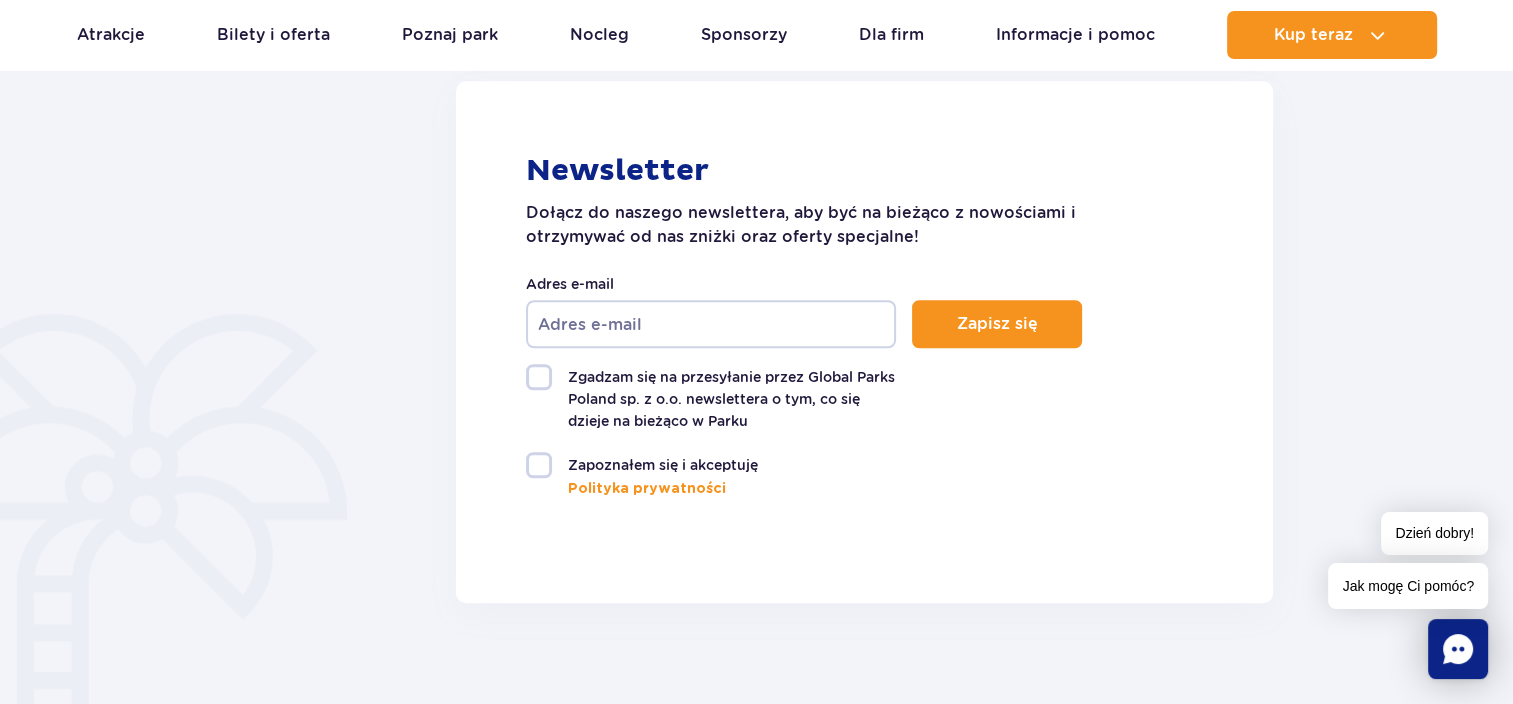 click on "Adres e-mail" at bounding box center [711, 324] 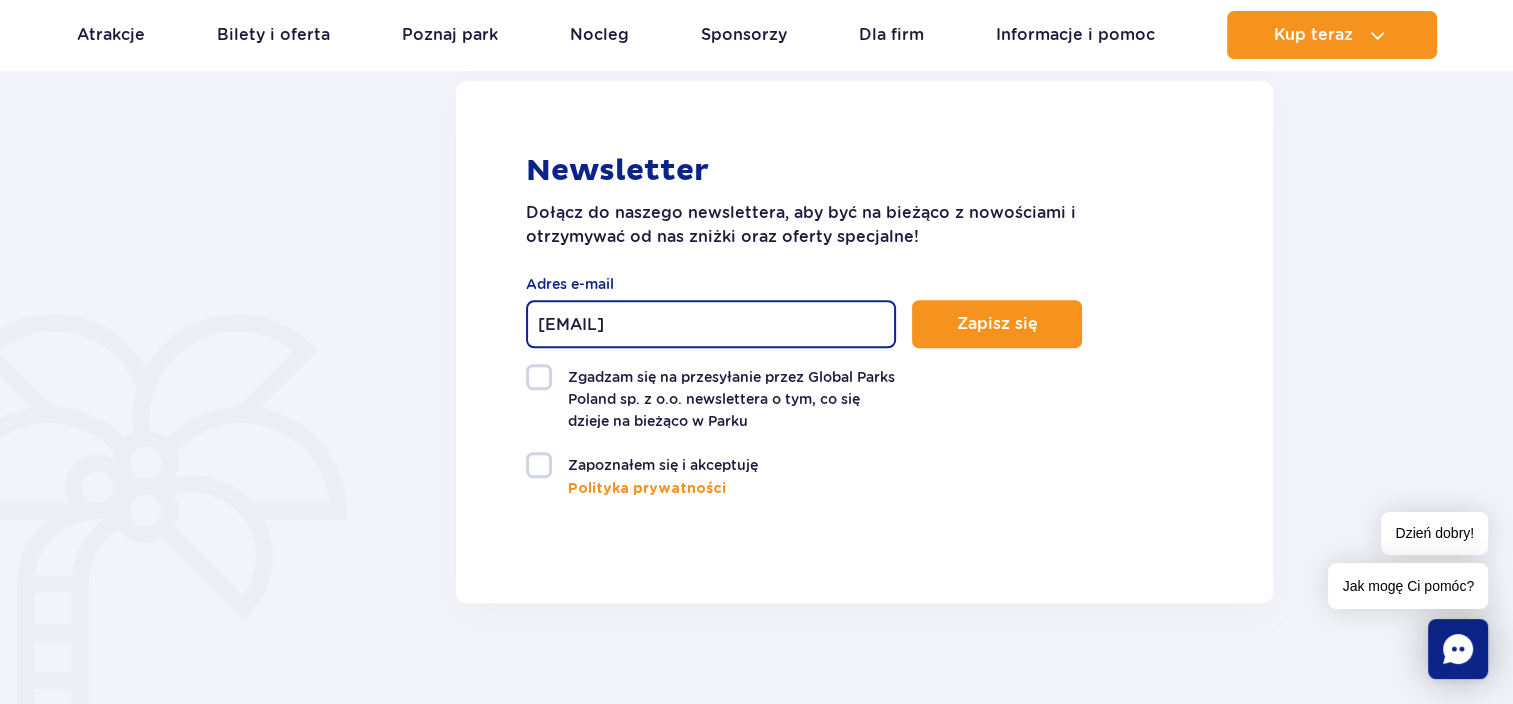 type on "[EMAIL]" 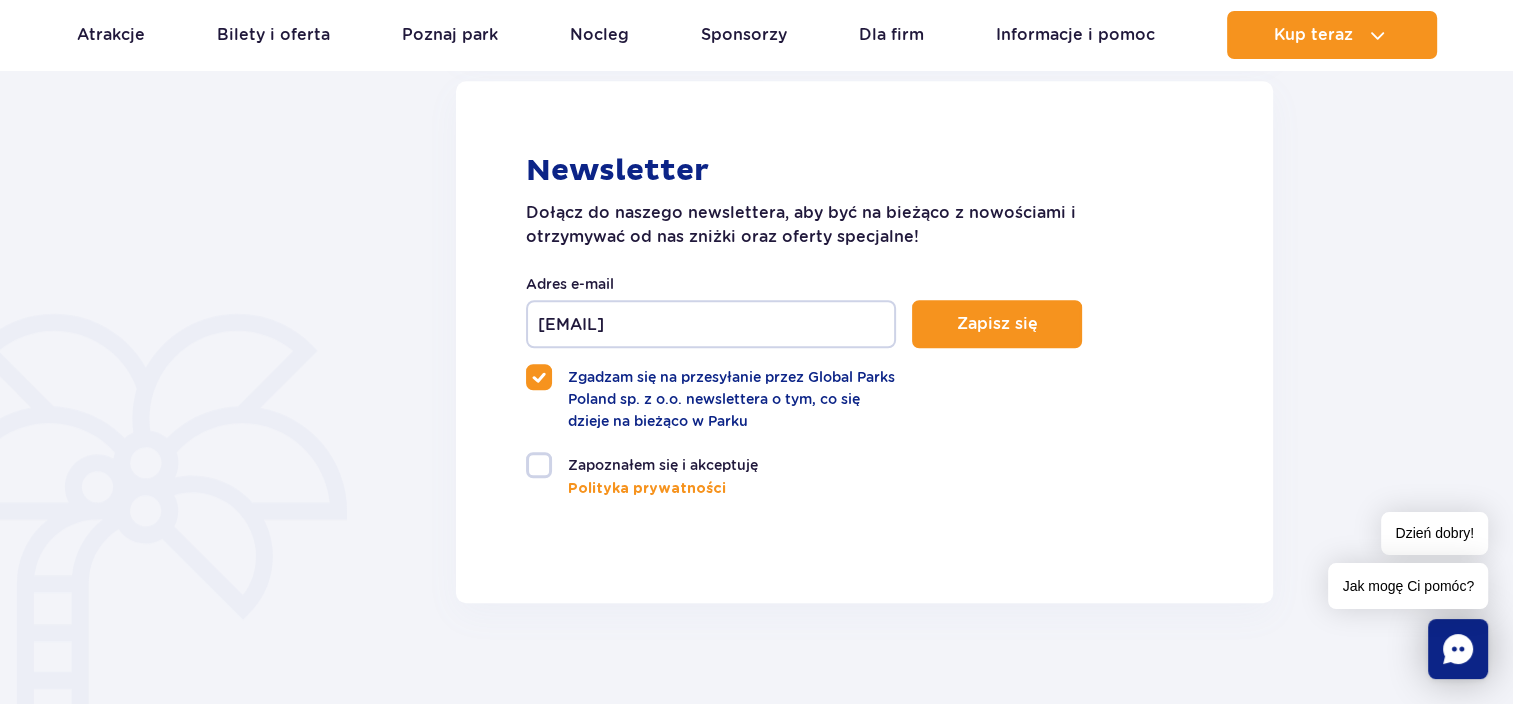 click on "Zapoznałem się i akceptuję" at bounding box center [711, 465] 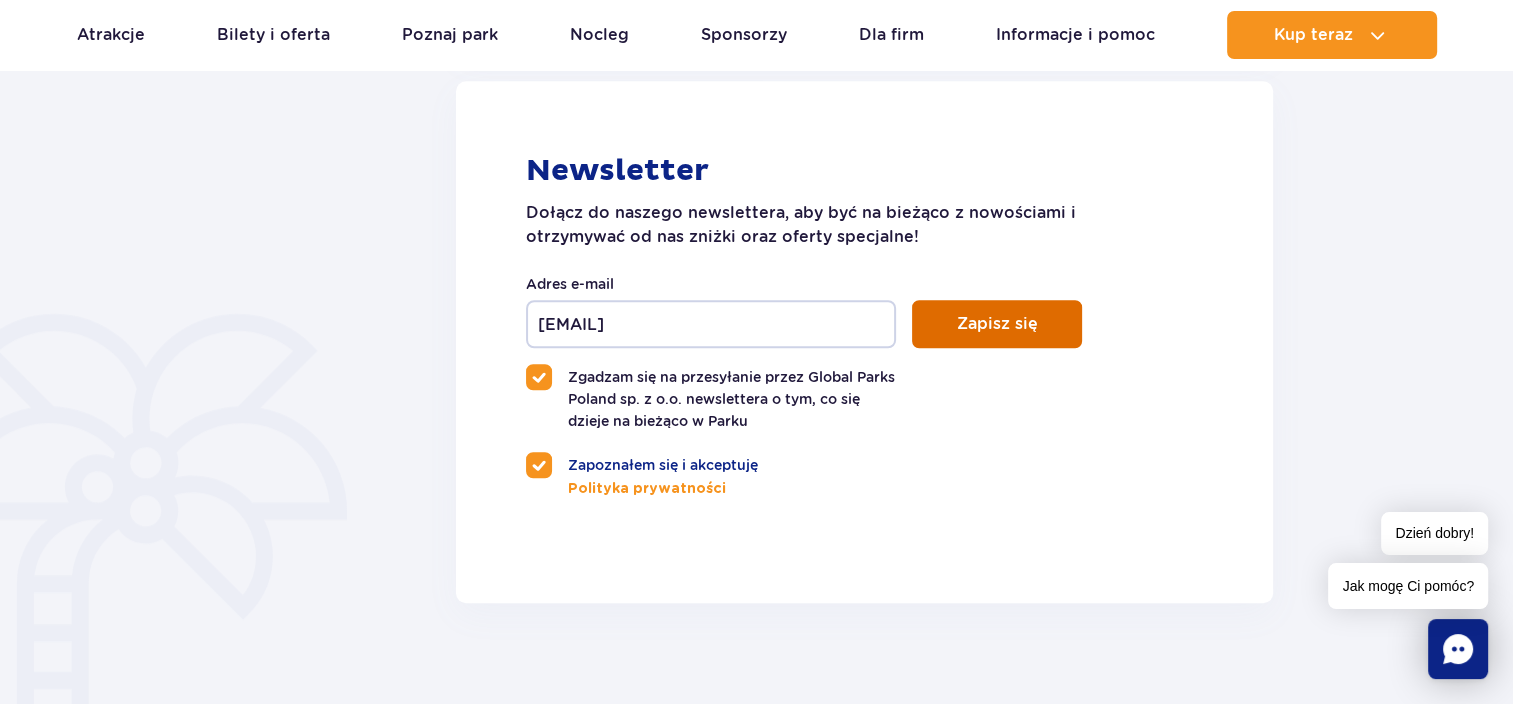 click on "Zapisz się" at bounding box center (997, 324) 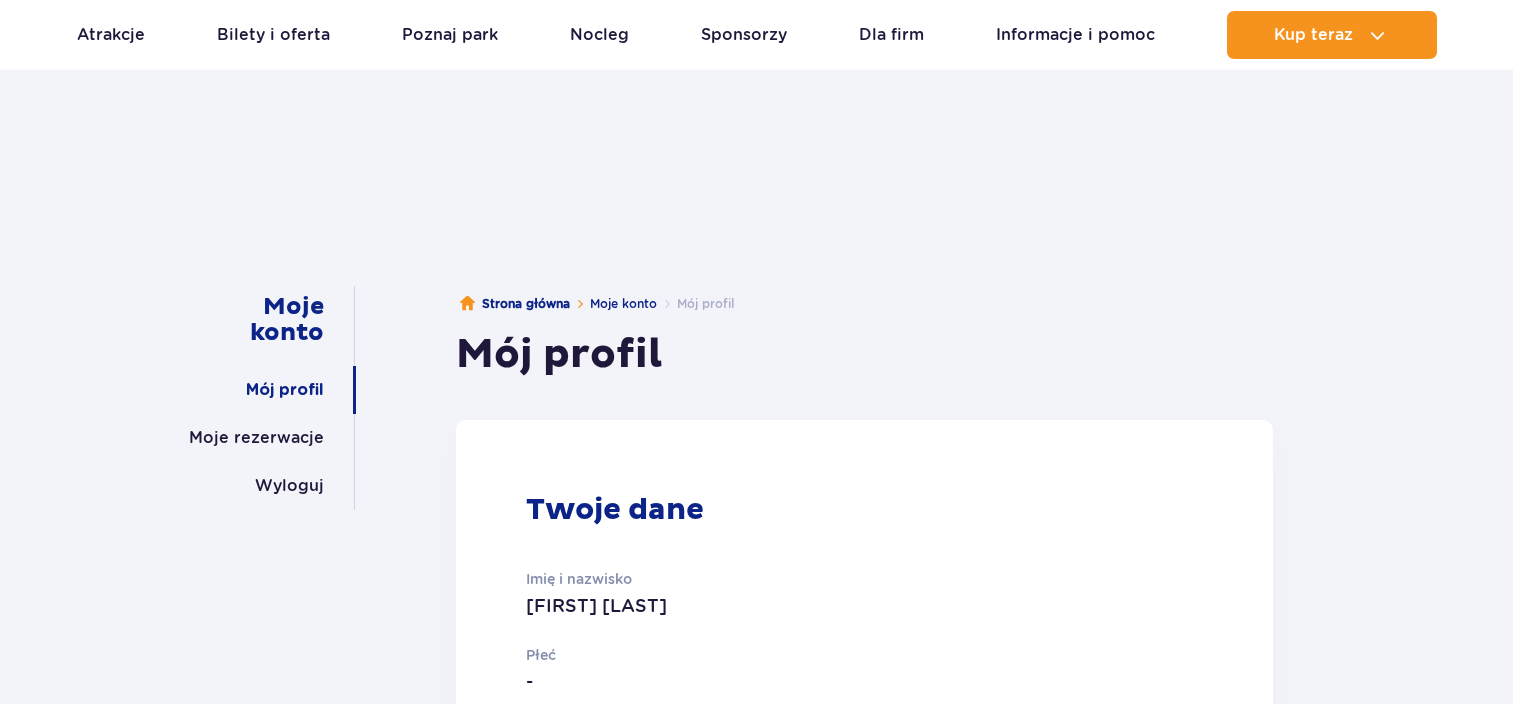 scroll, scrollTop: 1372, scrollLeft: 0, axis: vertical 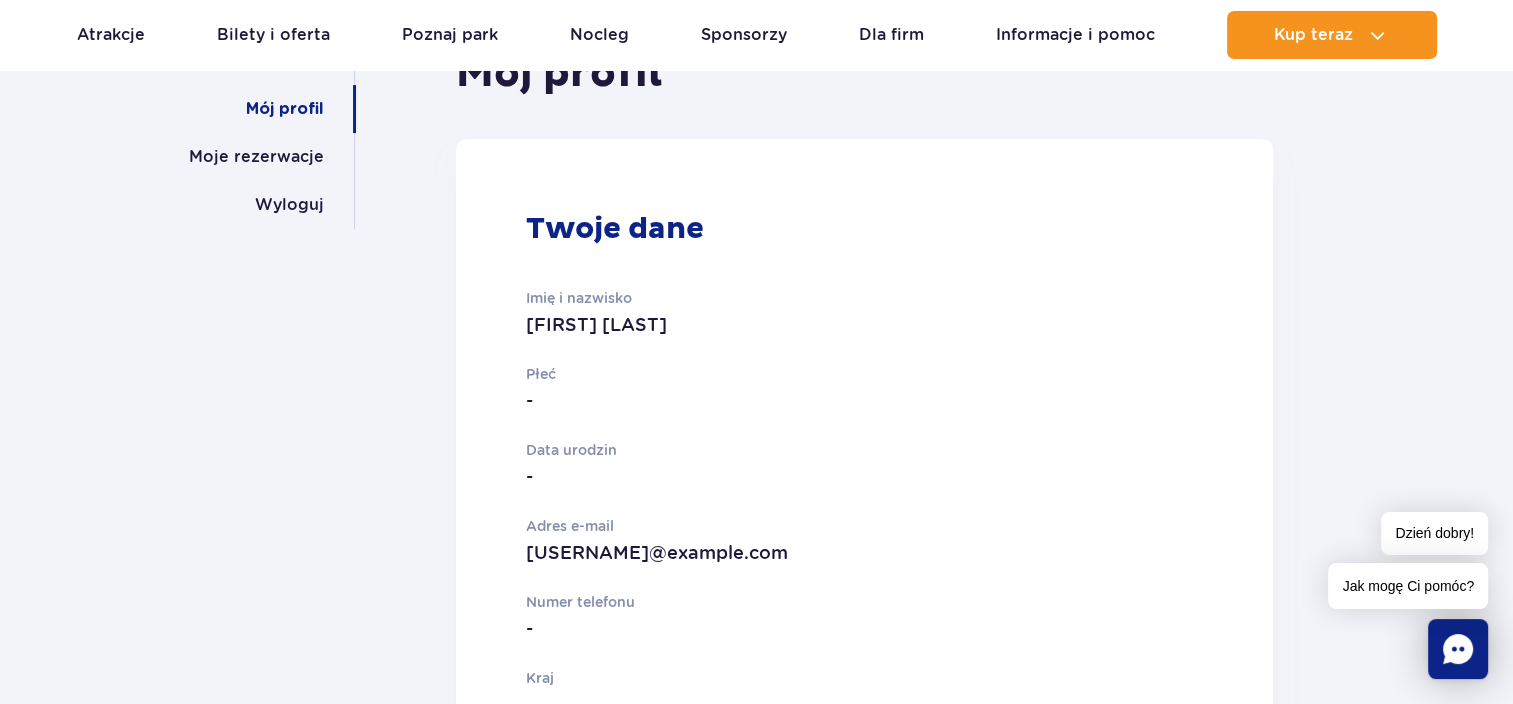 click on "-" at bounding box center [787, 401] 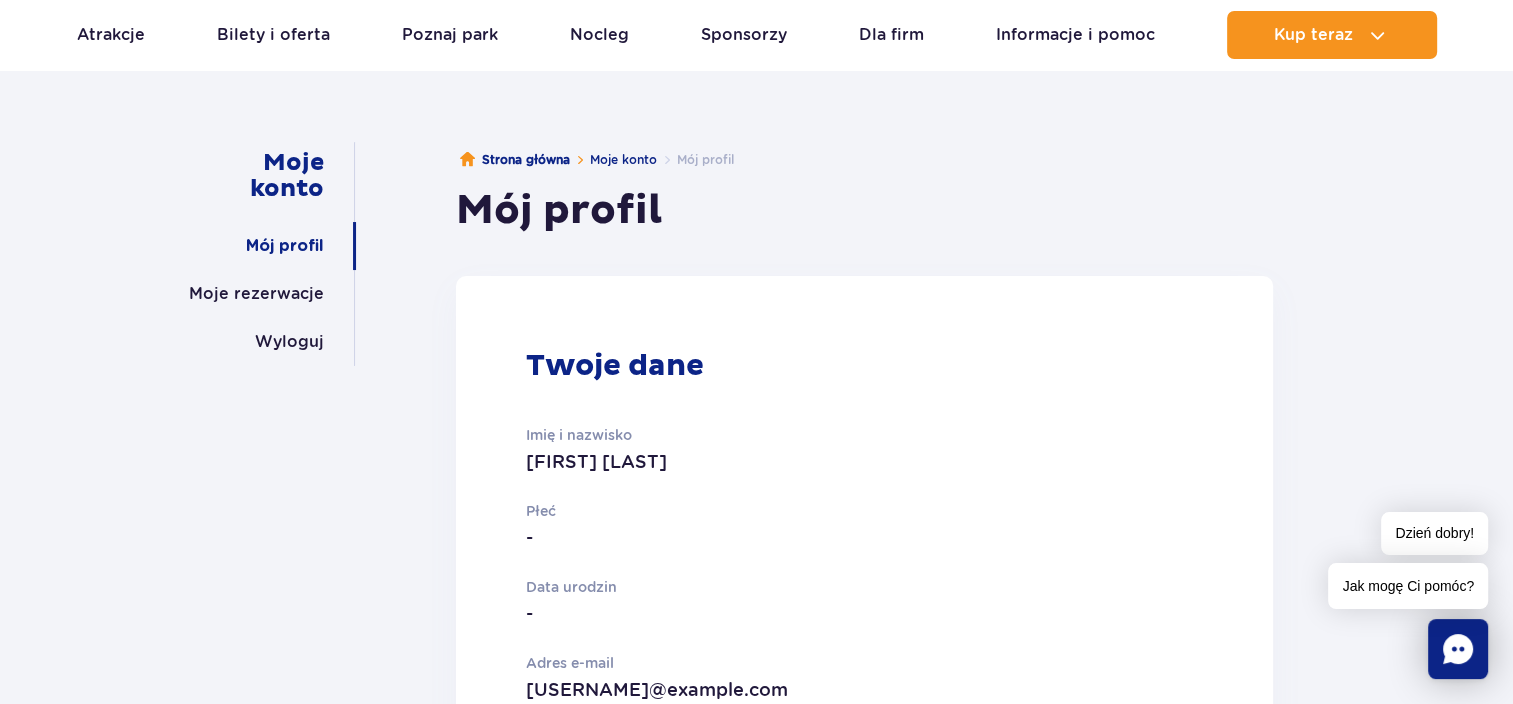 scroll, scrollTop: 0, scrollLeft: 0, axis: both 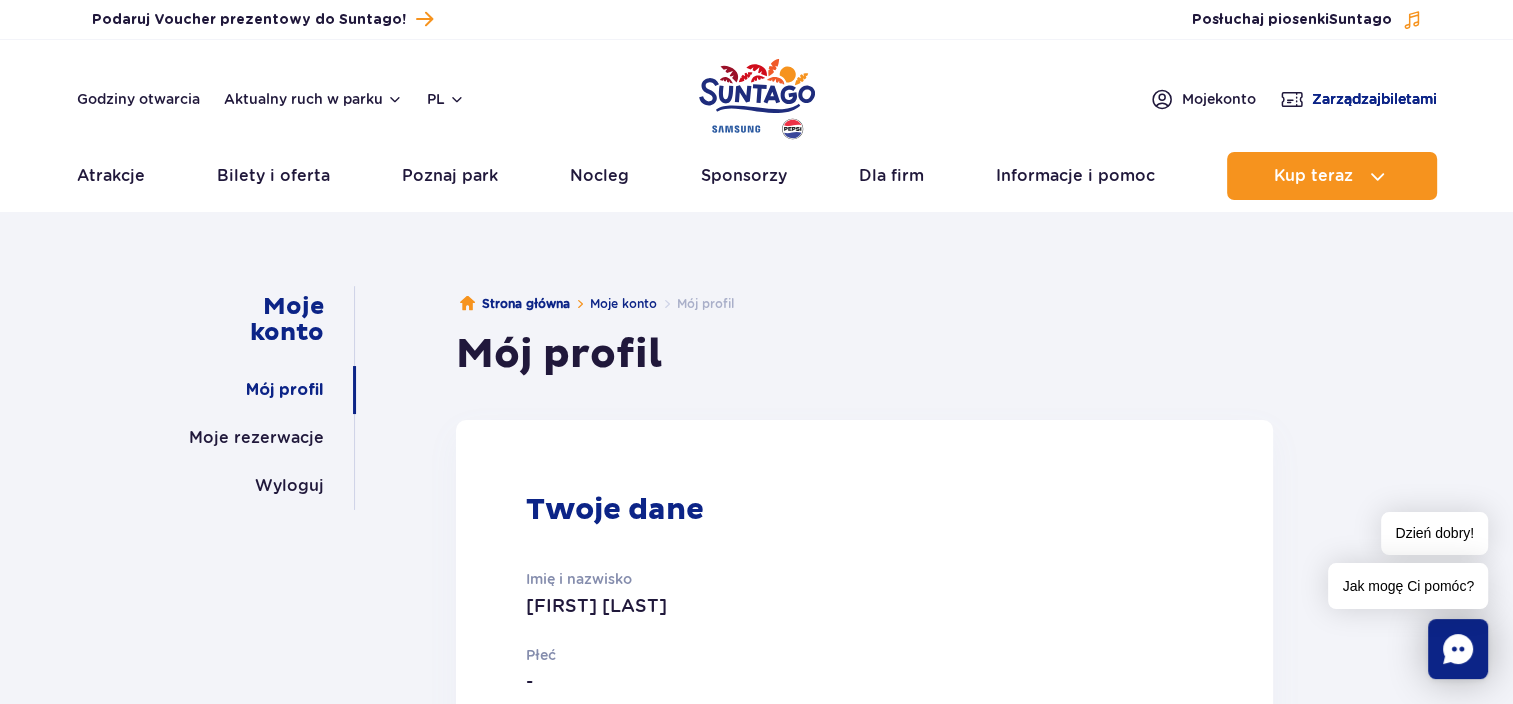 click on "Zarządzaj  biletami" at bounding box center (1374, 99) 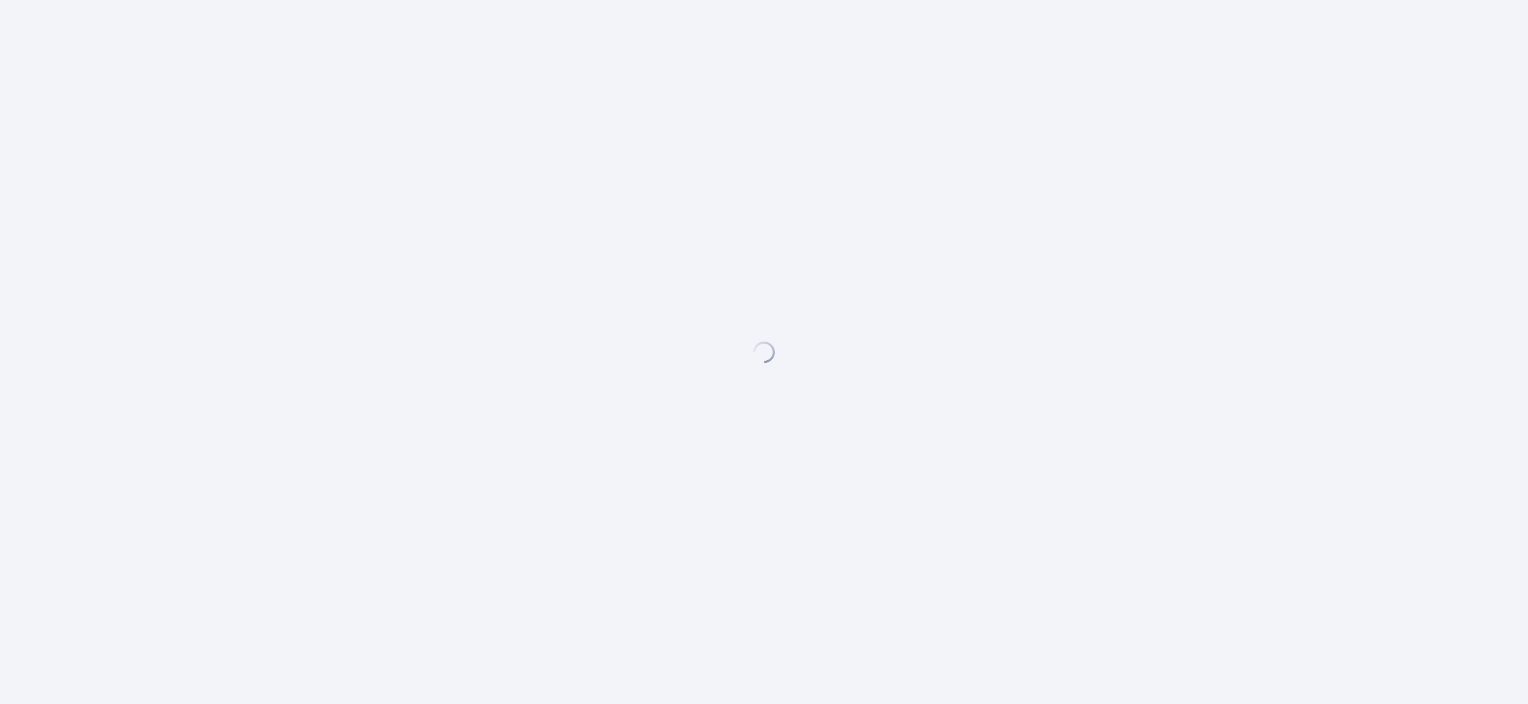 scroll, scrollTop: 0, scrollLeft: 0, axis: both 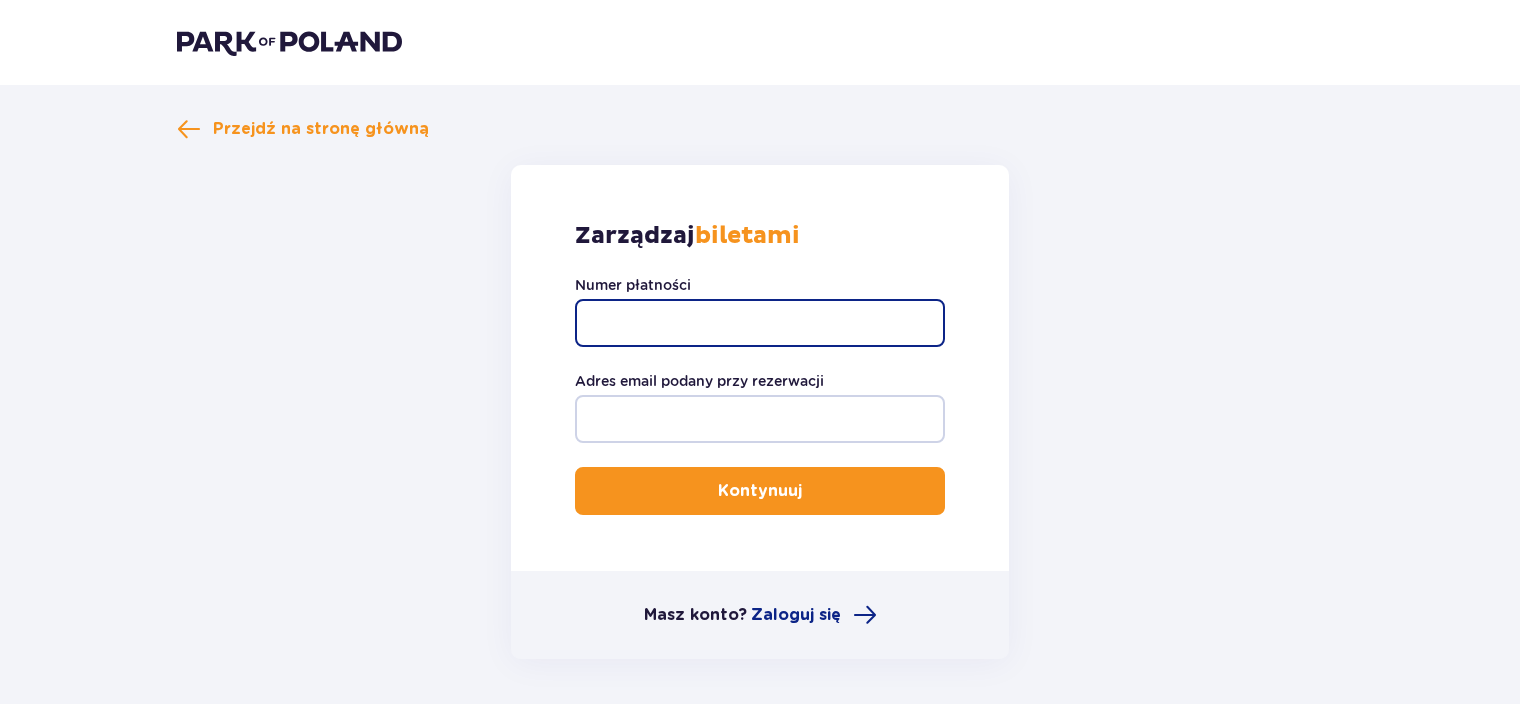 click on "Numer płatności" at bounding box center (760, 323) 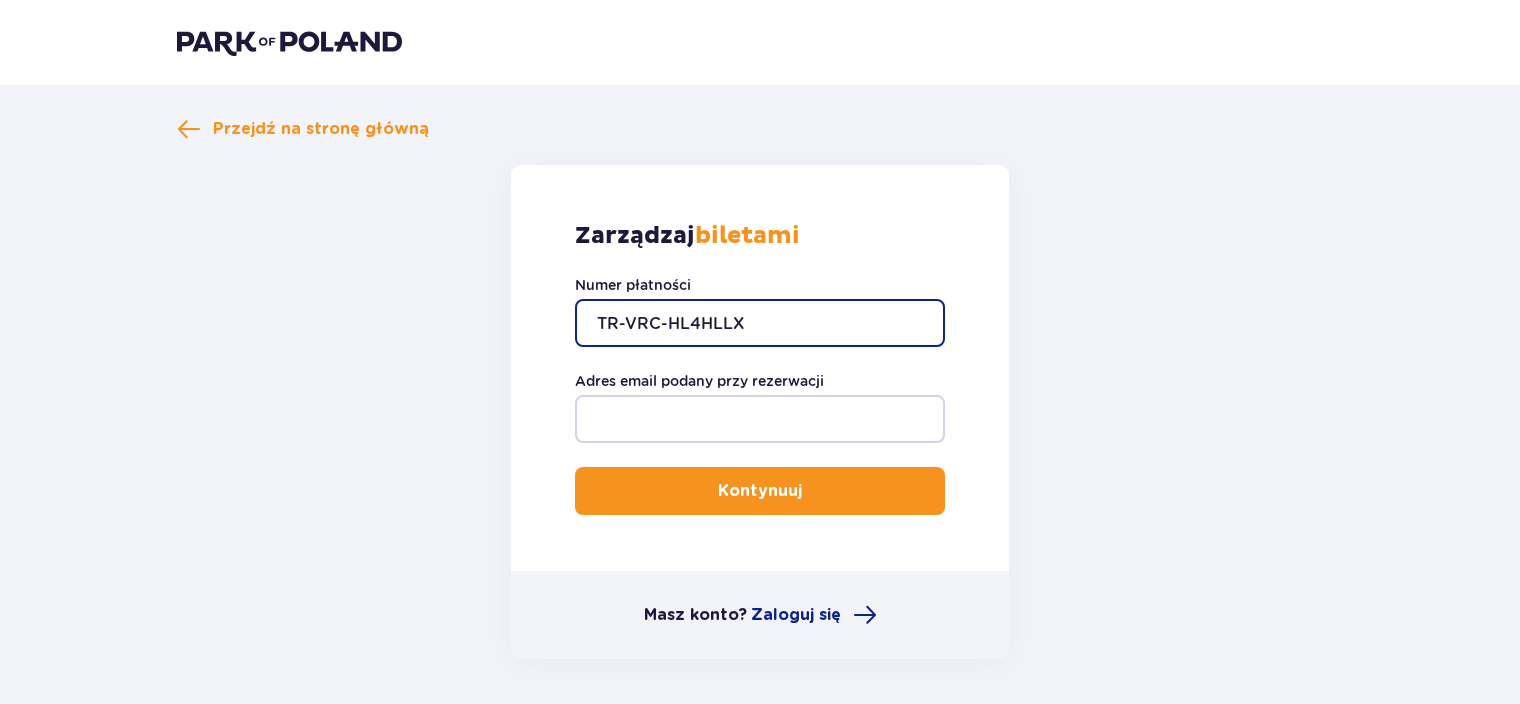 type on "TR-VRC-HL4HLLX" 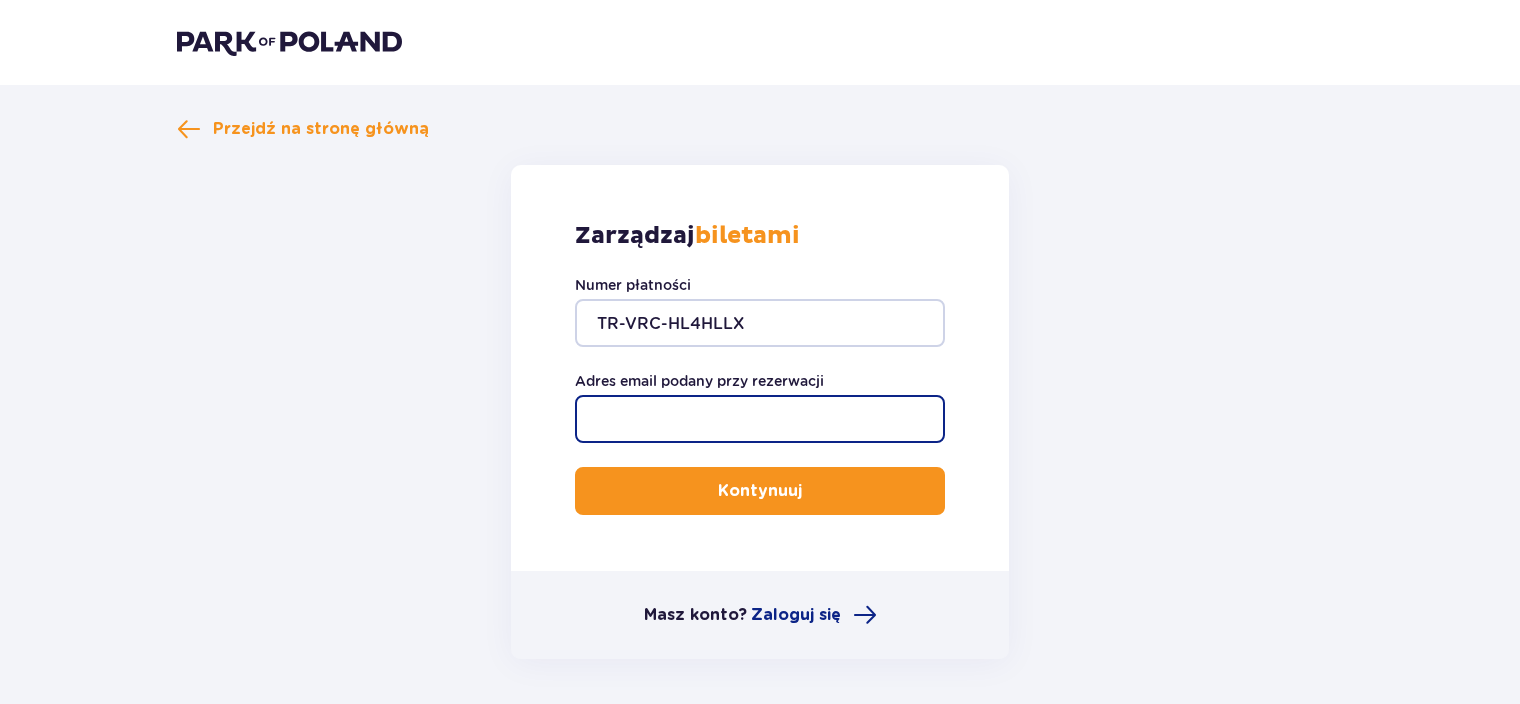 click on "Adres email podany przy rezerwacji" at bounding box center (760, 419) 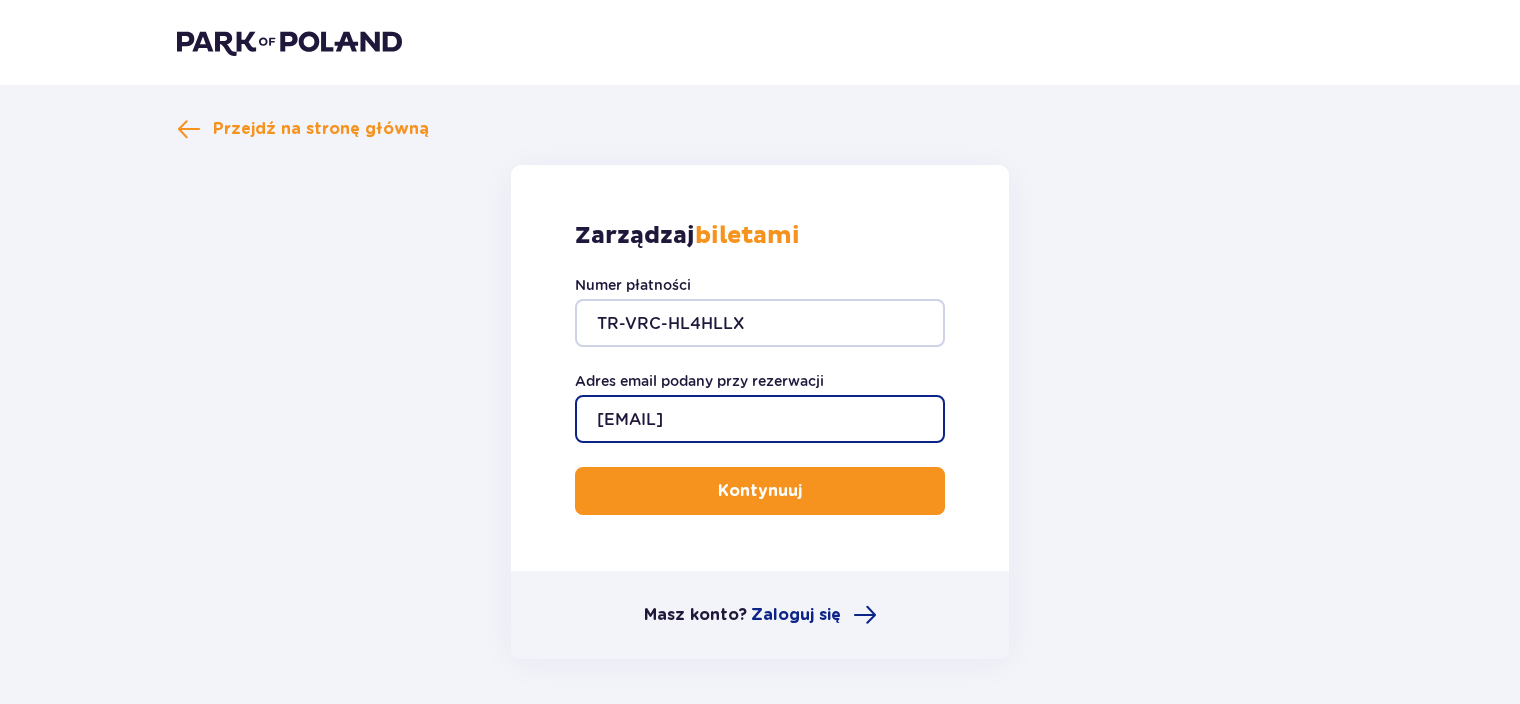 type on "KLEMENS3@WP.PL" 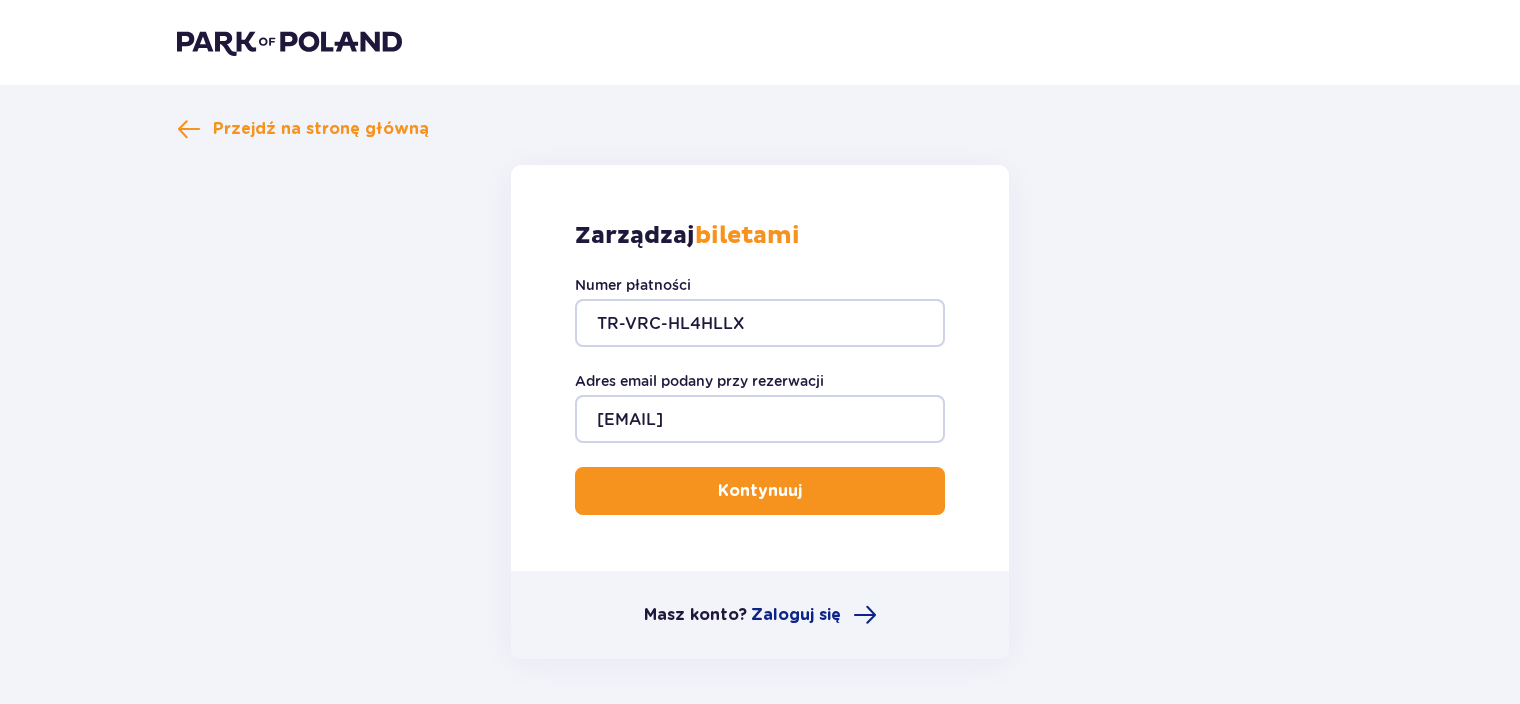 click on "Kontynuuj" at bounding box center [760, 491] 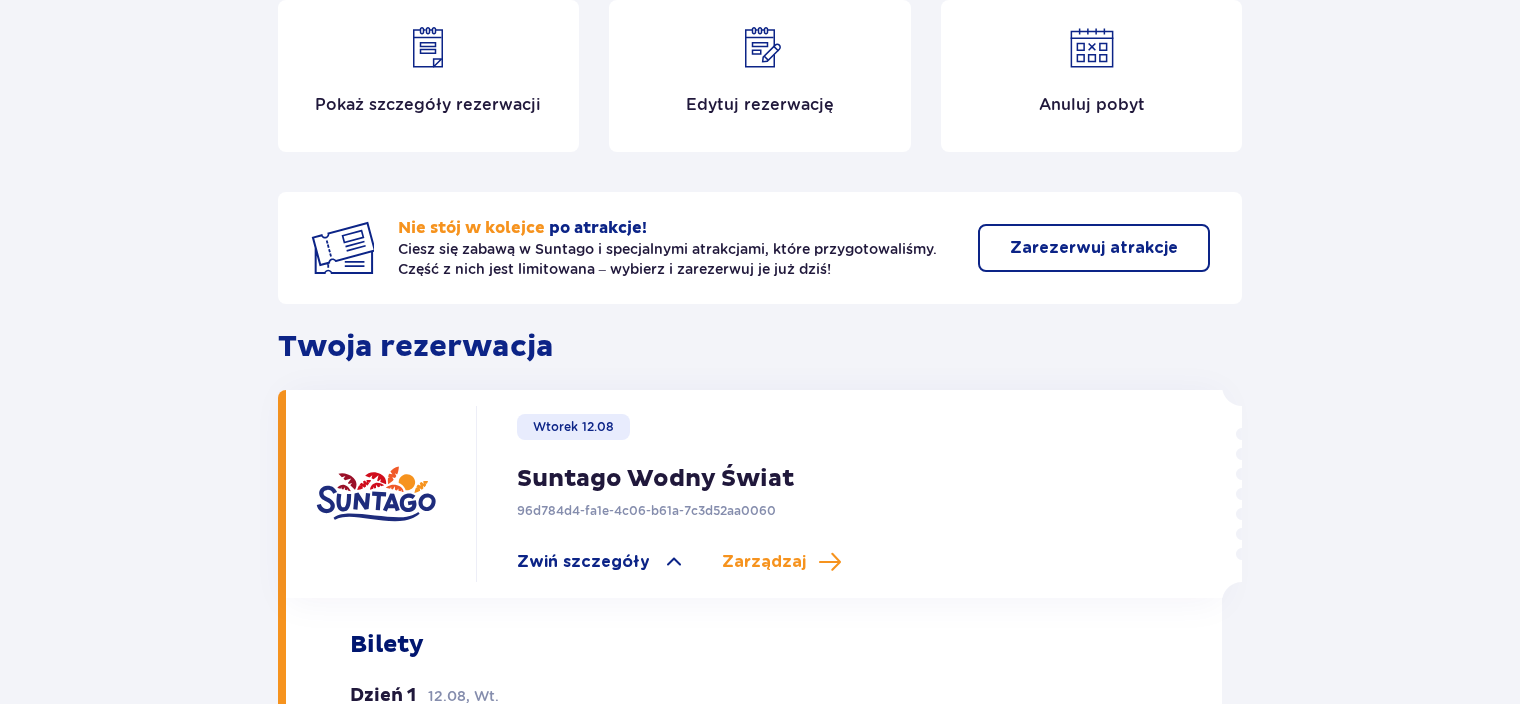 scroll, scrollTop: 54, scrollLeft: 0, axis: vertical 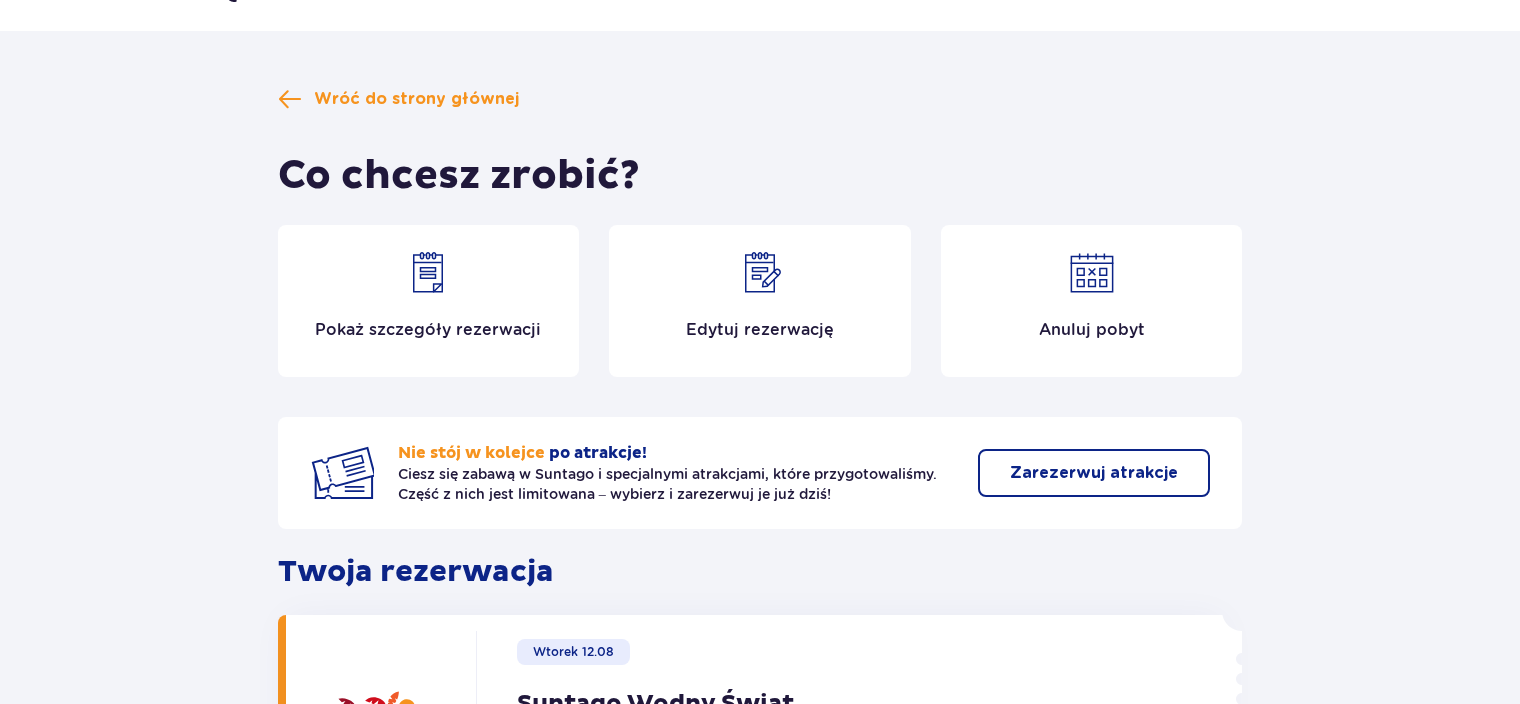 click on "Pokaż szczegóły rezerwacji" at bounding box center (428, 330) 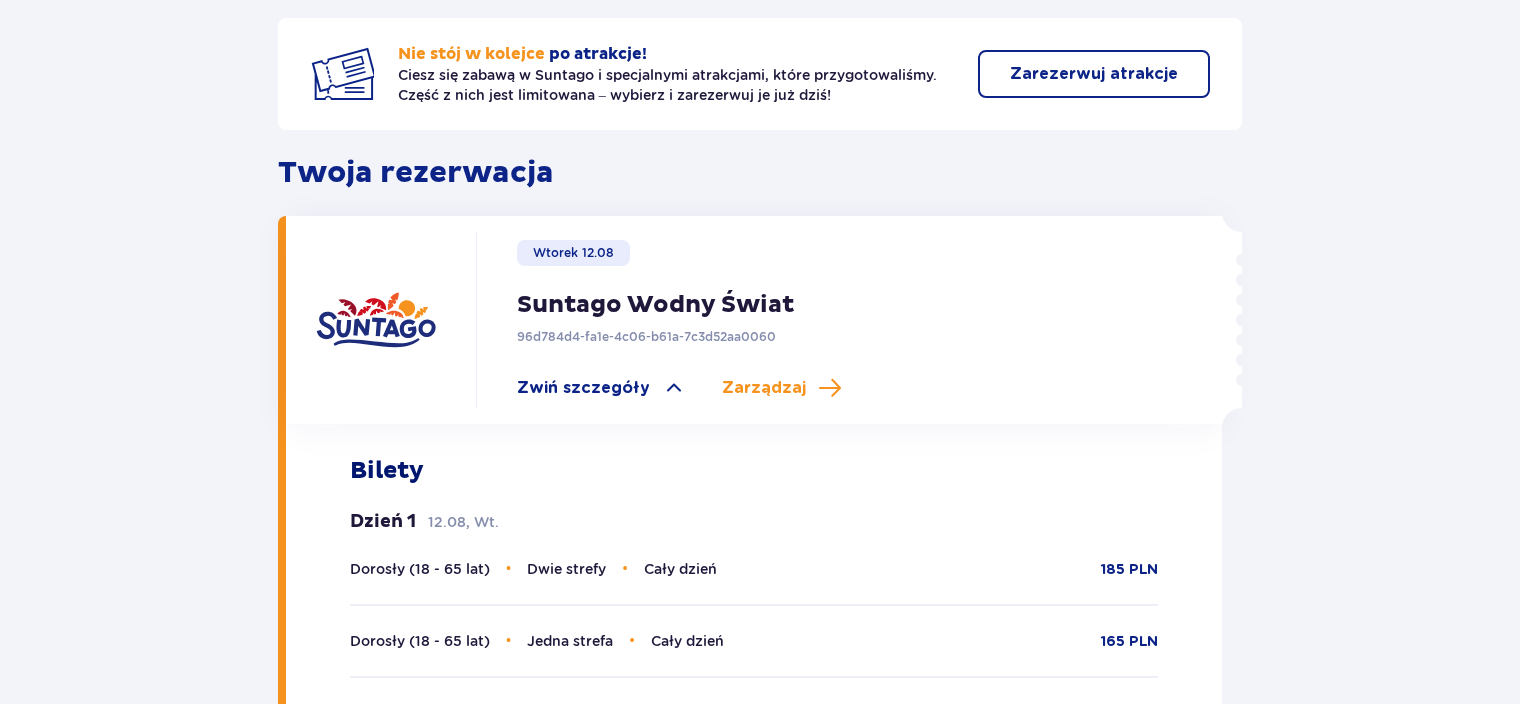 scroll, scrollTop: 454, scrollLeft: 0, axis: vertical 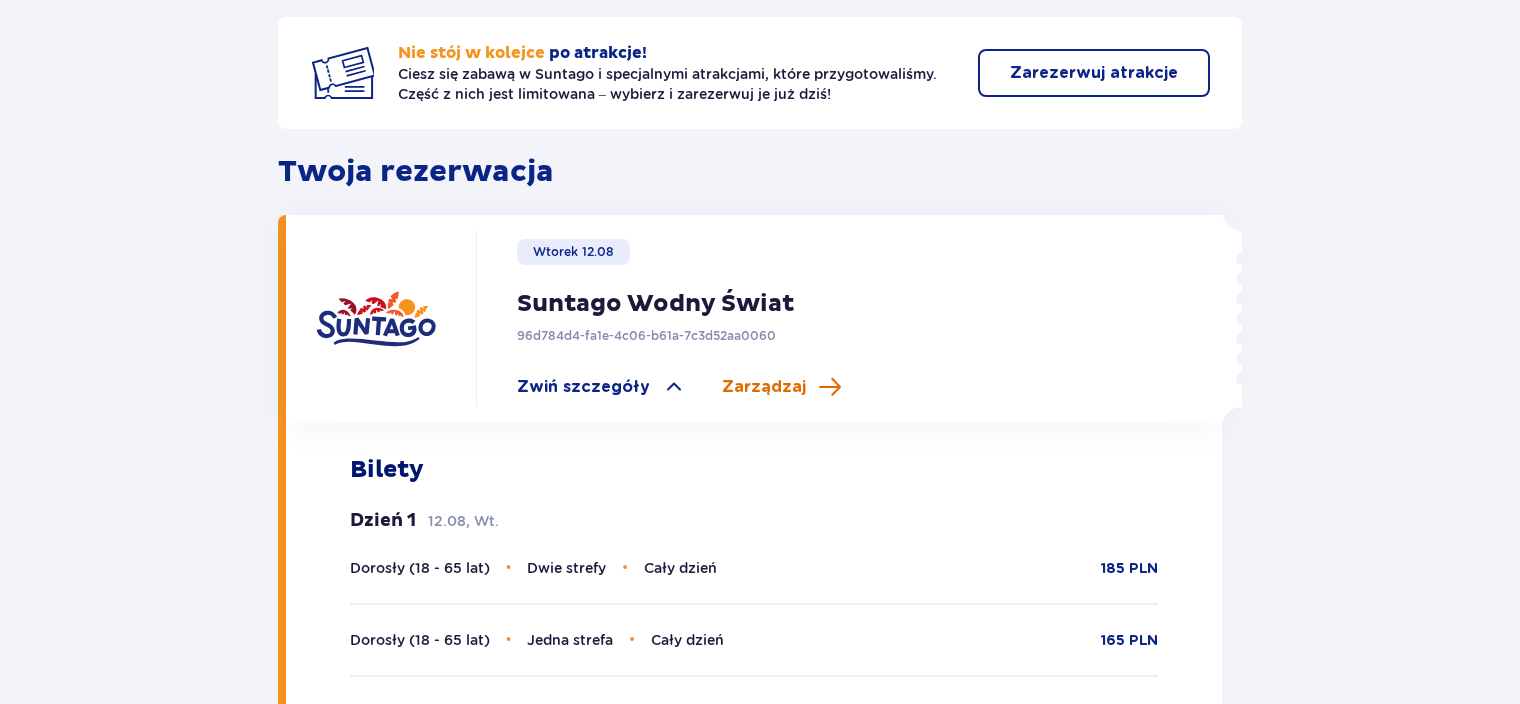 click on "Zarządzaj" at bounding box center (764, 387) 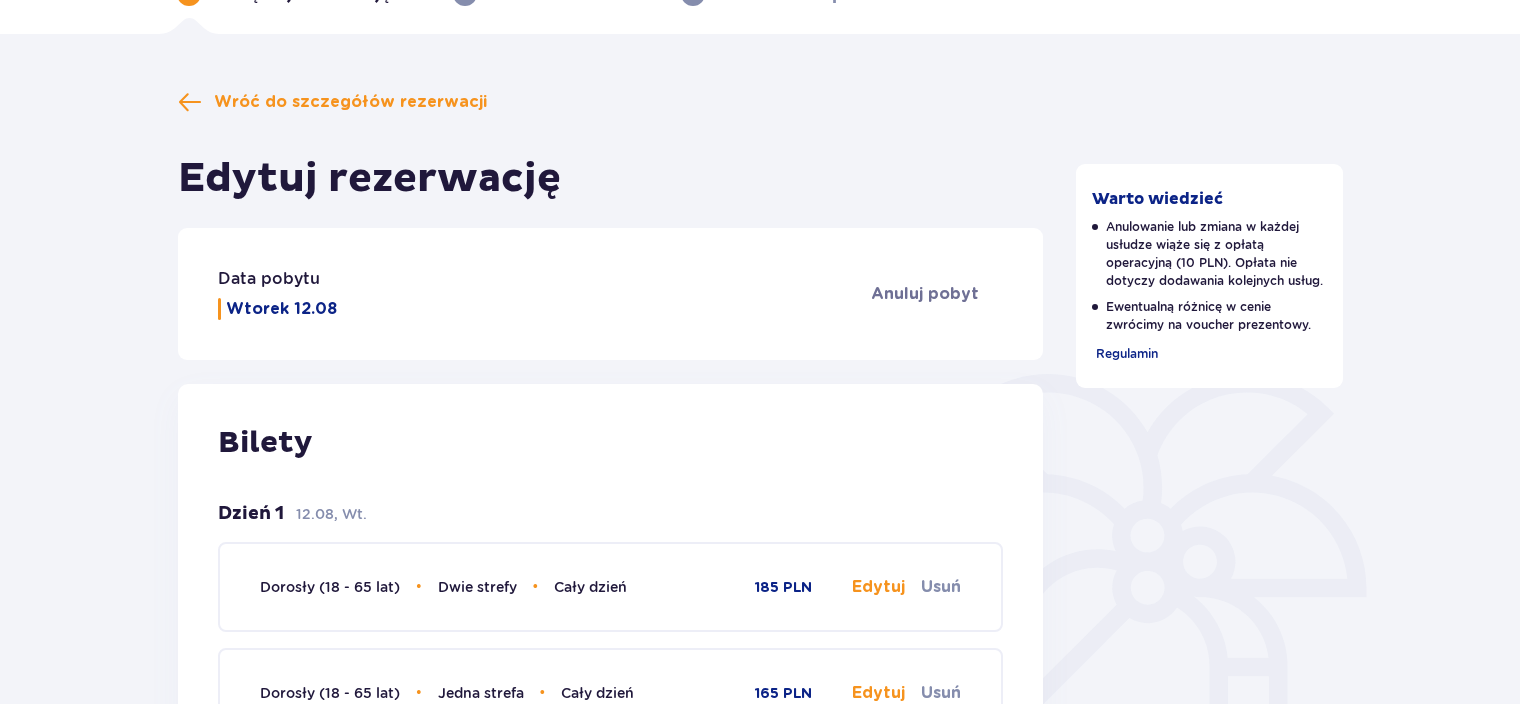 scroll, scrollTop: 88, scrollLeft: 0, axis: vertical 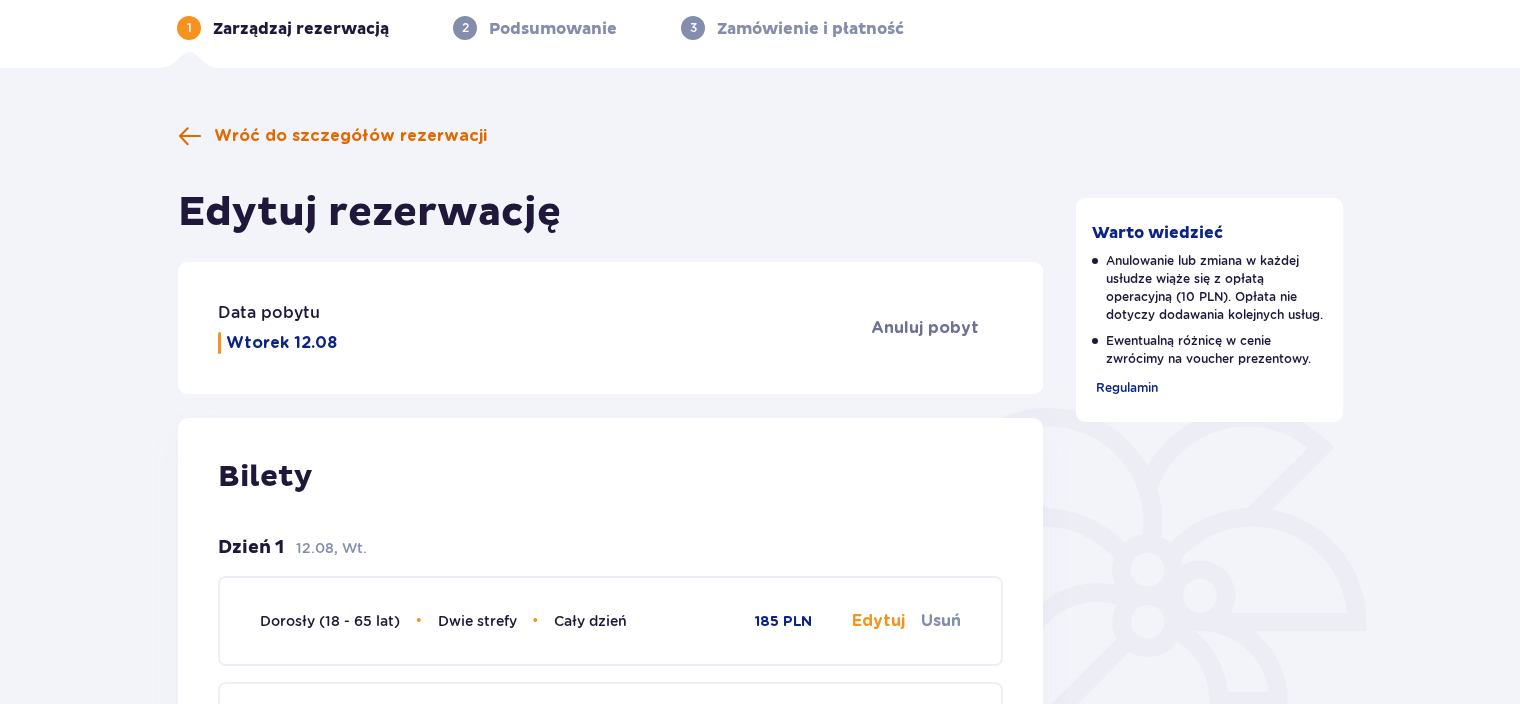 click on "Wróć do szczegółów rezerwacji" at bounding box center (350, 136) 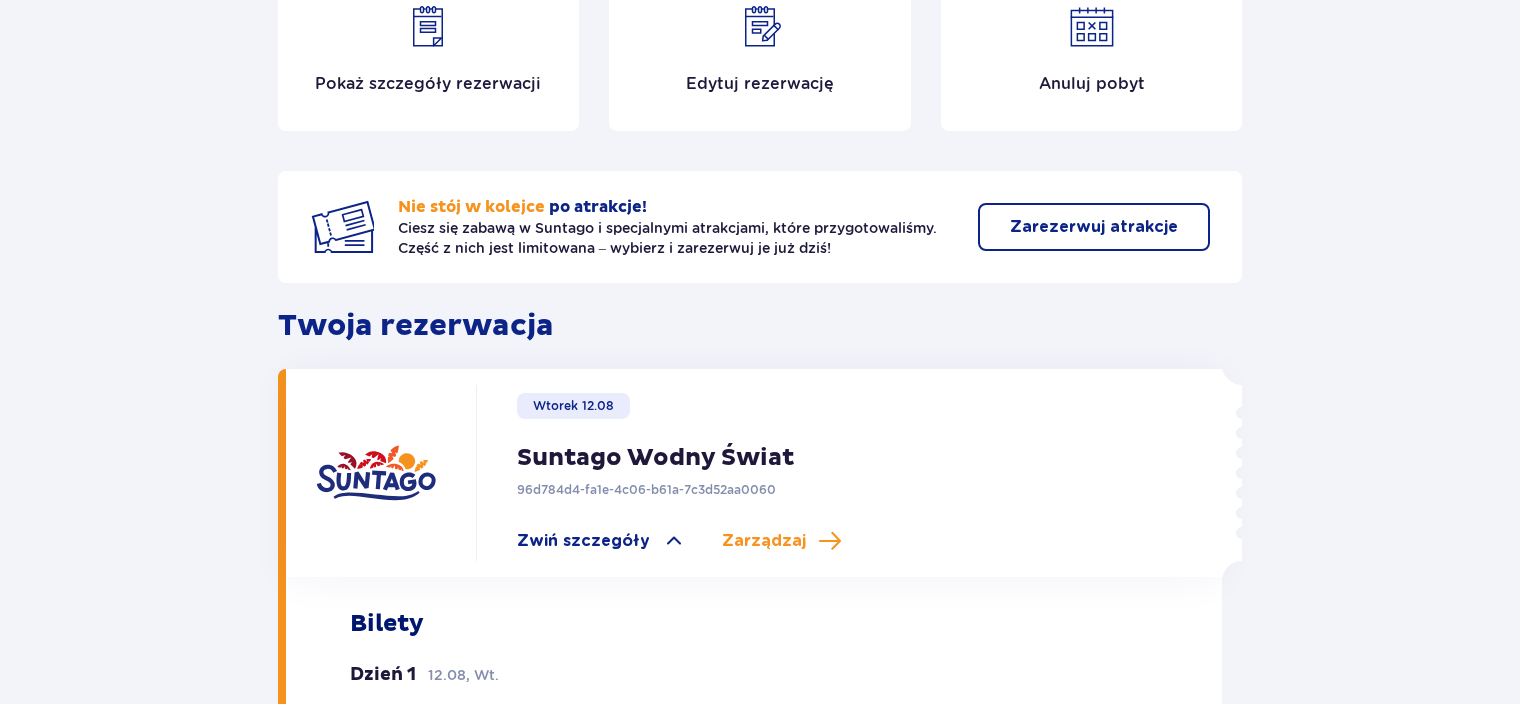 scroll, scrollTop: 0, scrollLeft: 0, axis: both 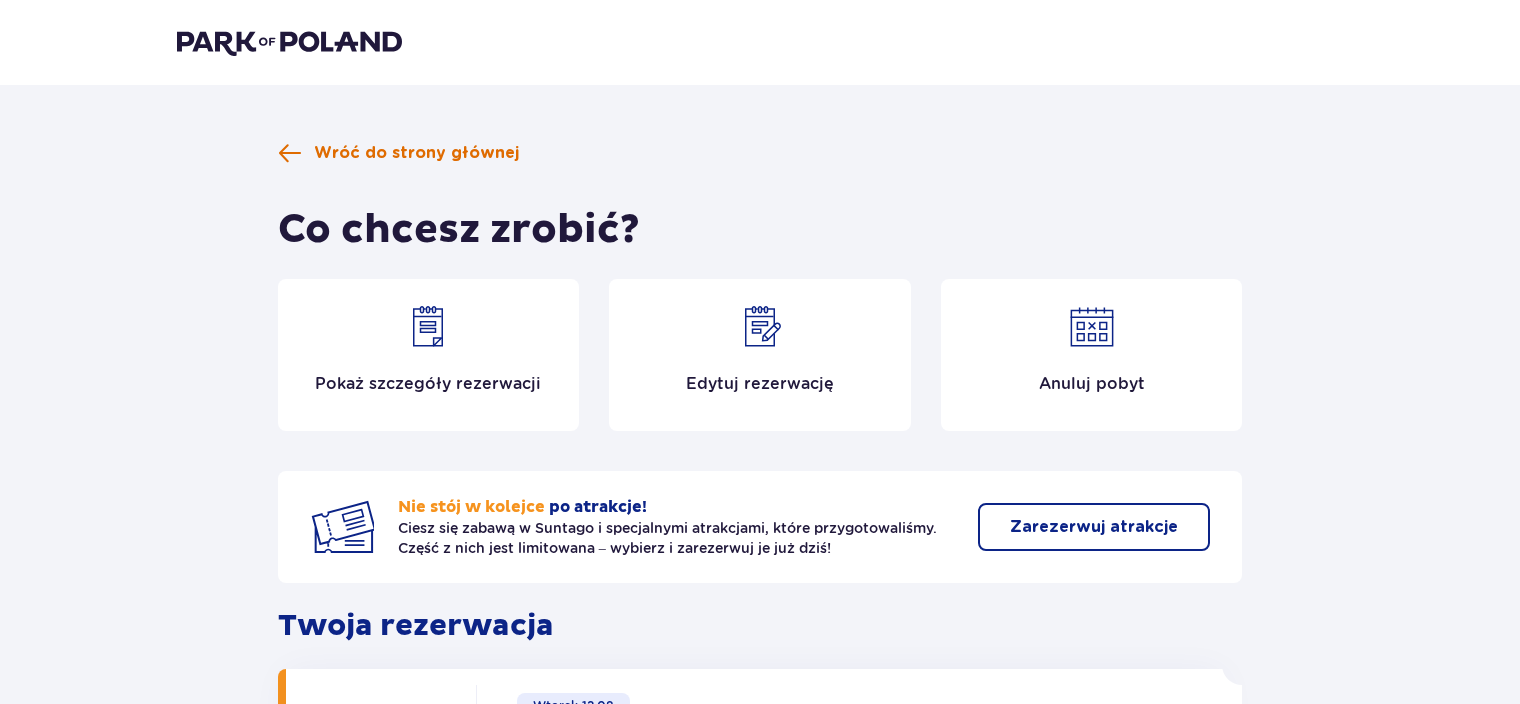 click on "Wróć do strony głównej" at bounding box center (416, 153) 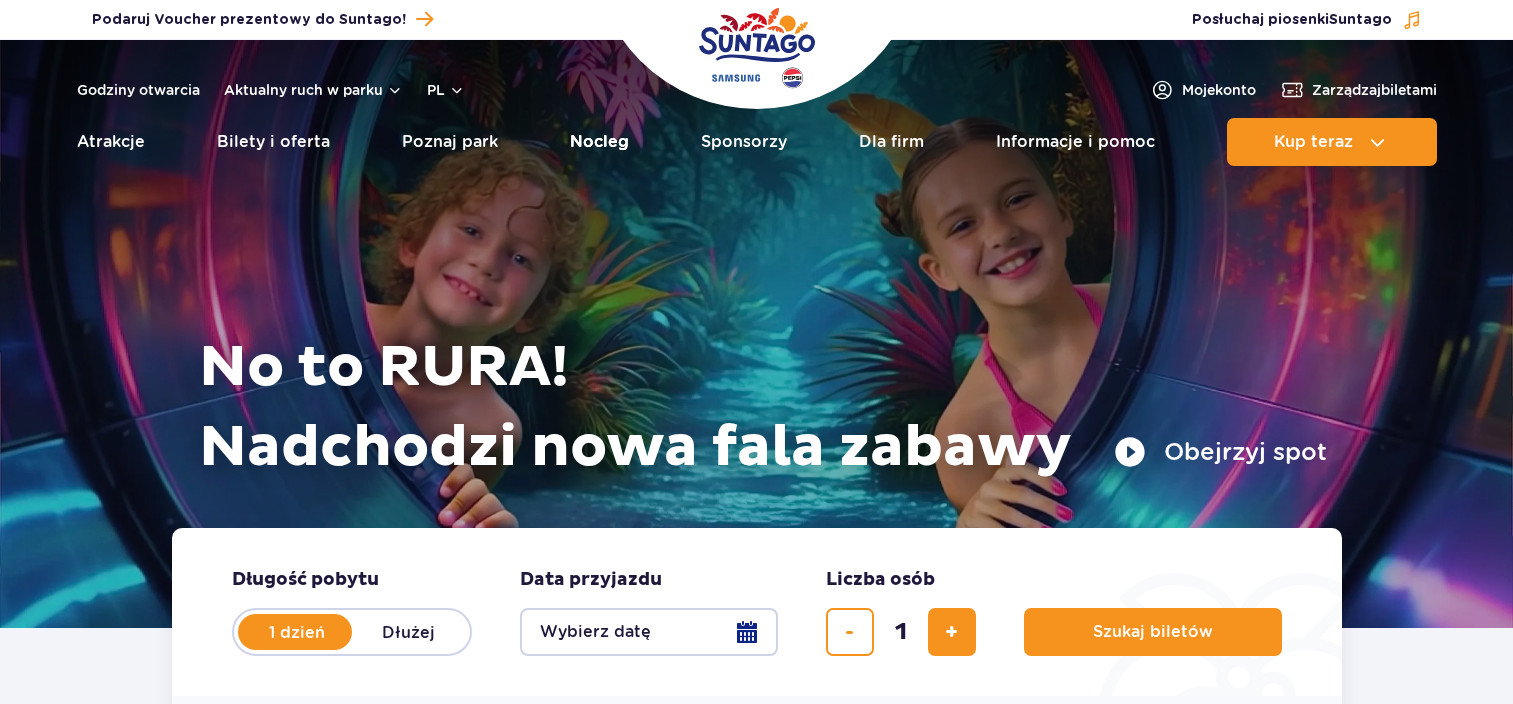 scroll, scrollTop: 0, scrollLeft: 0, axis: both 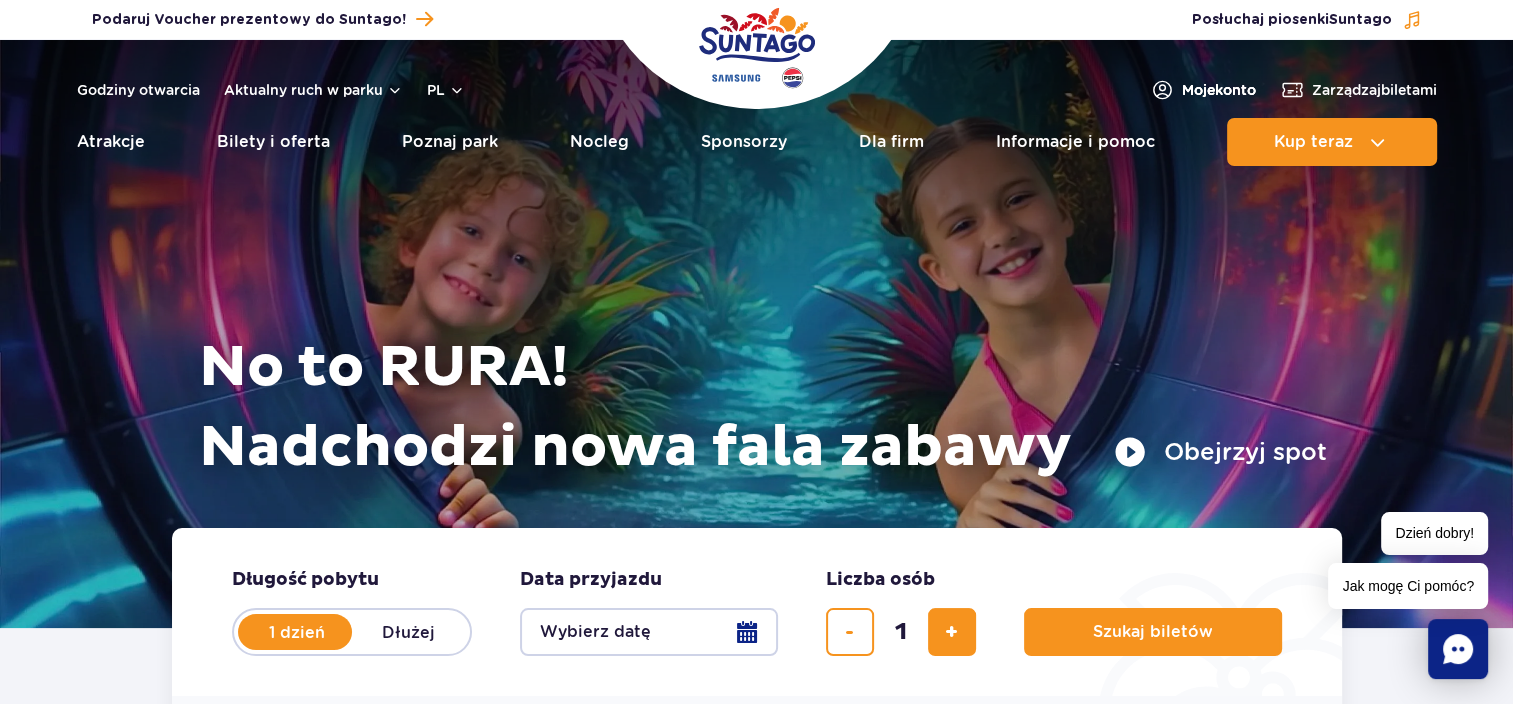 click on "Moje  konto" at bounding box center (1219, 90) 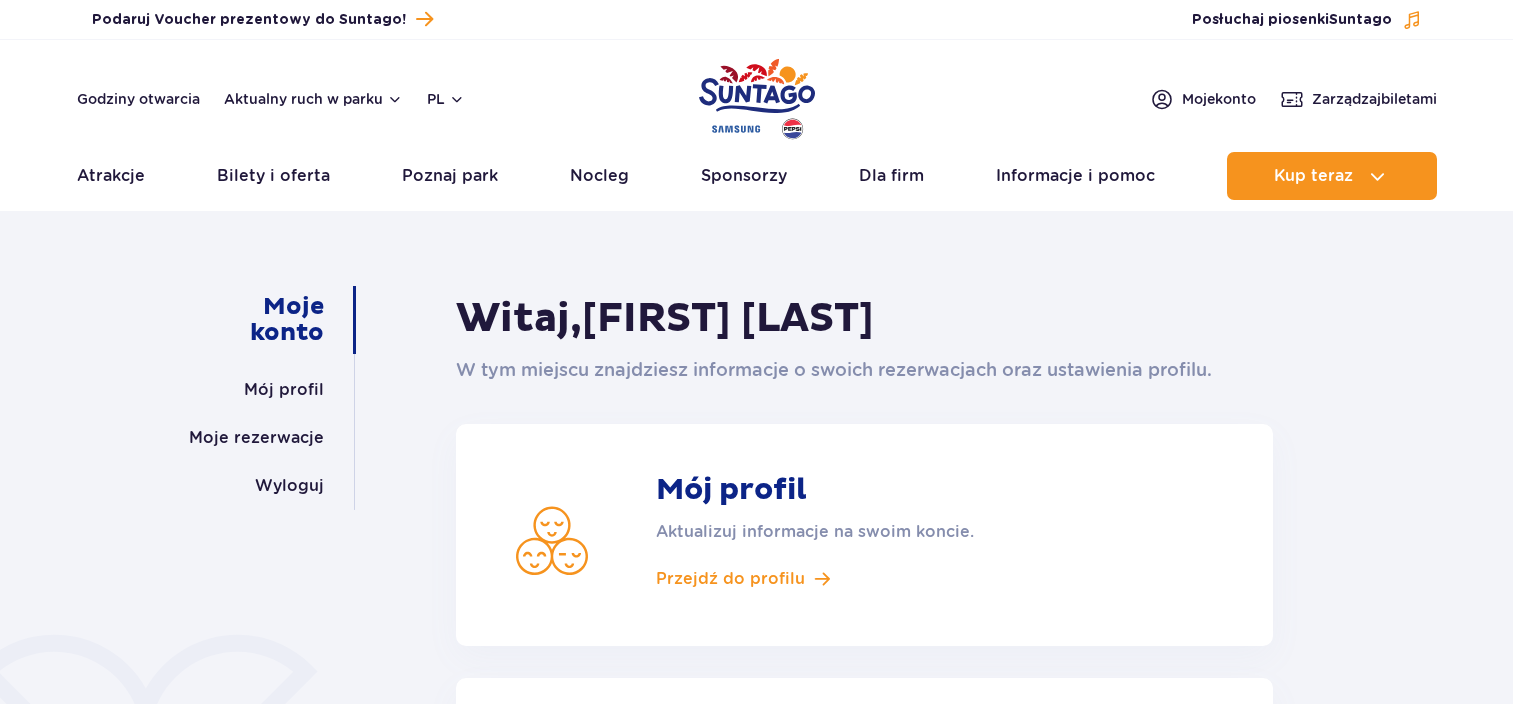 scroll, scrollTop: 0, scrollLeft: 0, axis: both 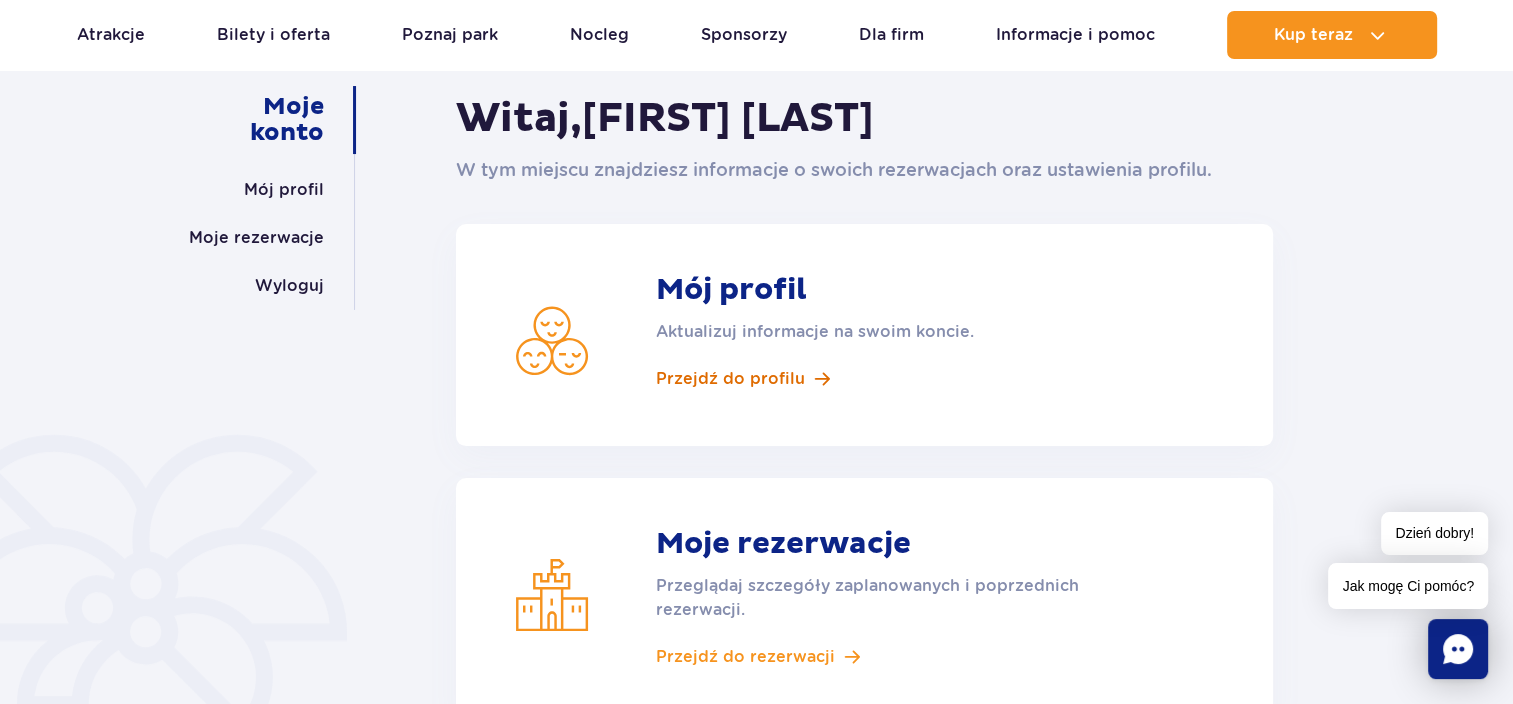 click on "Przejdź do profilu" at bounding box center [730, 379] 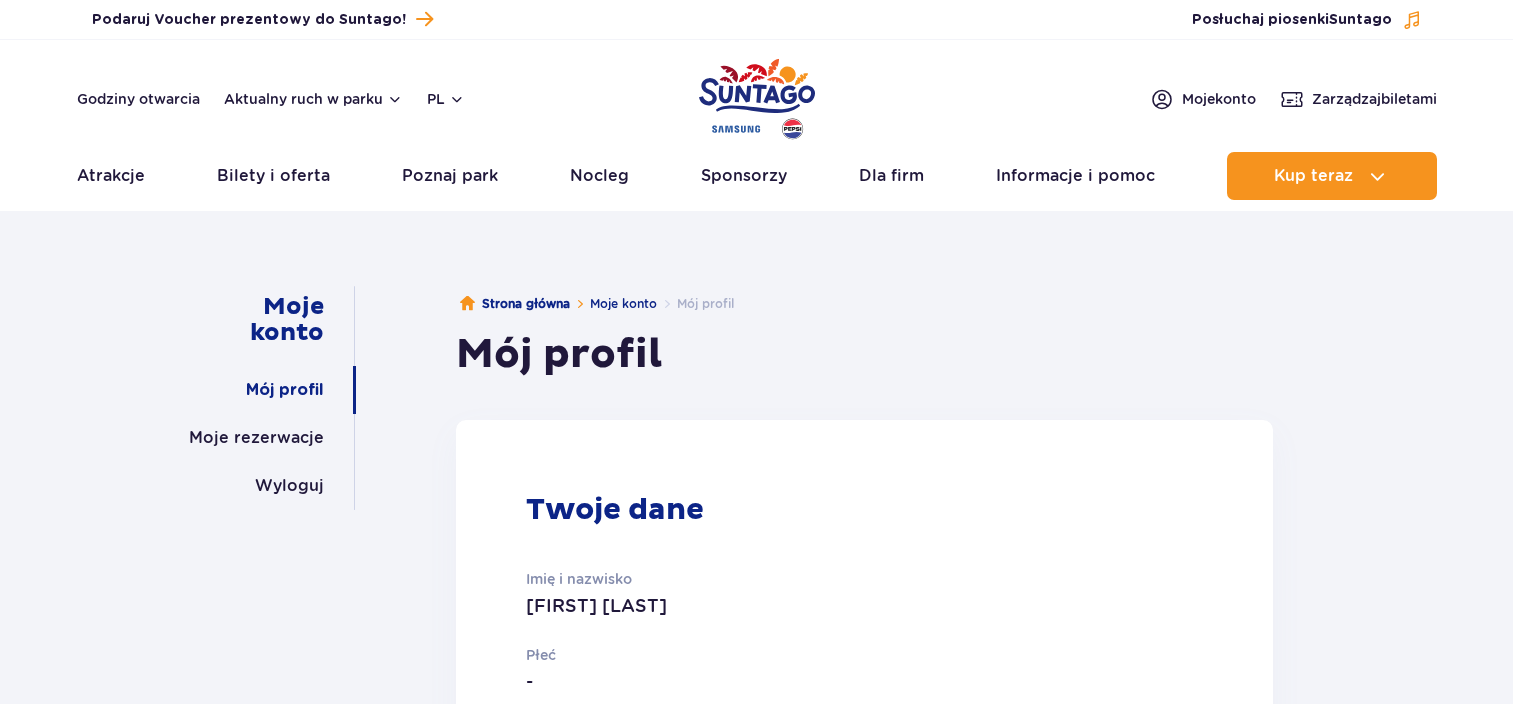 scroll, scrollTop: 0, scrollLeft: 0, axis: both 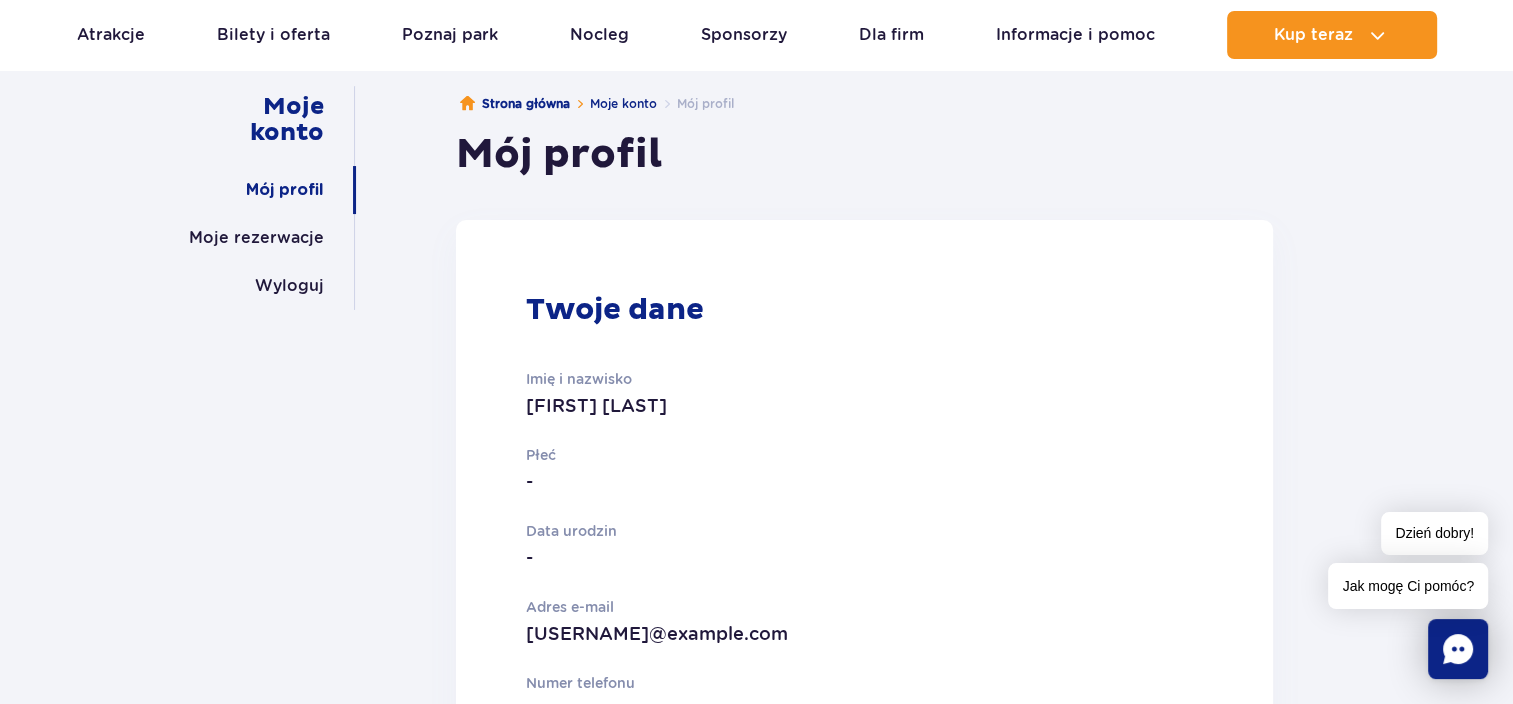 click on "-" at bounding box center (787, 482) 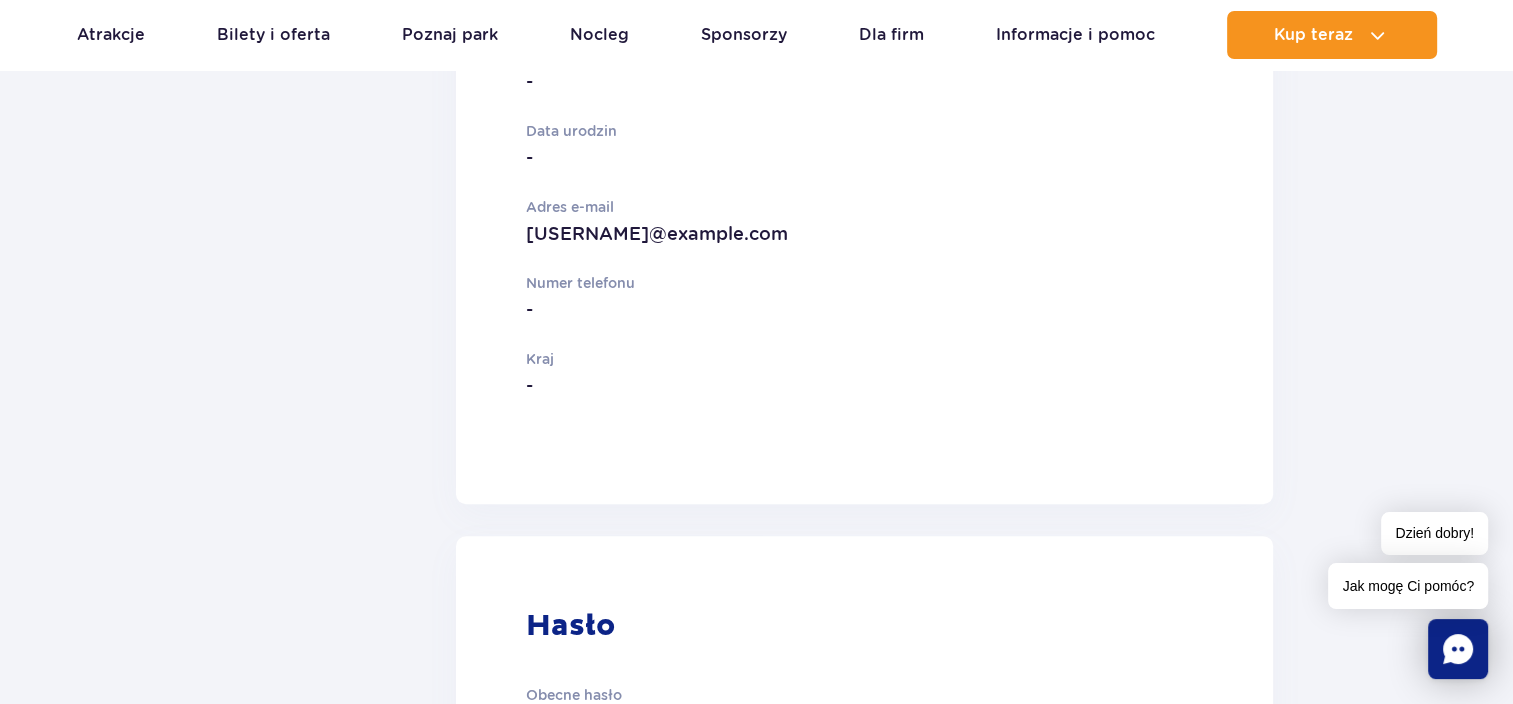 scroll, scrollTop: 0, scrollLeft: 0, axis: both 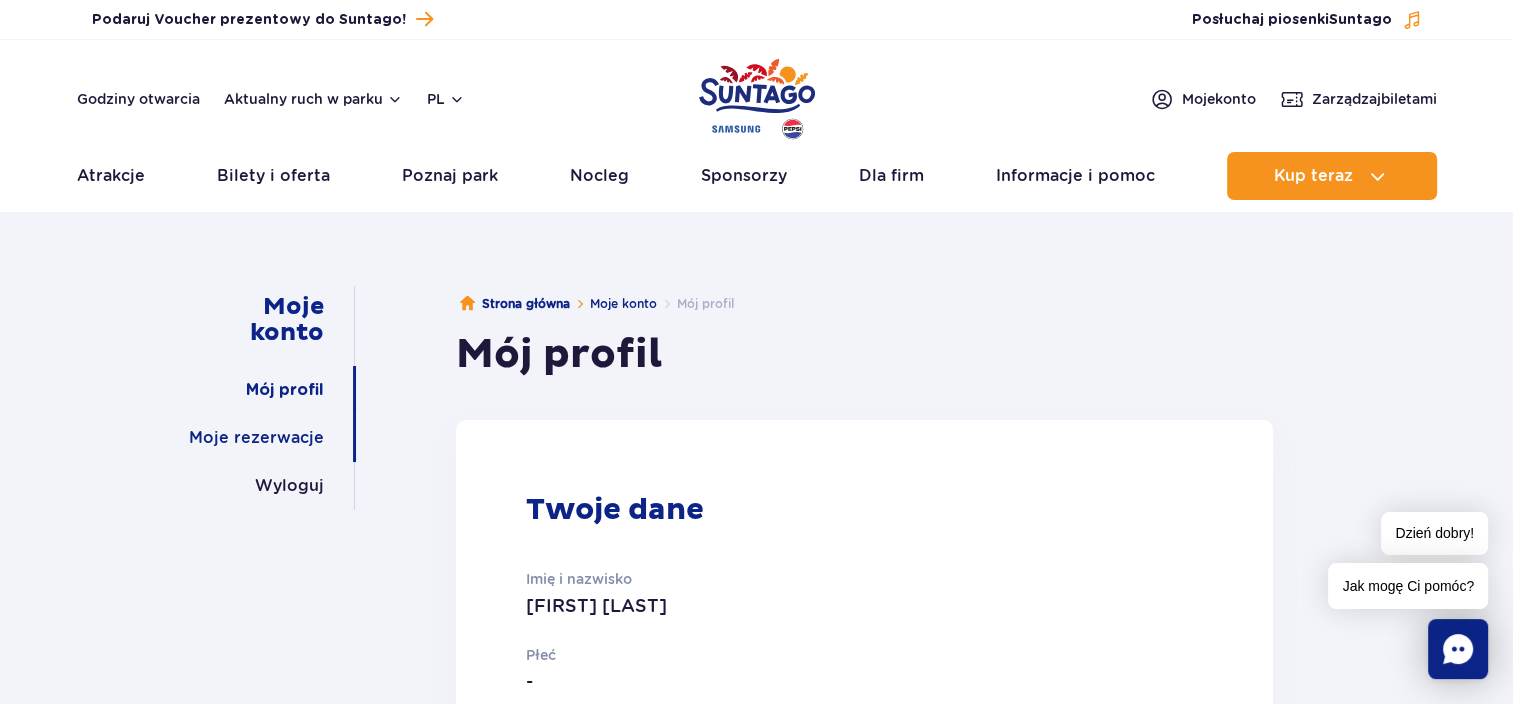 click on "Moje rezerwacje" at bounding box center [256, 438] 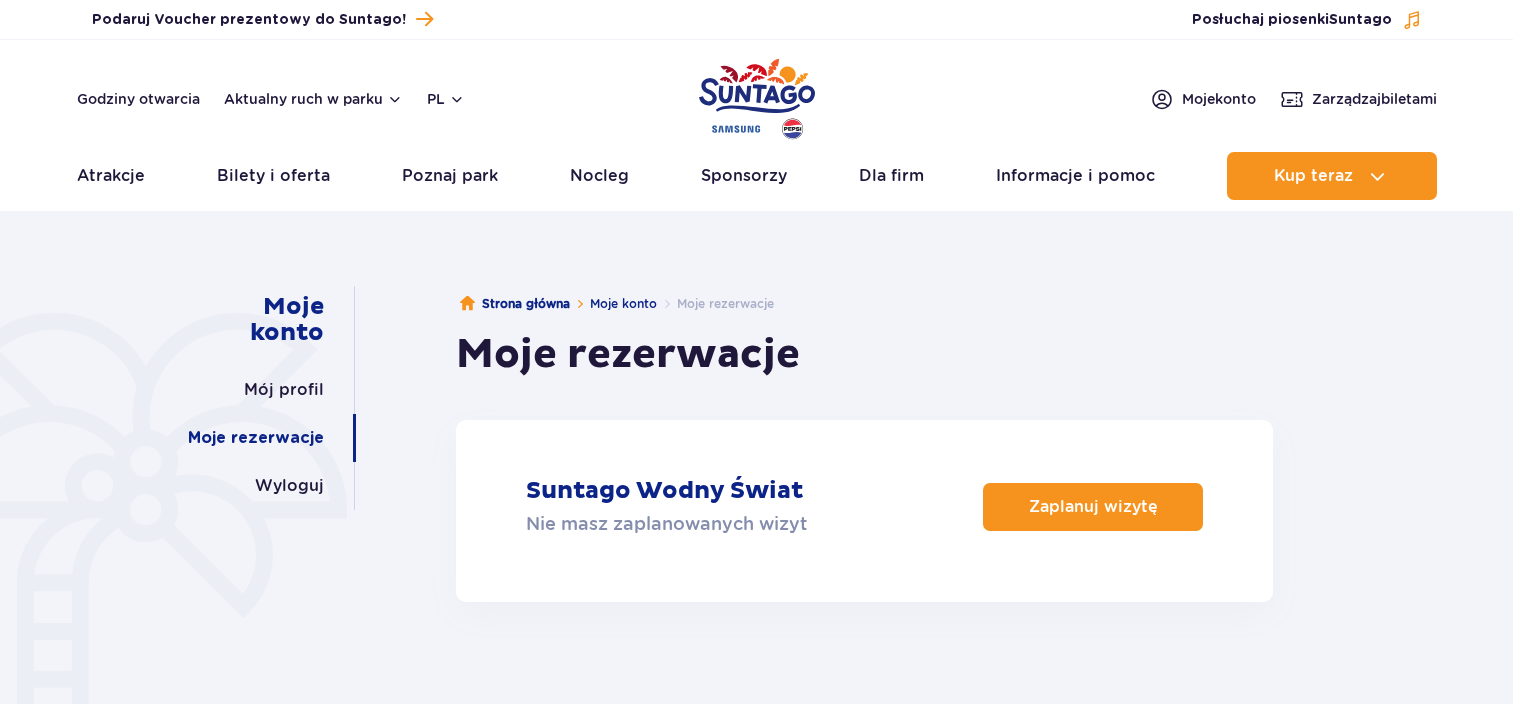 scroll, scrollTop: 0, scrollLeft: 0, axis: both 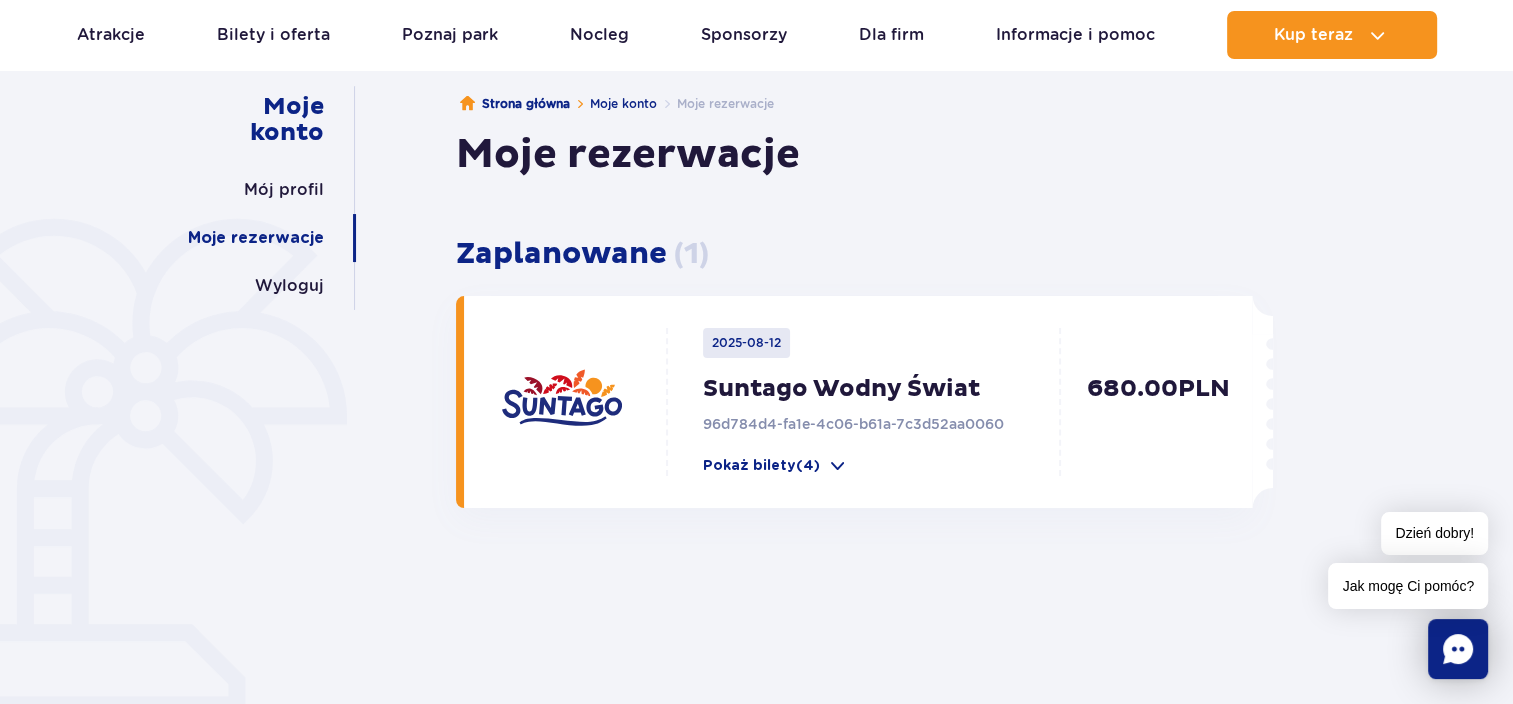 click on "2025-08-12 Suntago Wodny Świat 96d784d4-fa1e-4c06-b61a-7c3d52aa0060 Pokaż bilety  (4)" at bounding box center [869, 402] 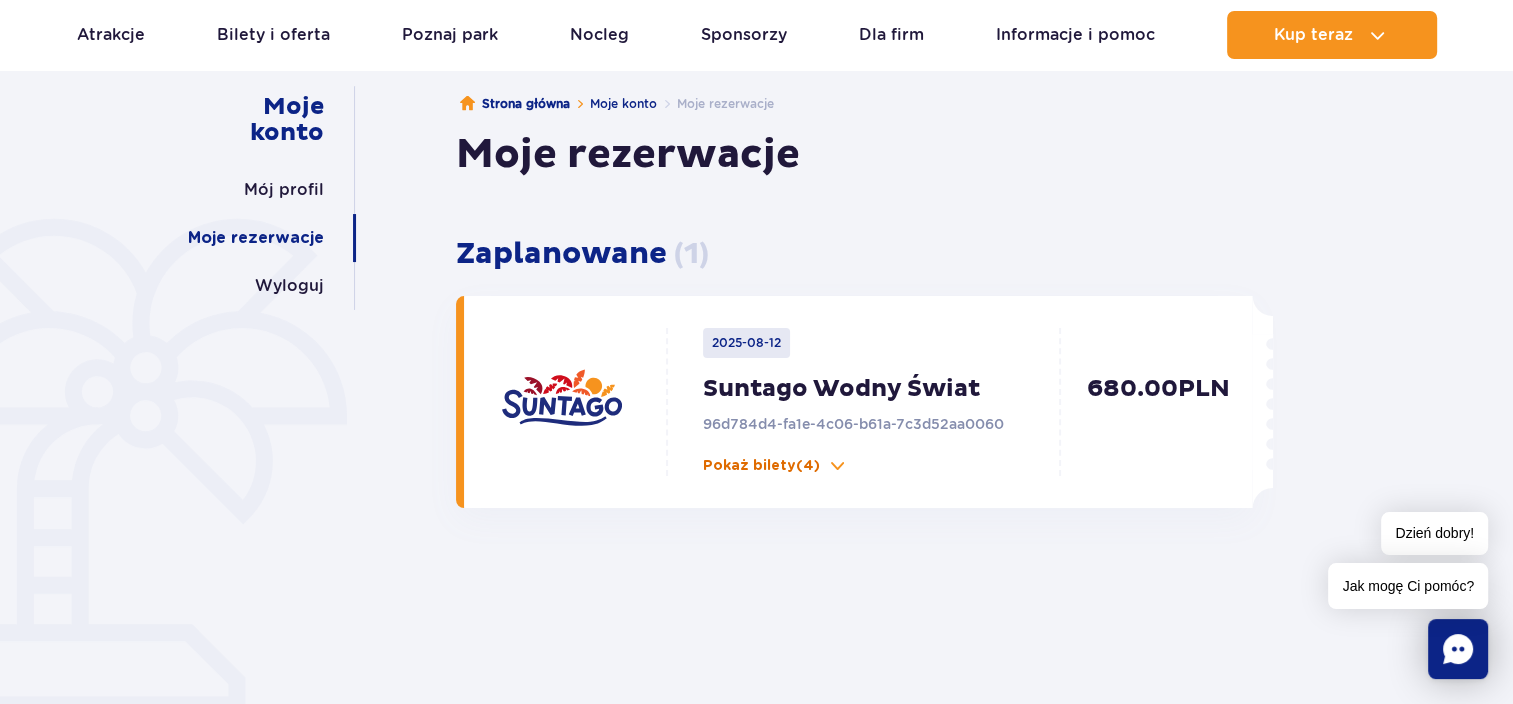 click on "Pokaż bilety  (4)" at bounding box center (761, 466) 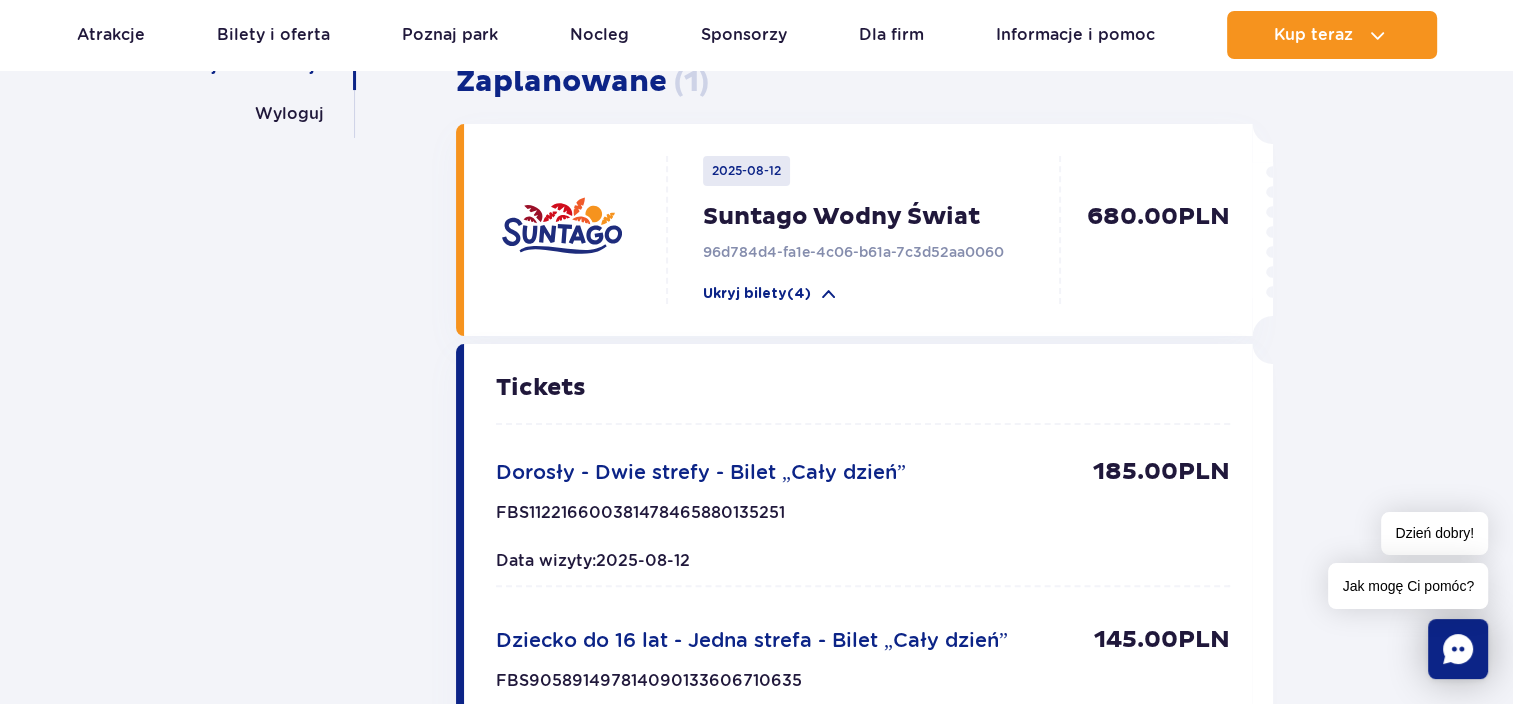 scroll, scrollTop: 400, scrollLeft: 0, axis: vertical 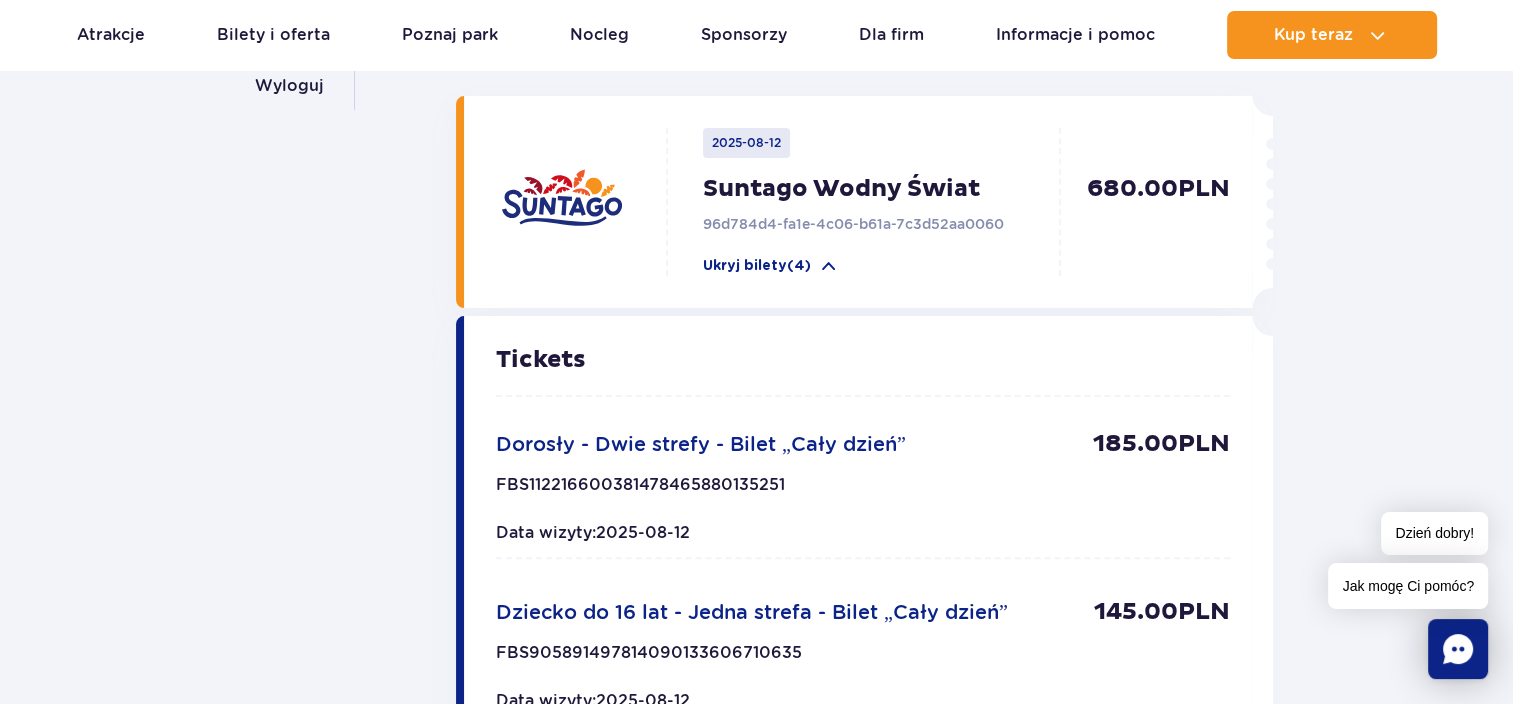 click on "Tickets" at bounding box center (863, 360) 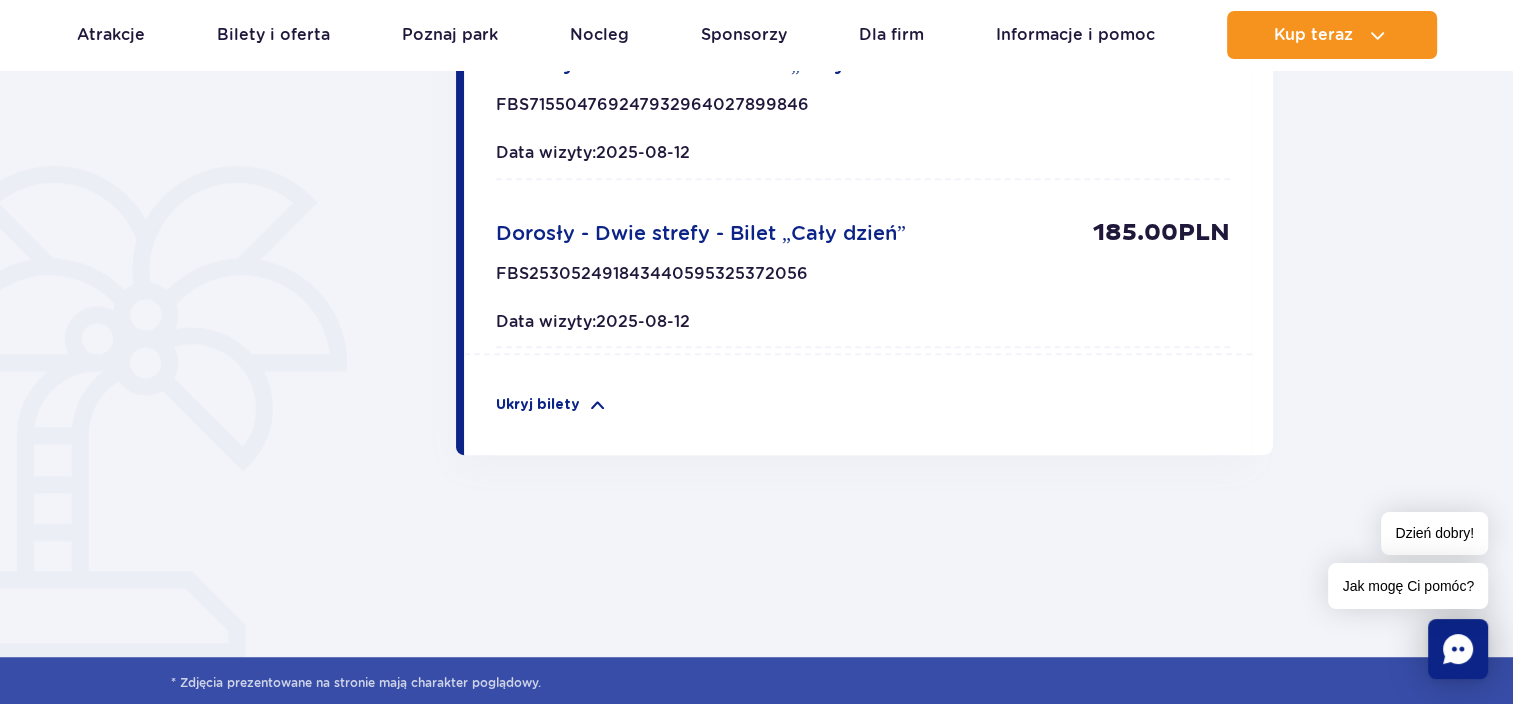 scroll, scrollTop: 1000, scrollLeft: 0, axis: vertical 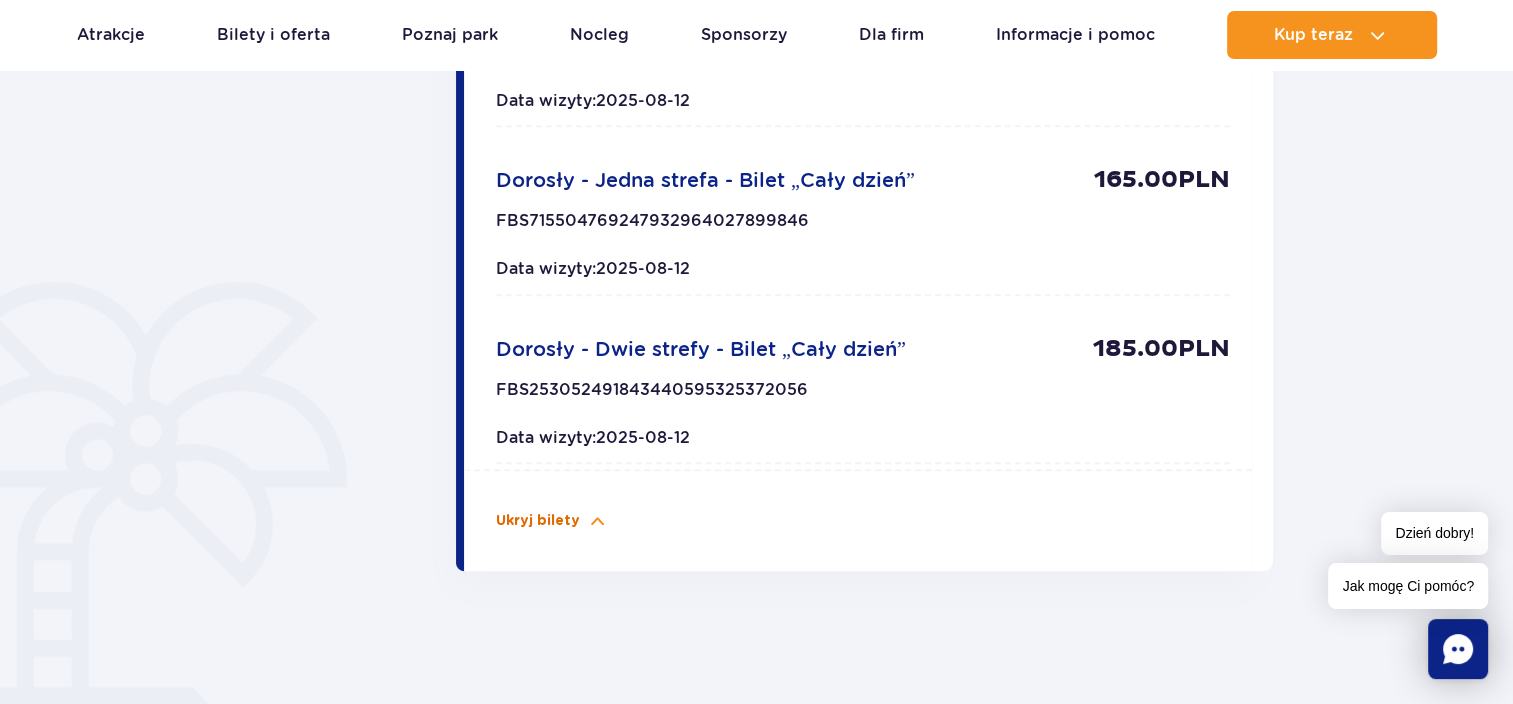 click at bounding box center (598, 521) 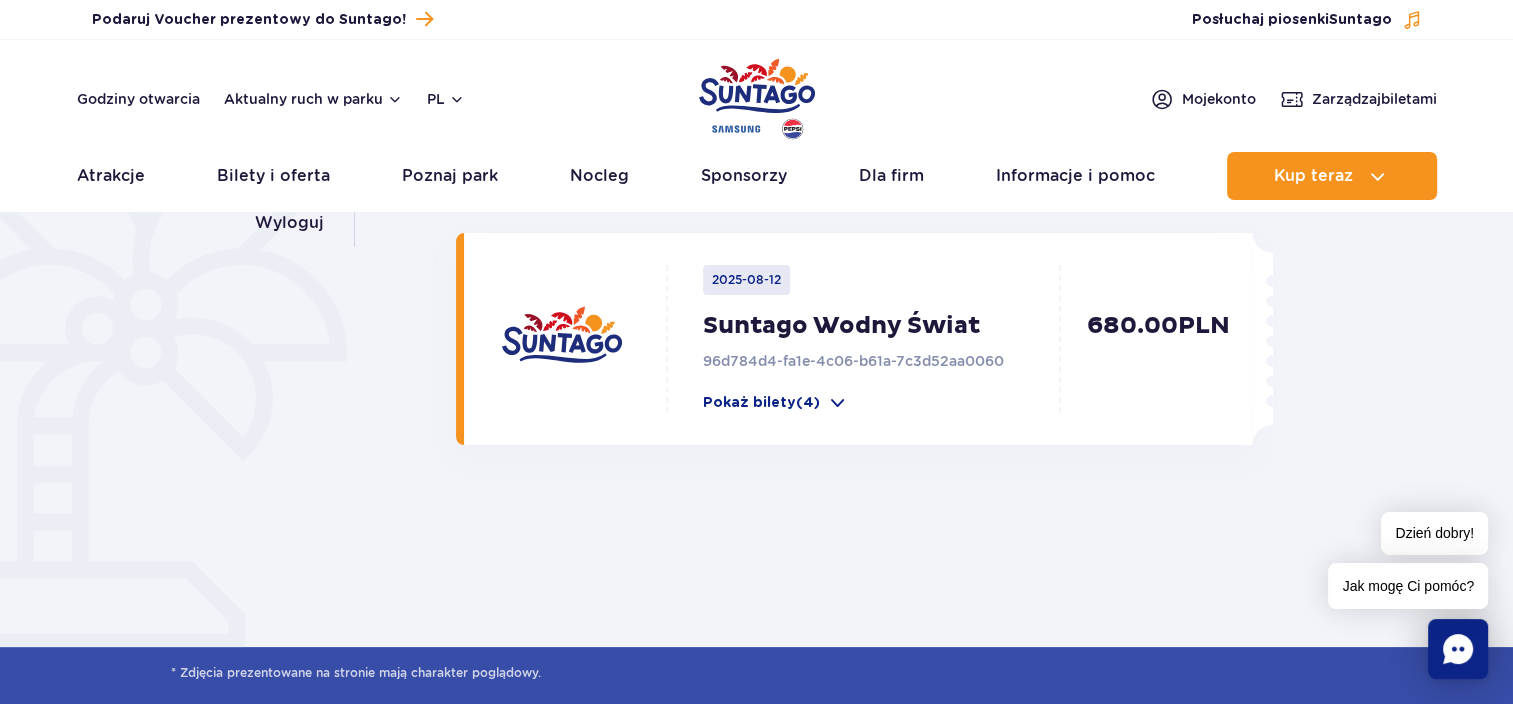 scroll, scrollTop: 0, scrollLeft: 0, axis: both 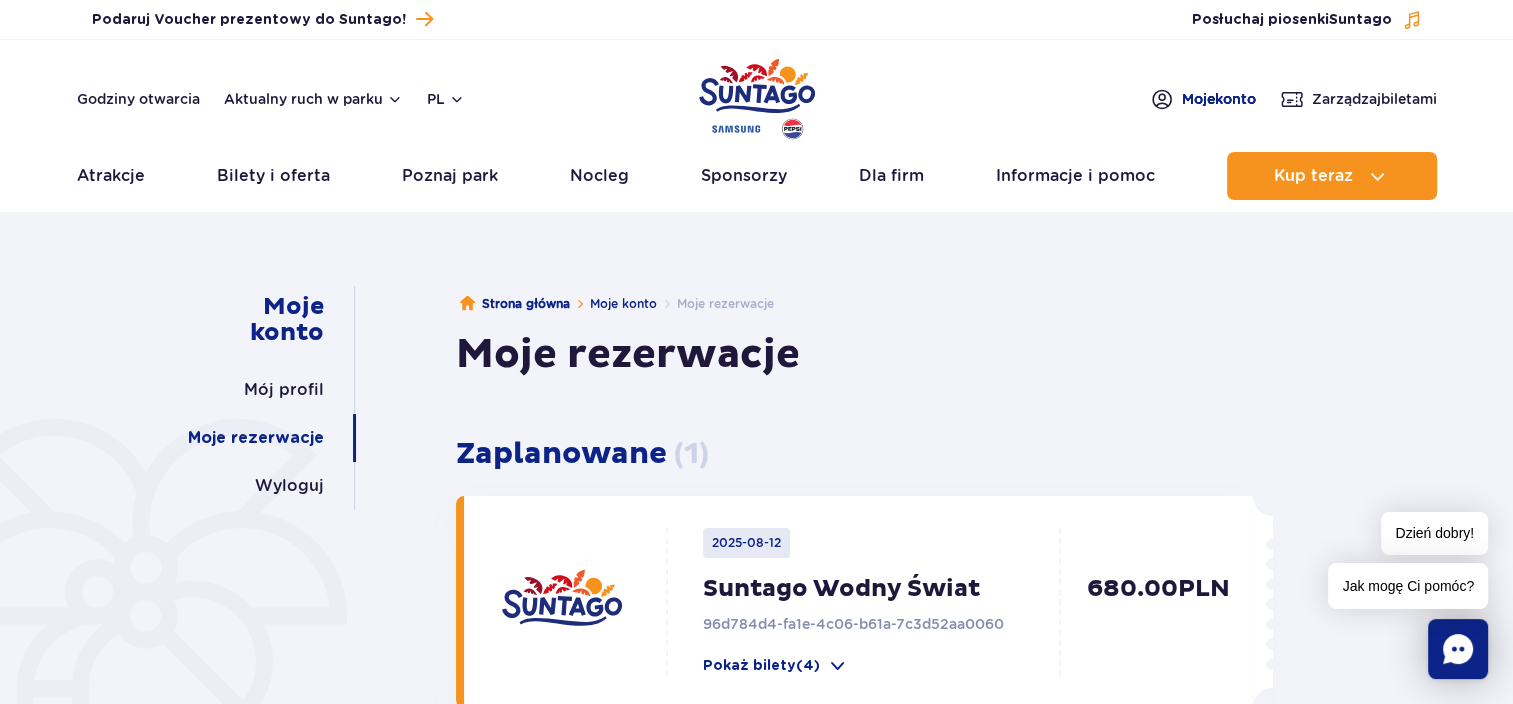 click on "Moje  konto" at bounding box center [1219, 99] 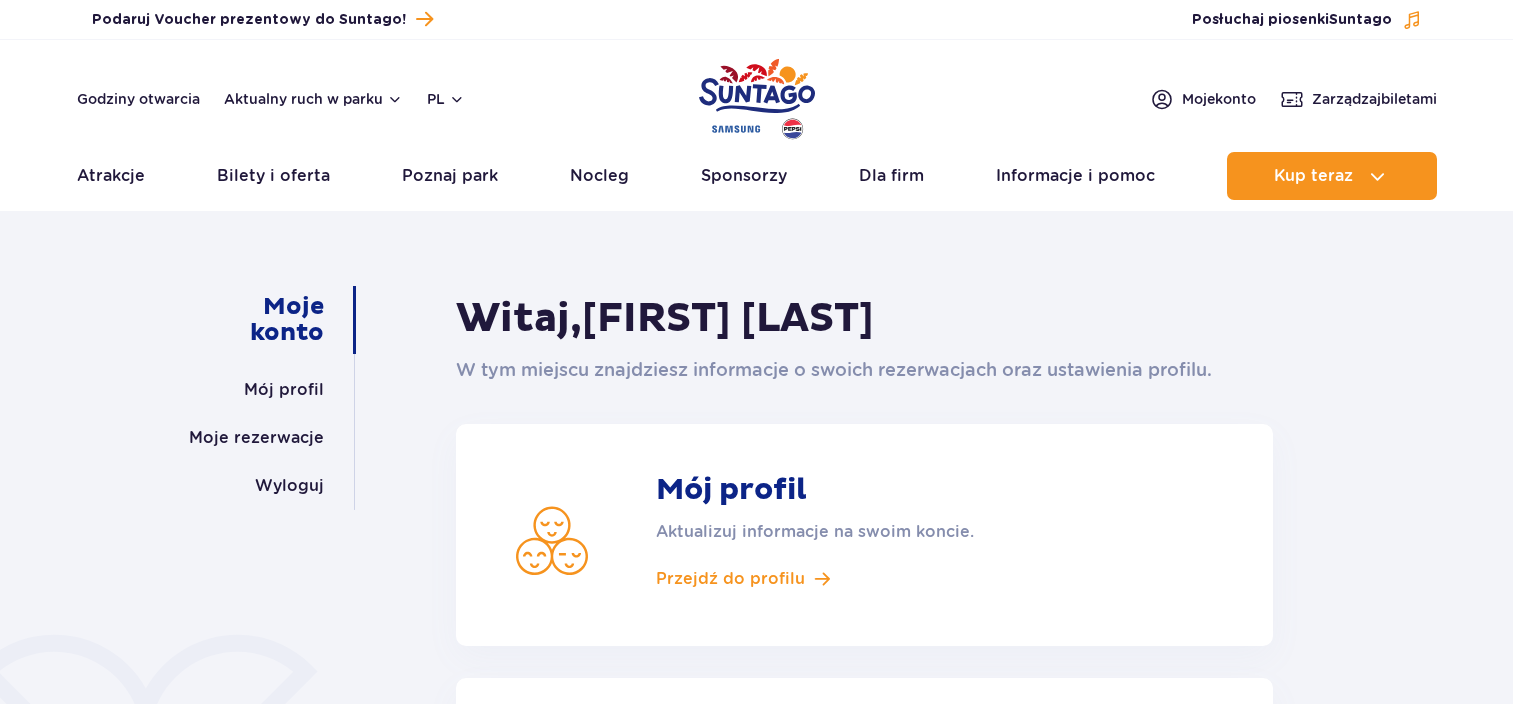scroll, scrollTop: 0, scrollLeft: 0, axis: both 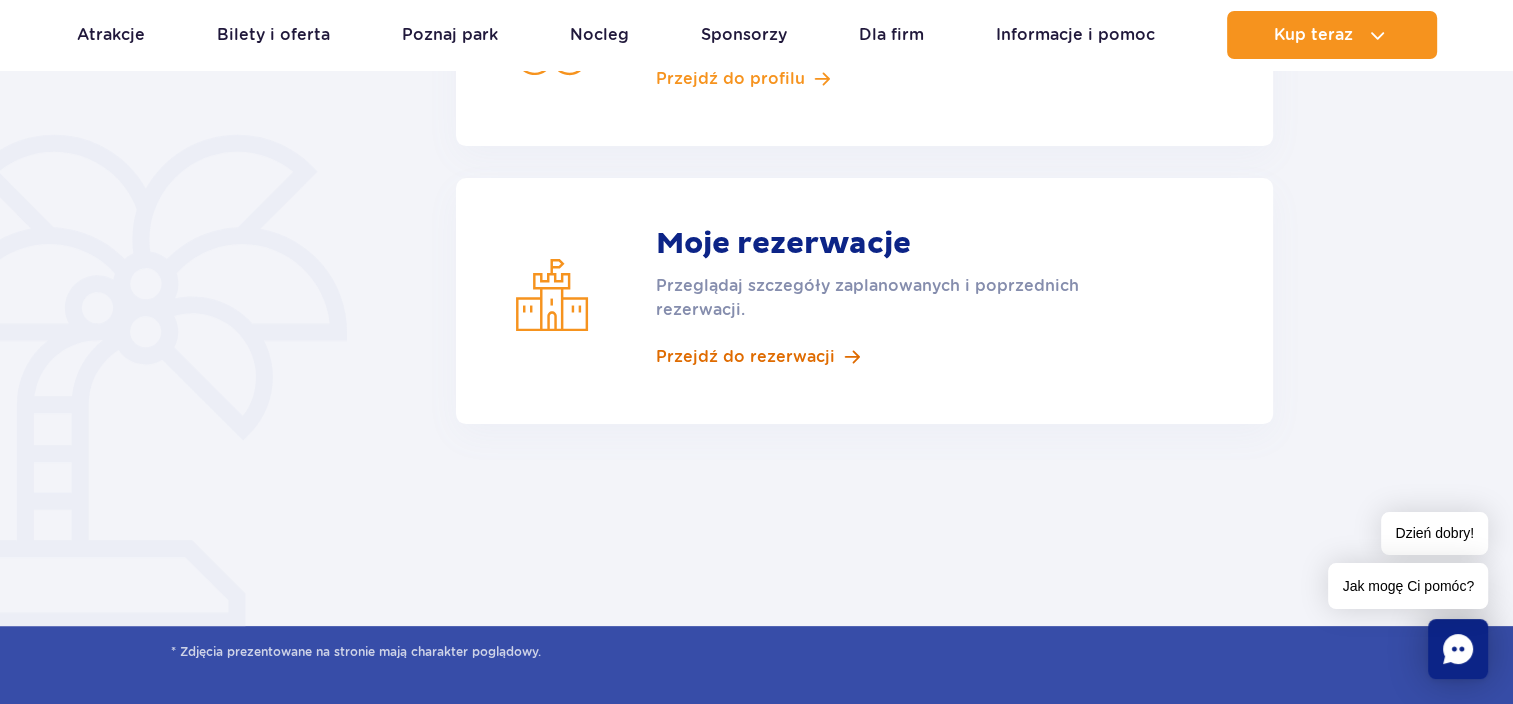 click on "Przejdź do rezerwacji" at bounding box center (745, 357) 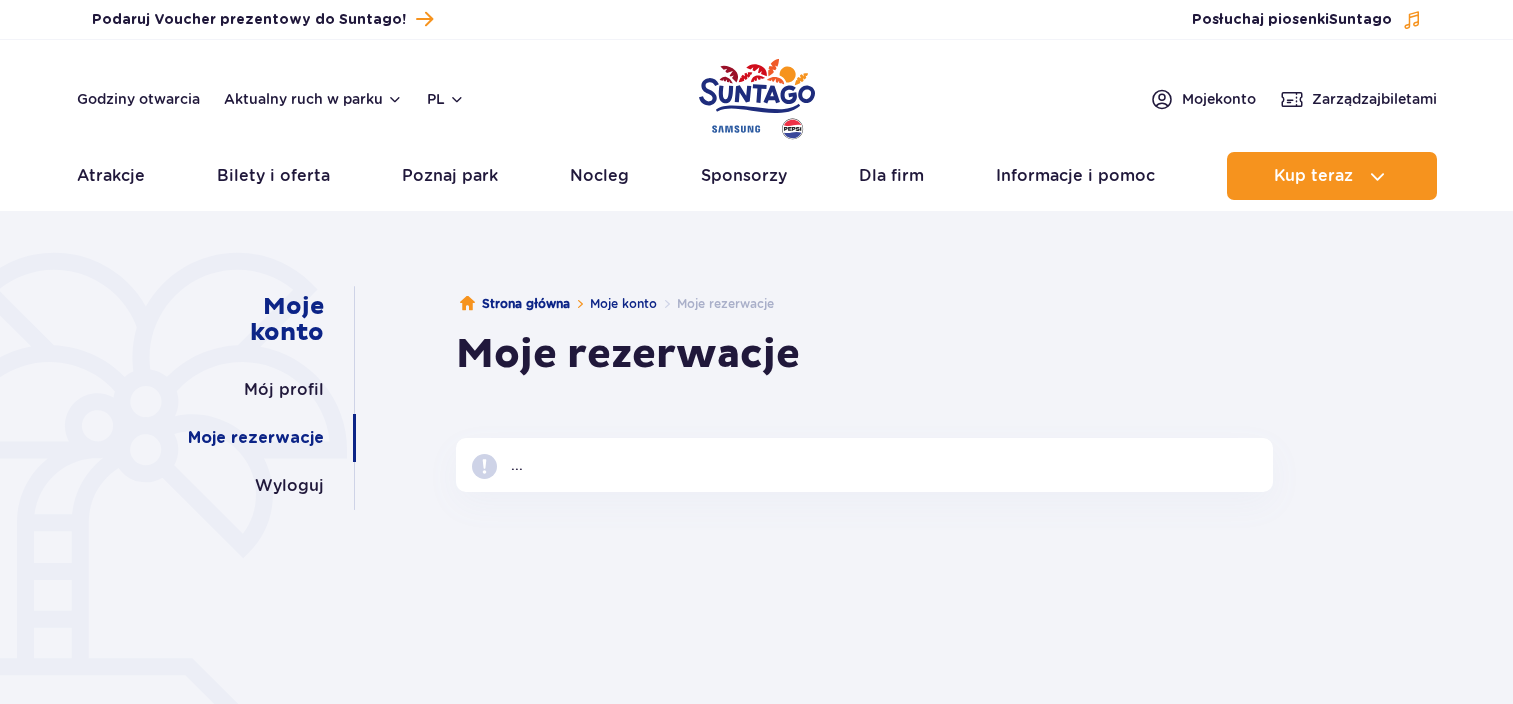scroll, scrollTop: 0, scrollLeft: 0, axis: both 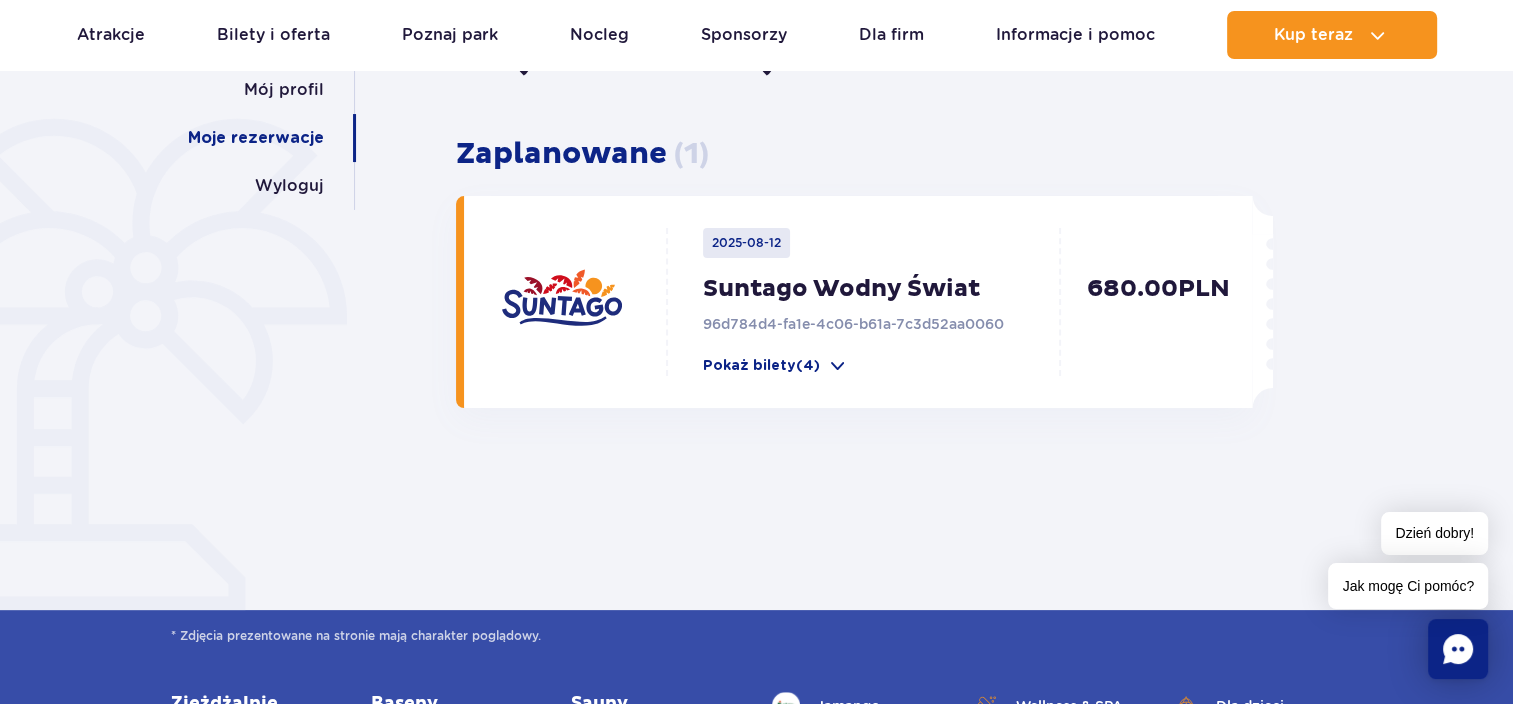 click at bounding box center (1262, 302) 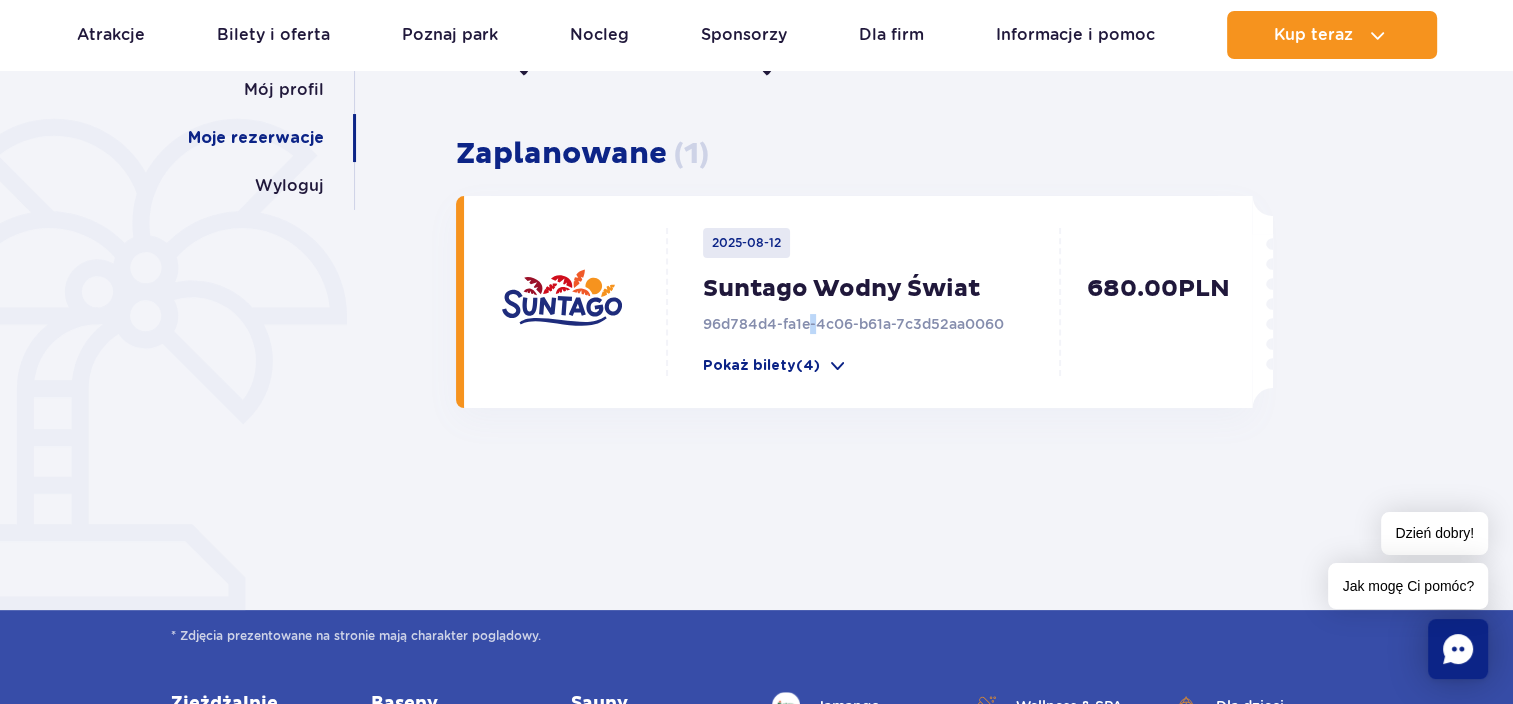 click on "96d784d4-fa1e-4c06-b61a-7c3d52aa0060" at bounding box center [887, 324] 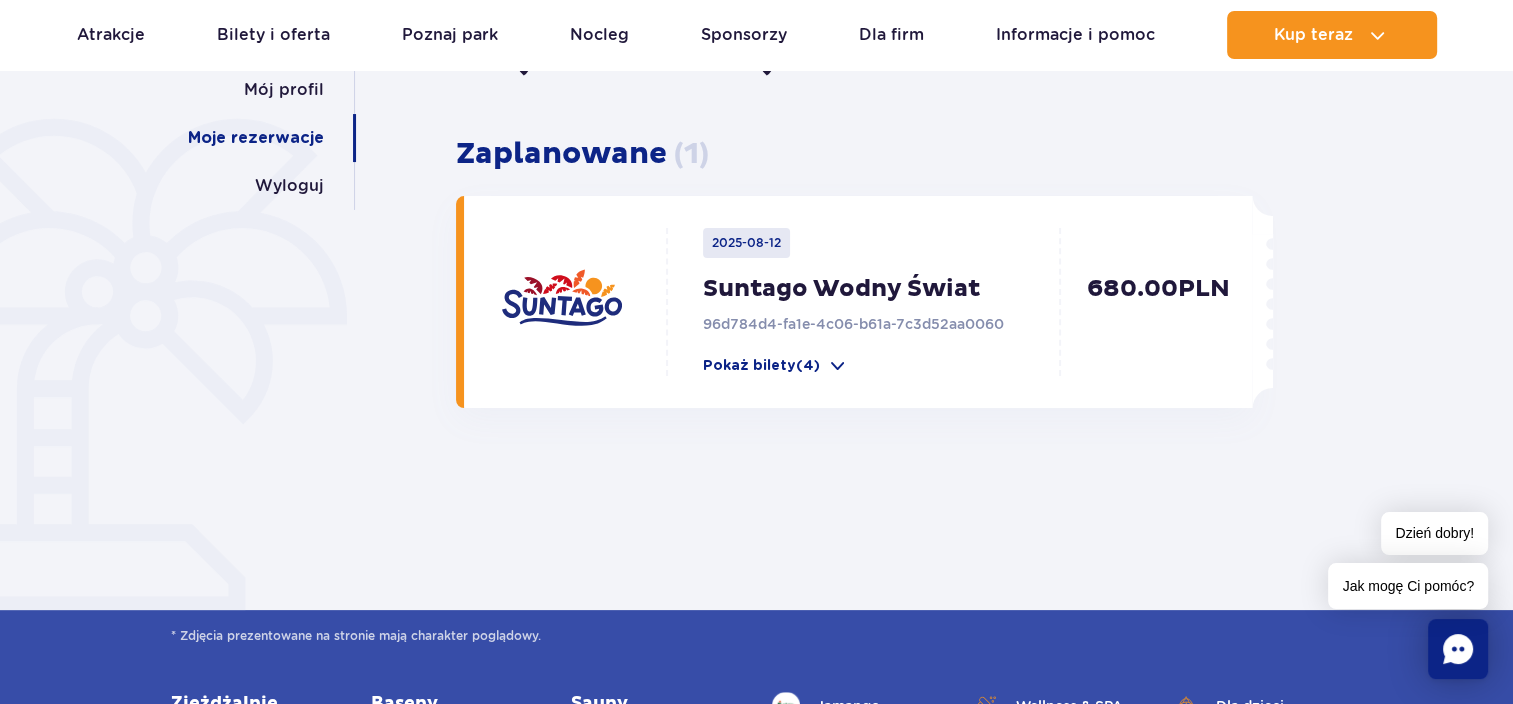drag, startPoint x: 806, startPoint y: 332, endPoint x: 898, endPoint y: 362, distance: 96.76776 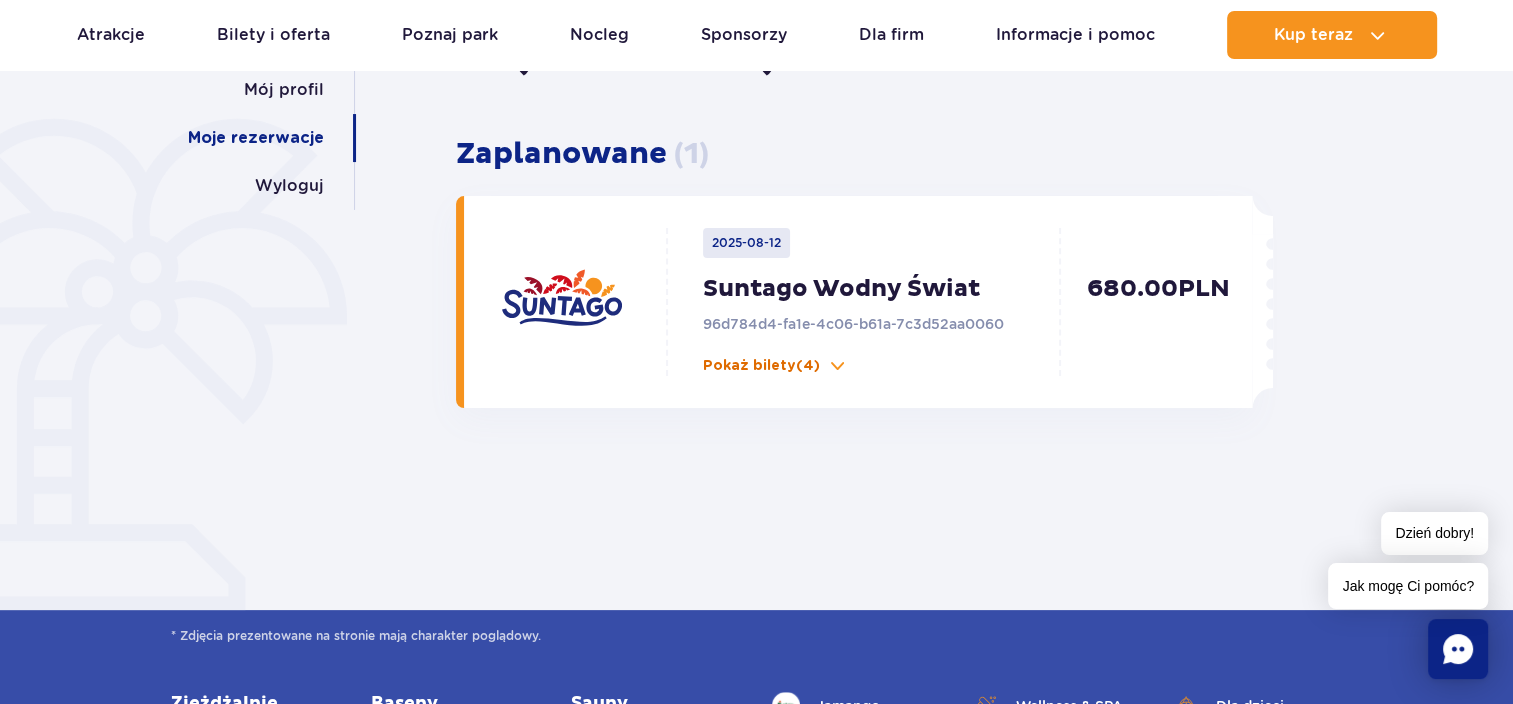 click at bounding box center (838, 366) 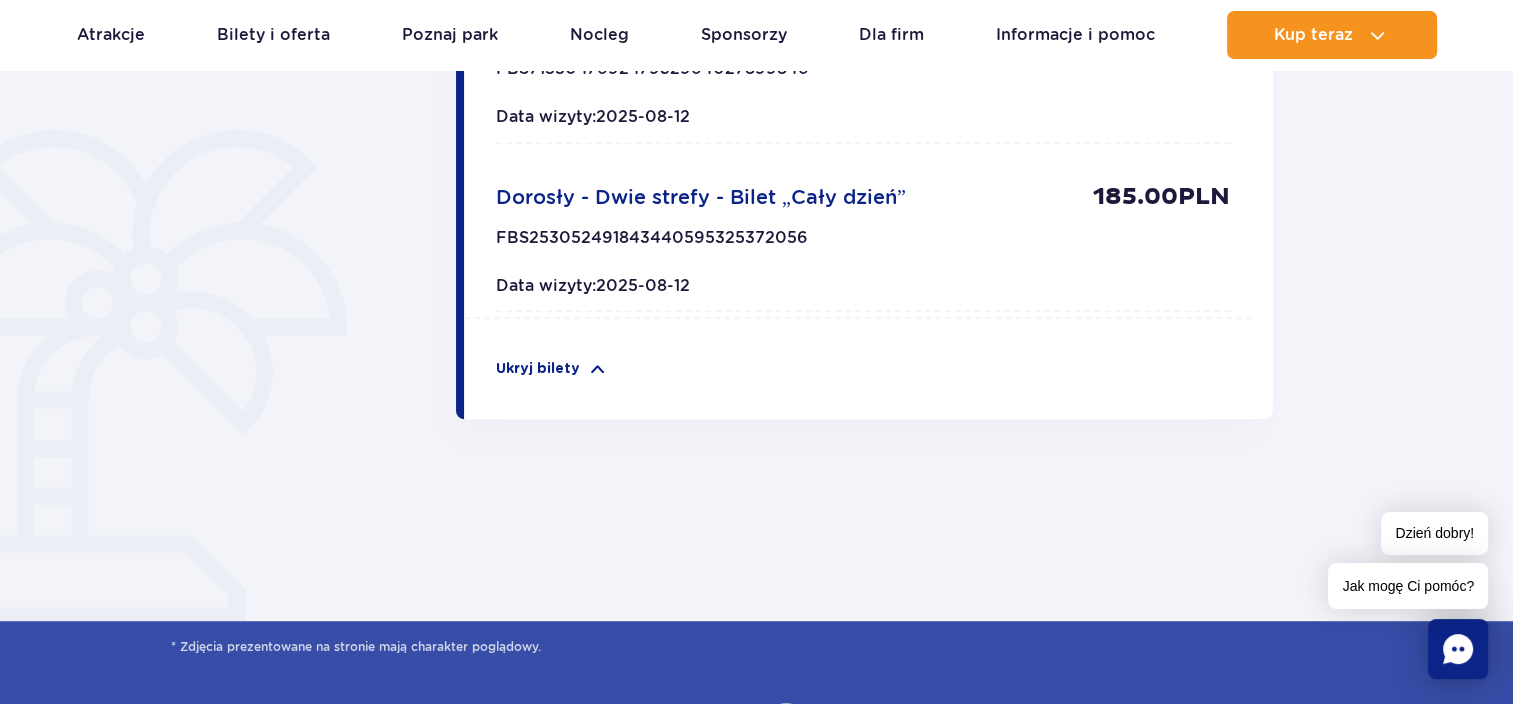 scroll, scrollTop: 1200, scrollLeft: 0, axis: vertical 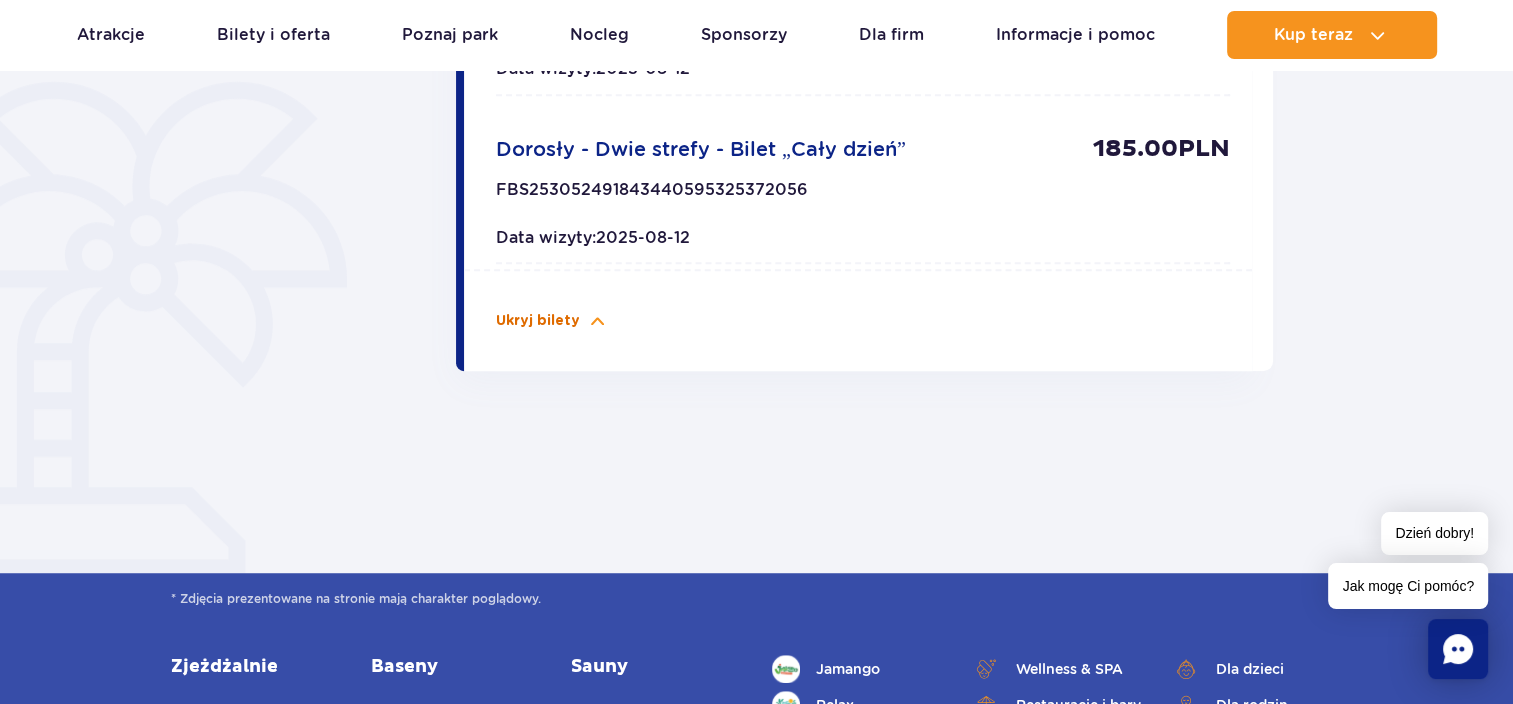 click at bounding box center [598, 321] 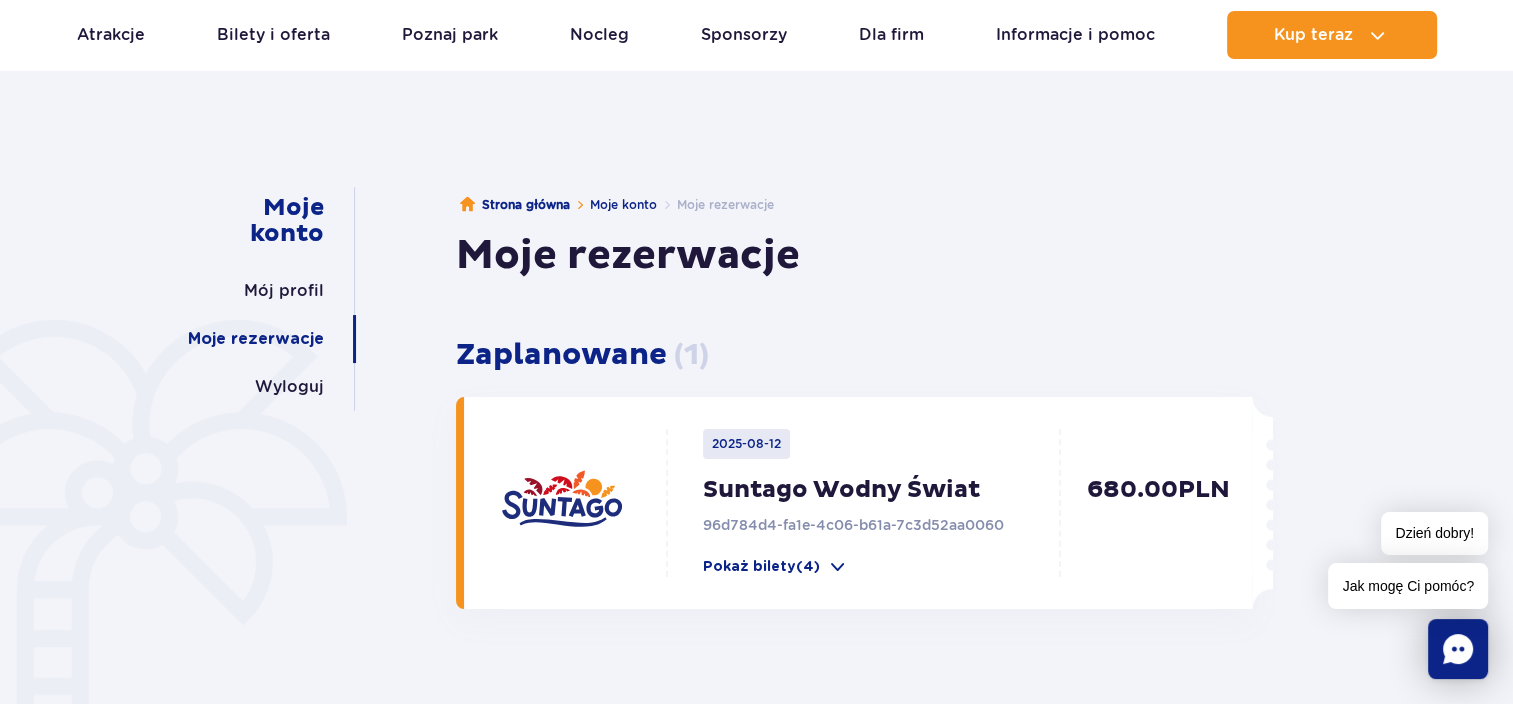 scroll, scrollTop: 0, scrollLeft: 0, axis: both 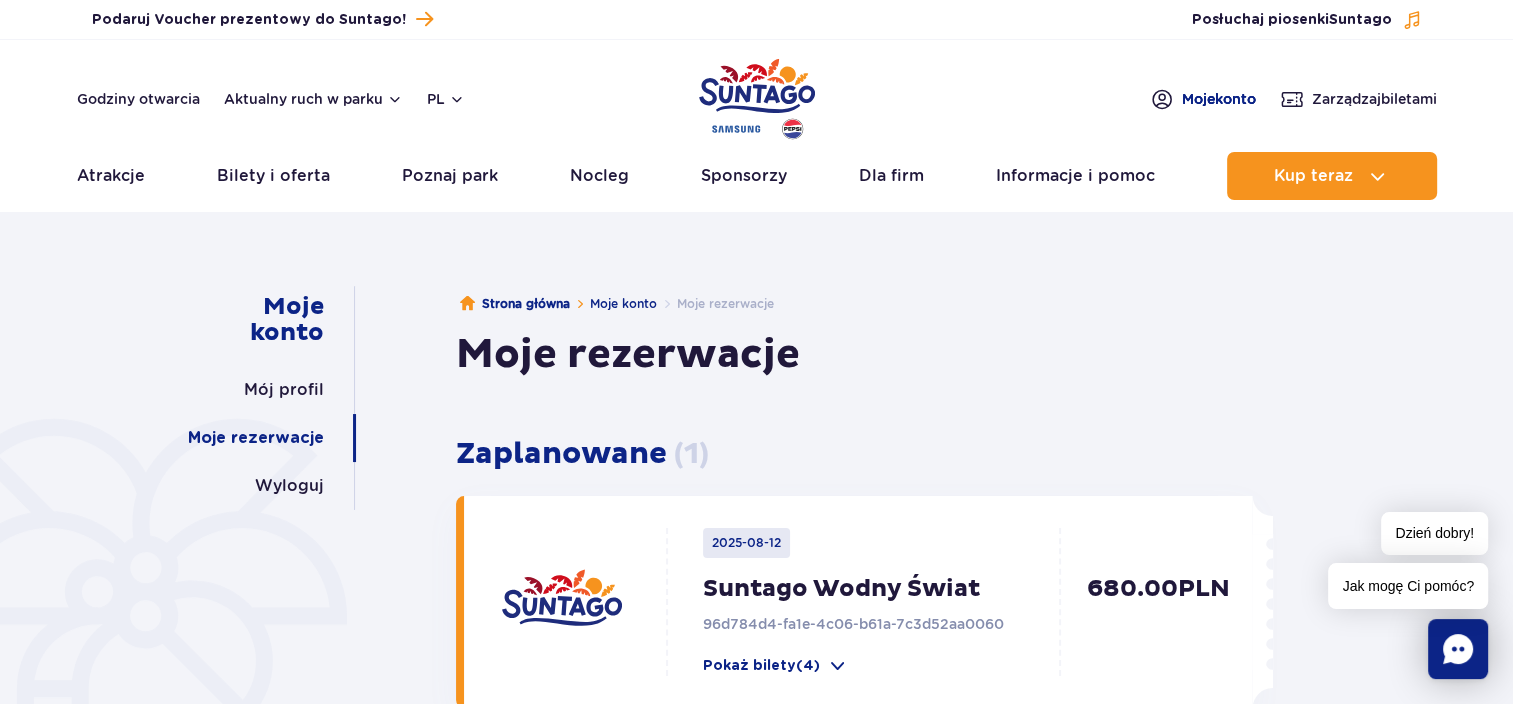 click on "Moje  konto" at bounding box center [1219, 99] 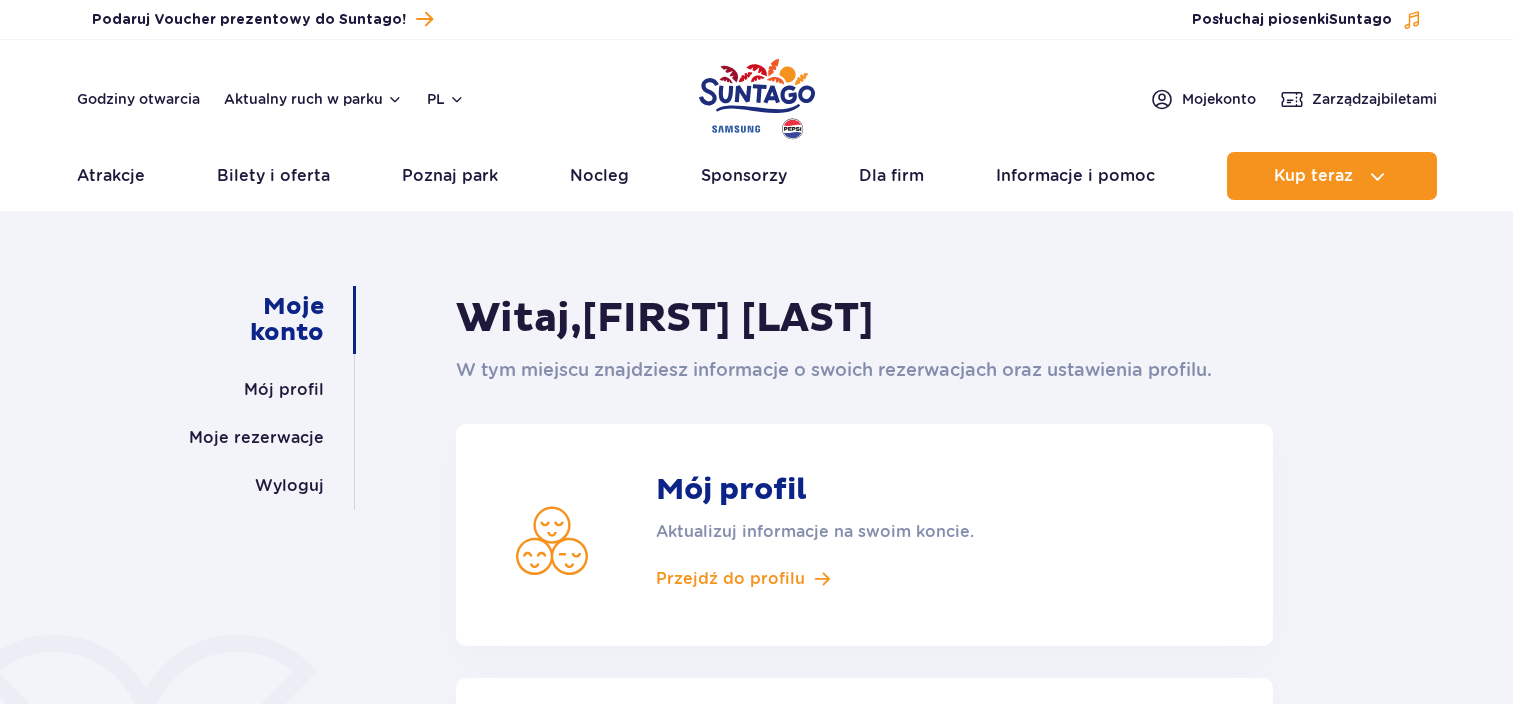 scroll, scrollTop: 0, scrollLeft: 0, axis: both 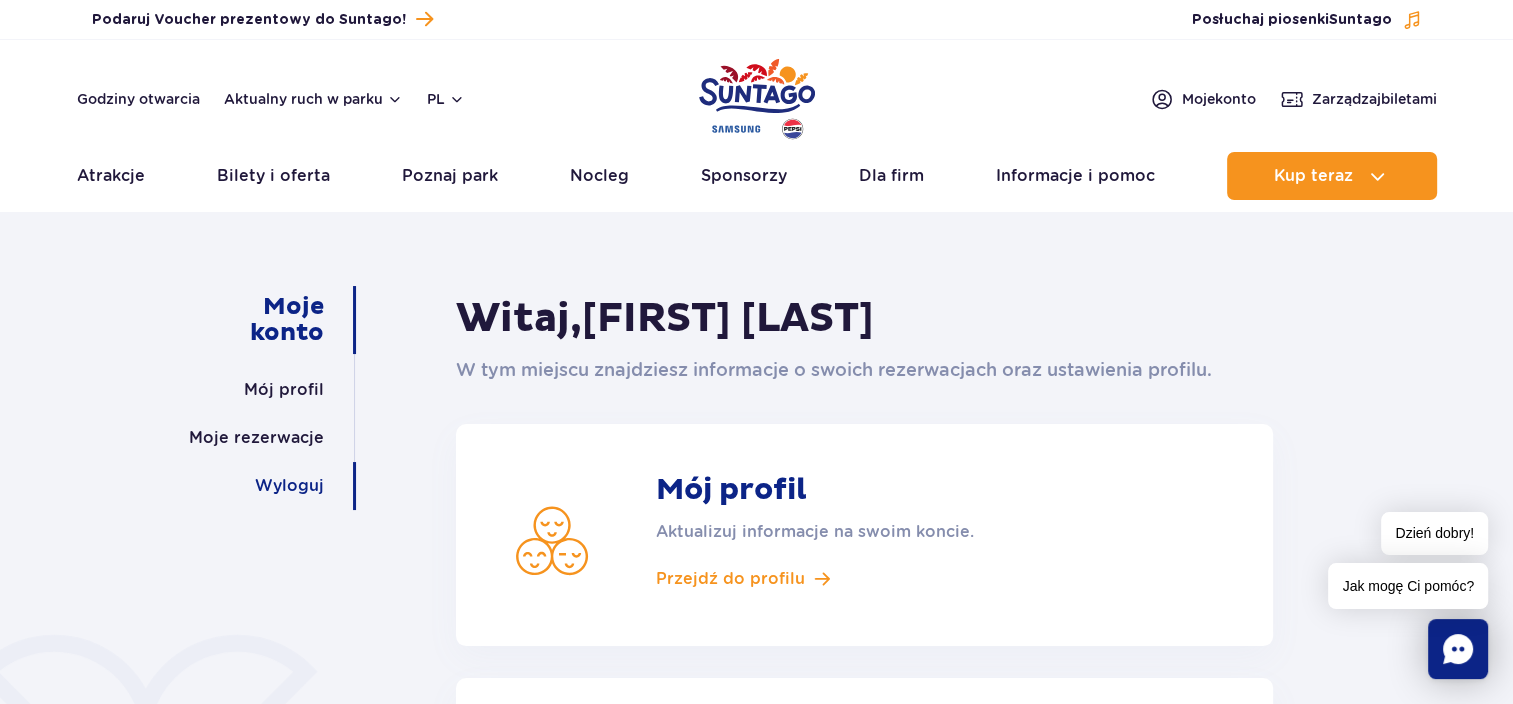 click on "Wyloguj" at bounding box center (289, 486) 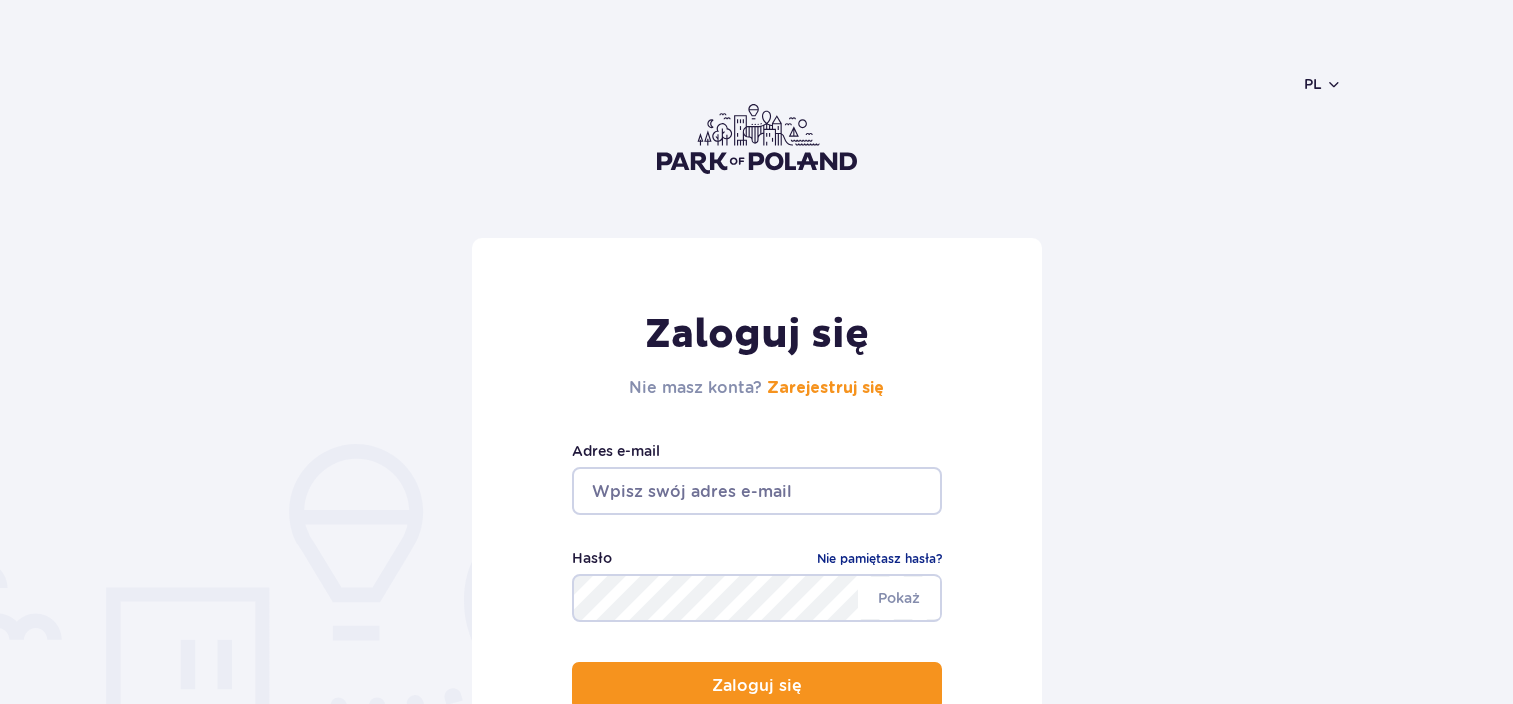 scroll, scrollTop: 0, scrollLeft: 0, axis: both 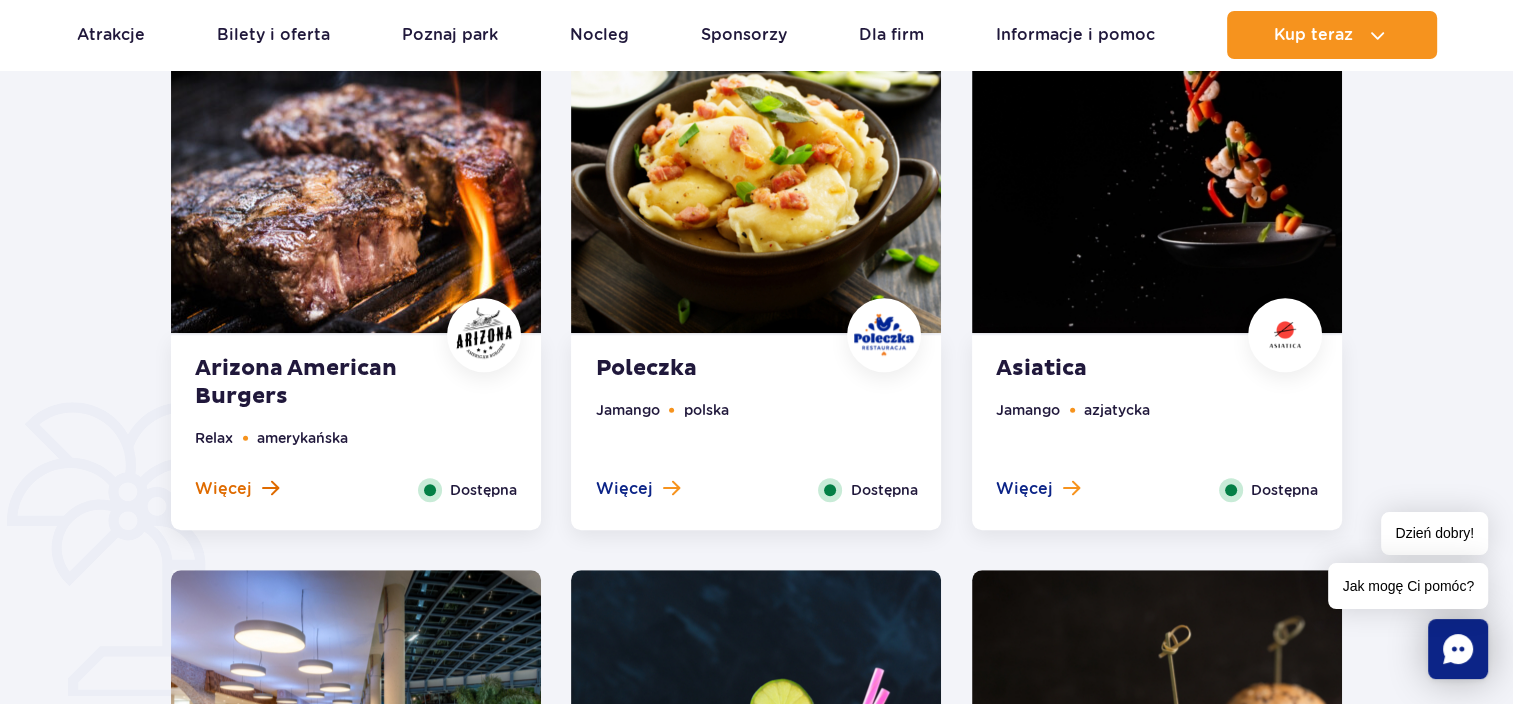 click on "Więcej" at bounding box center (237, 489) 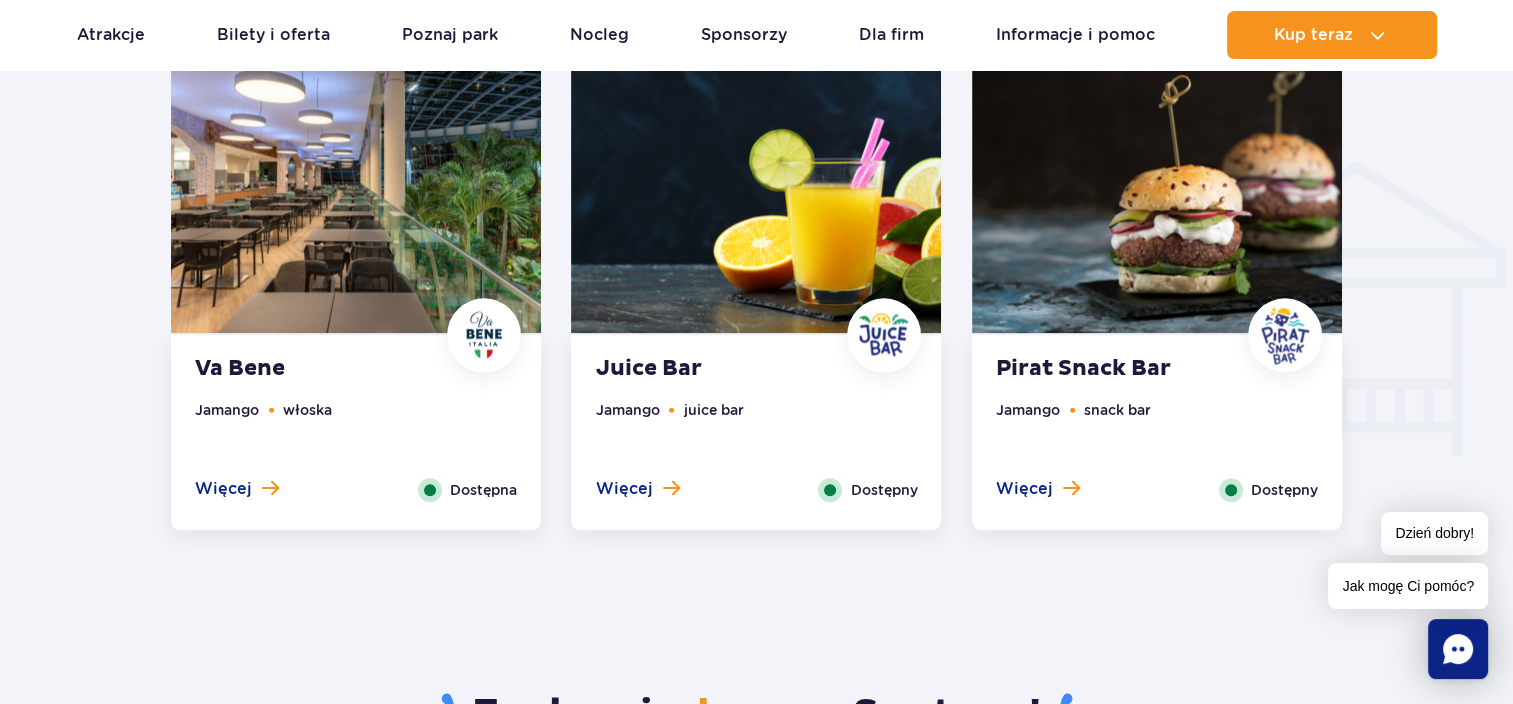 scroll, scrollTop: 2300, scrollLeft: 0, axis: vertical 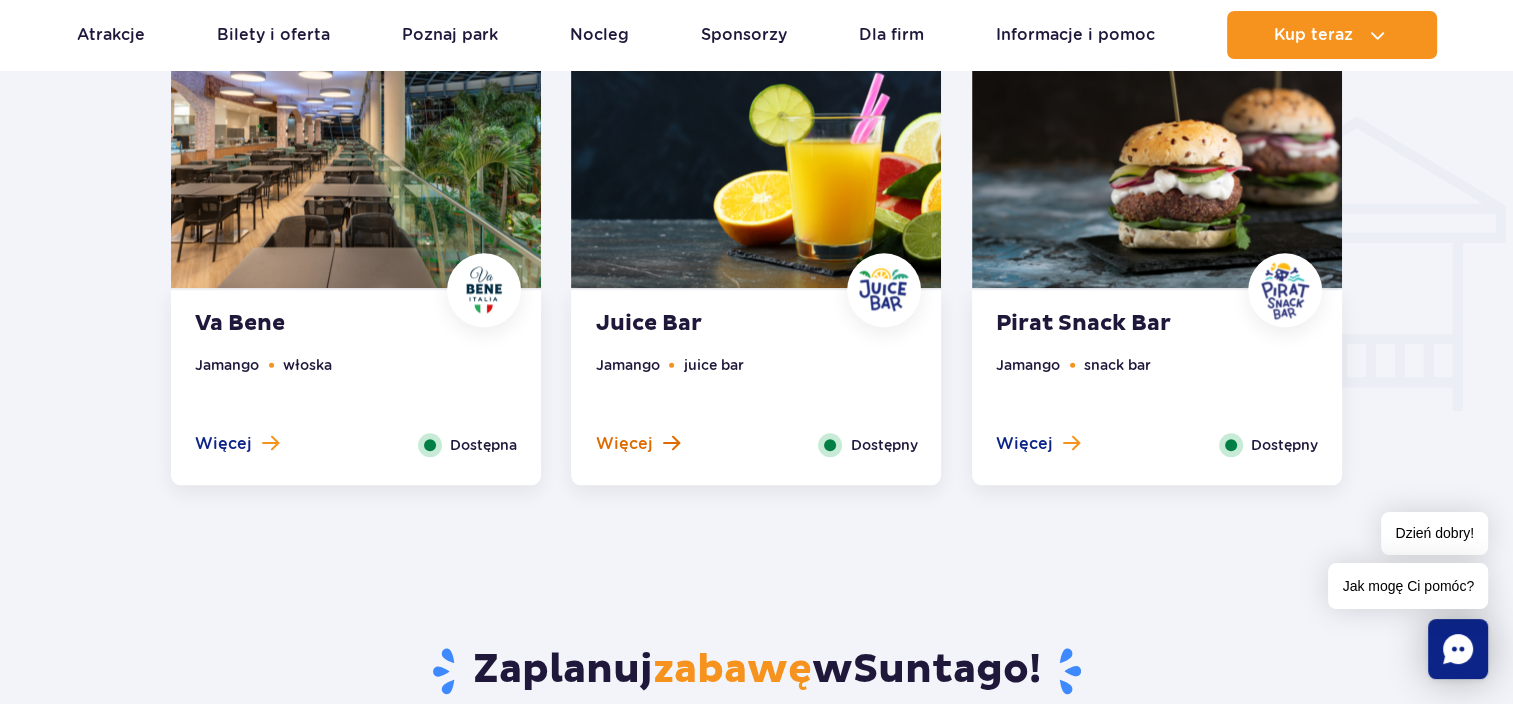 click on "Więcej" at bounding box center (637, 444) 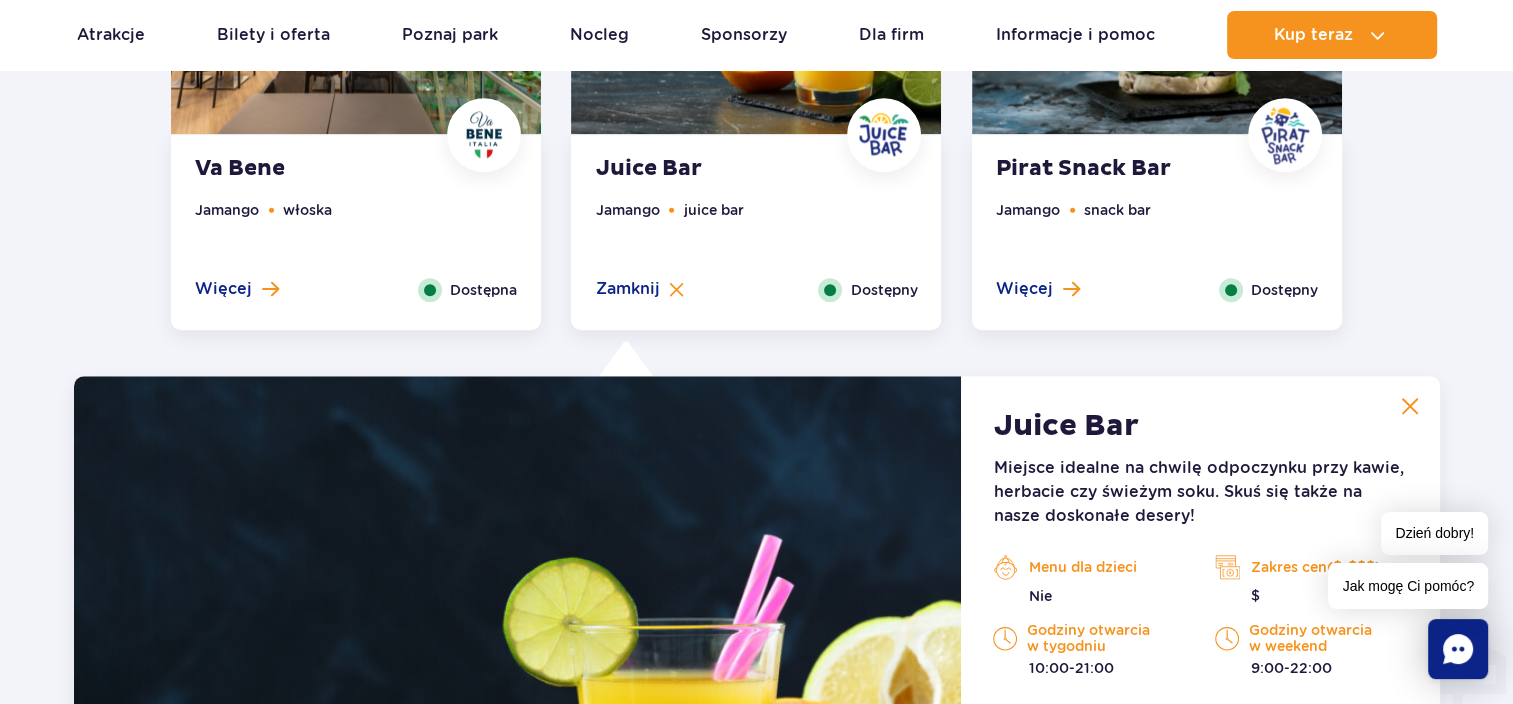 scroll, scrollTop: 1804, scrollLeft: 0, axis: vertical 